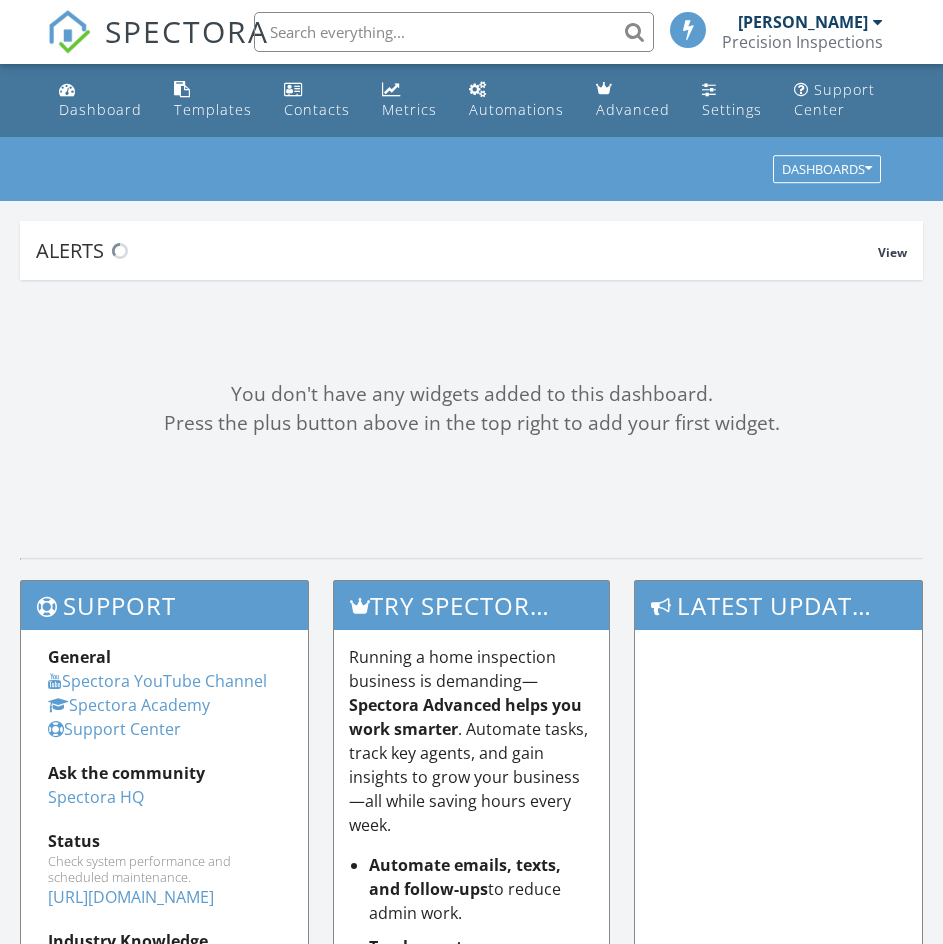 scroll, scrollTop: 0, scrollLeft: 0, axis: both 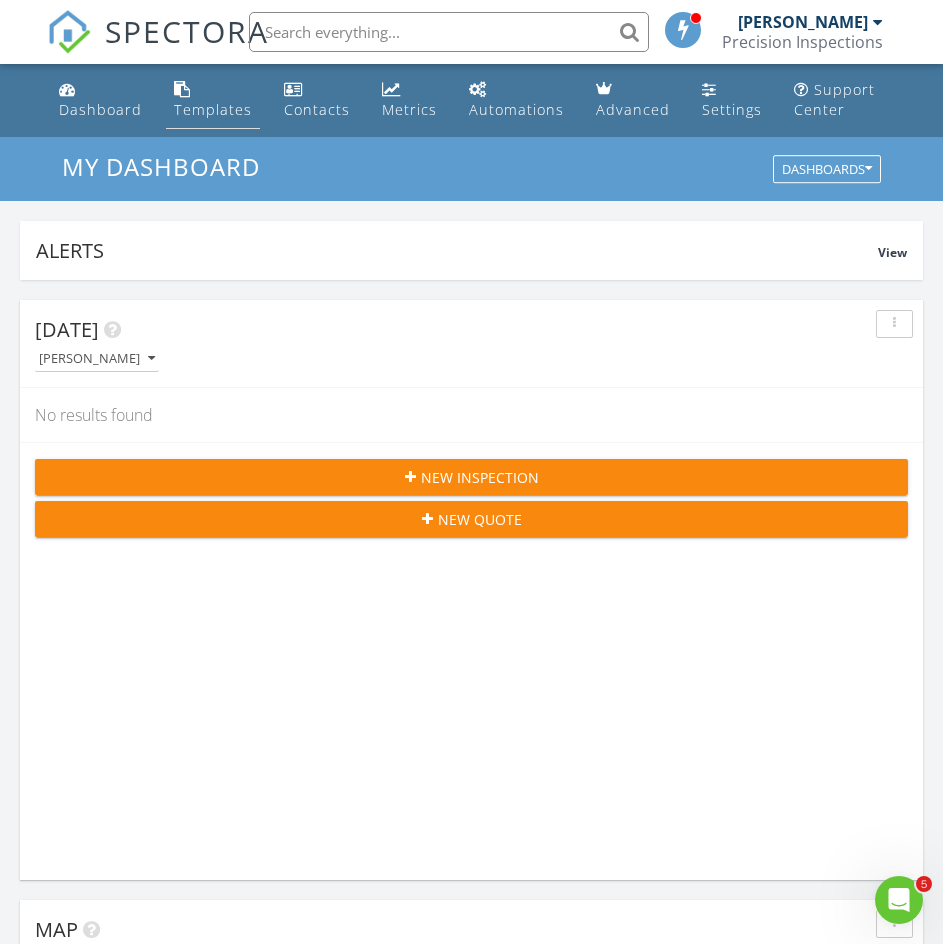 click on "Templates" at bounding box center [213, 109] 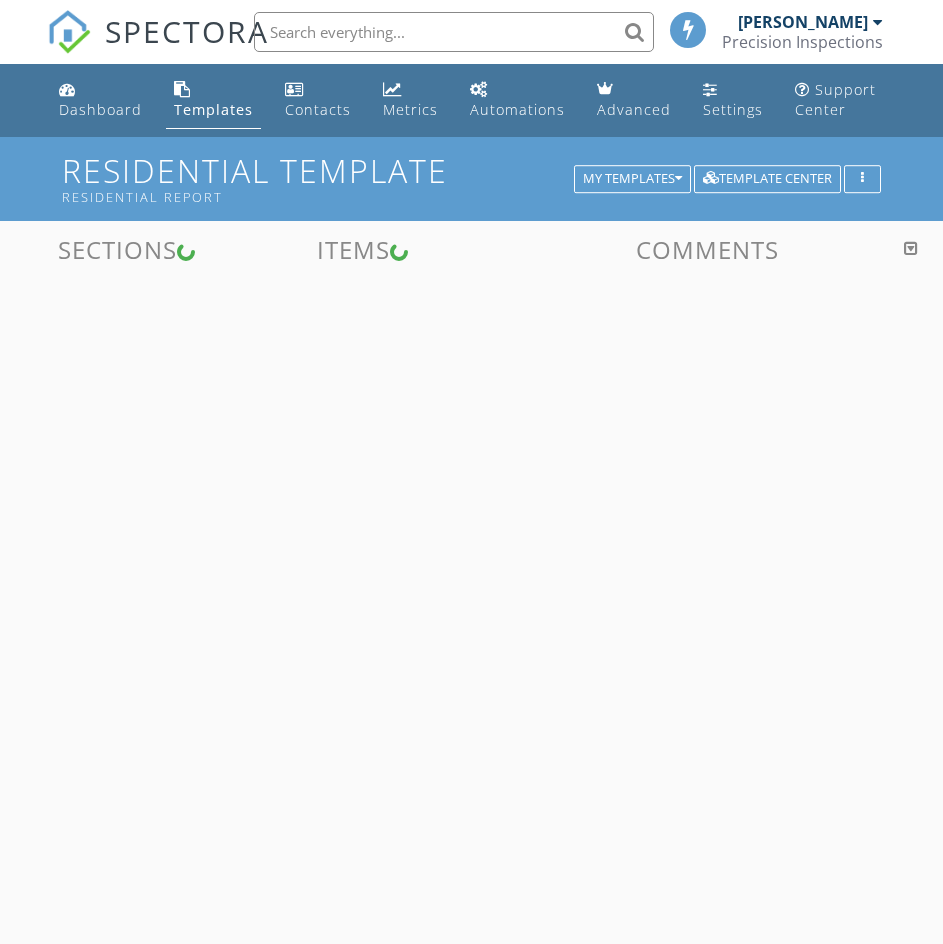 scroll, scrollTop: 0, scrollLeft: 0, axis: both 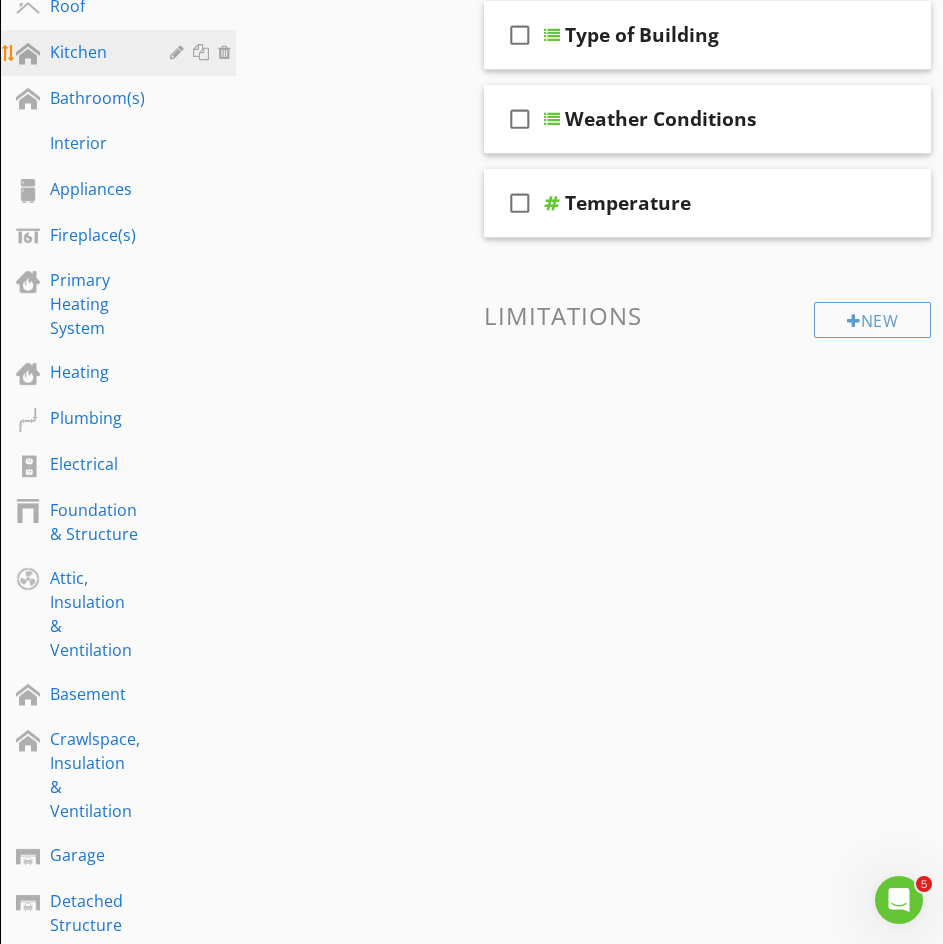 click on "Kitchen" at bounding box center (95, 52) 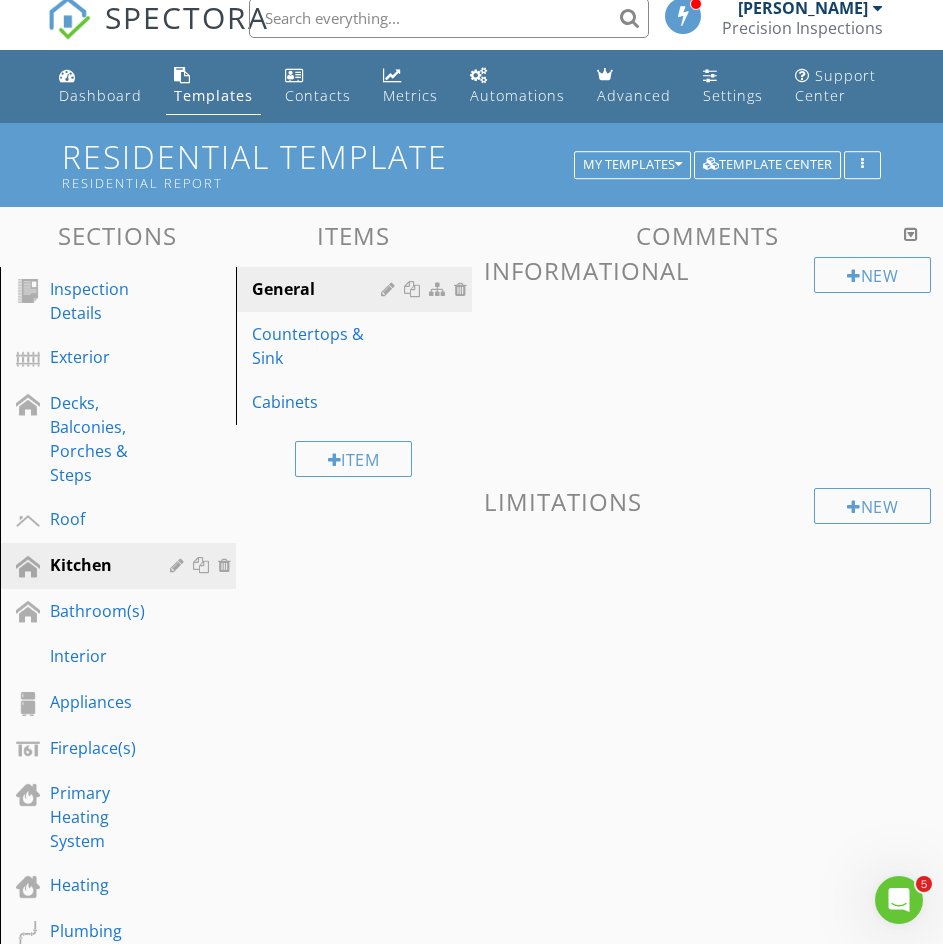 scroll, scrollTop: 0, scrollLeft: 0, axis: both 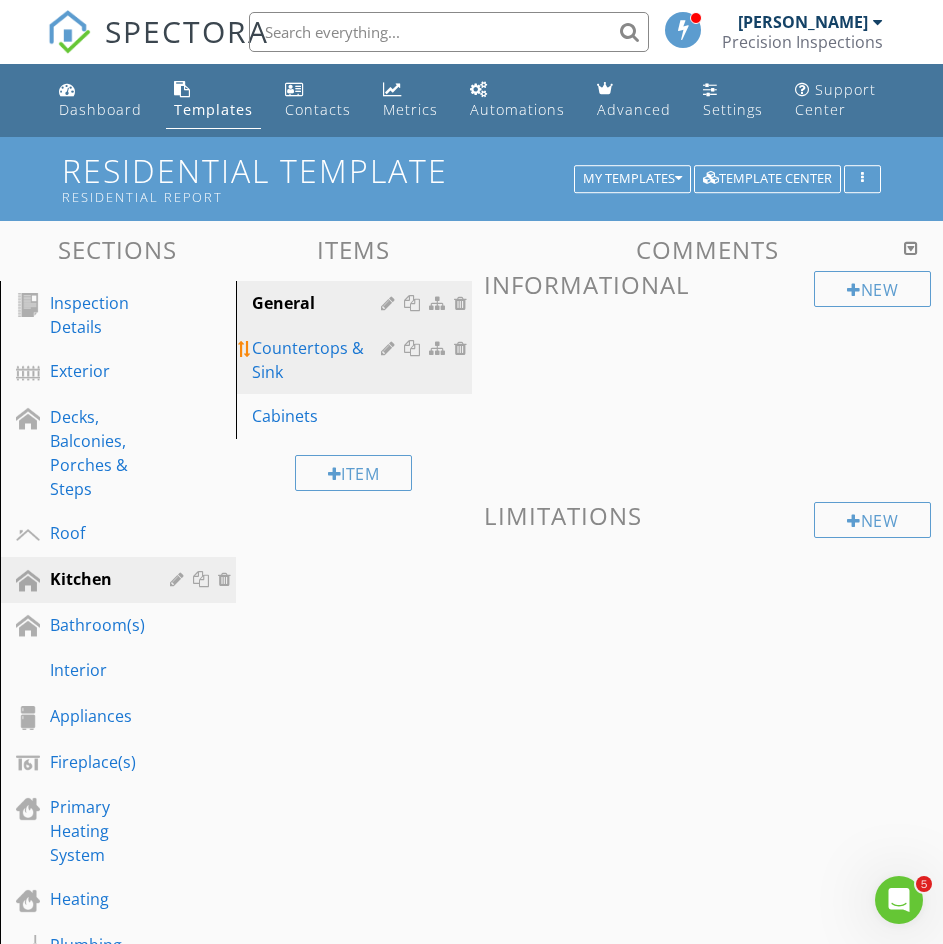 click on "Countertops & Sink" at bounding box center [319, 360] 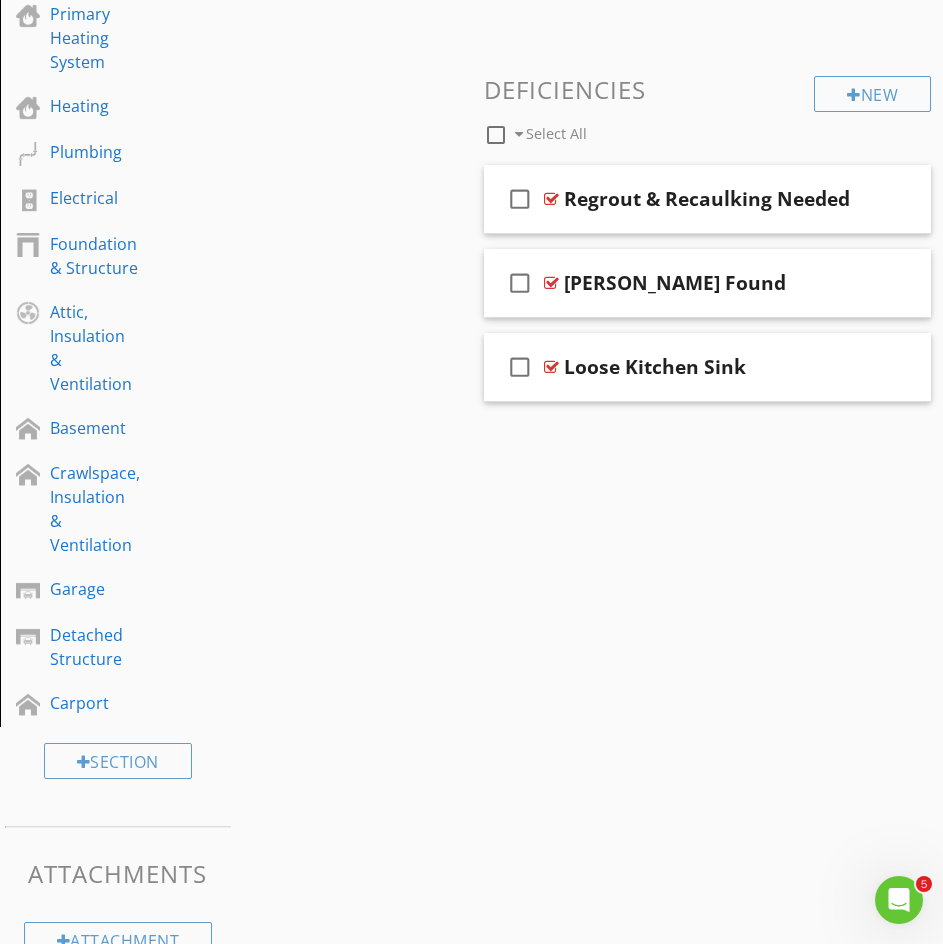 scroll, scrollTop: 527, scrollLeft: 0, axis: vertical 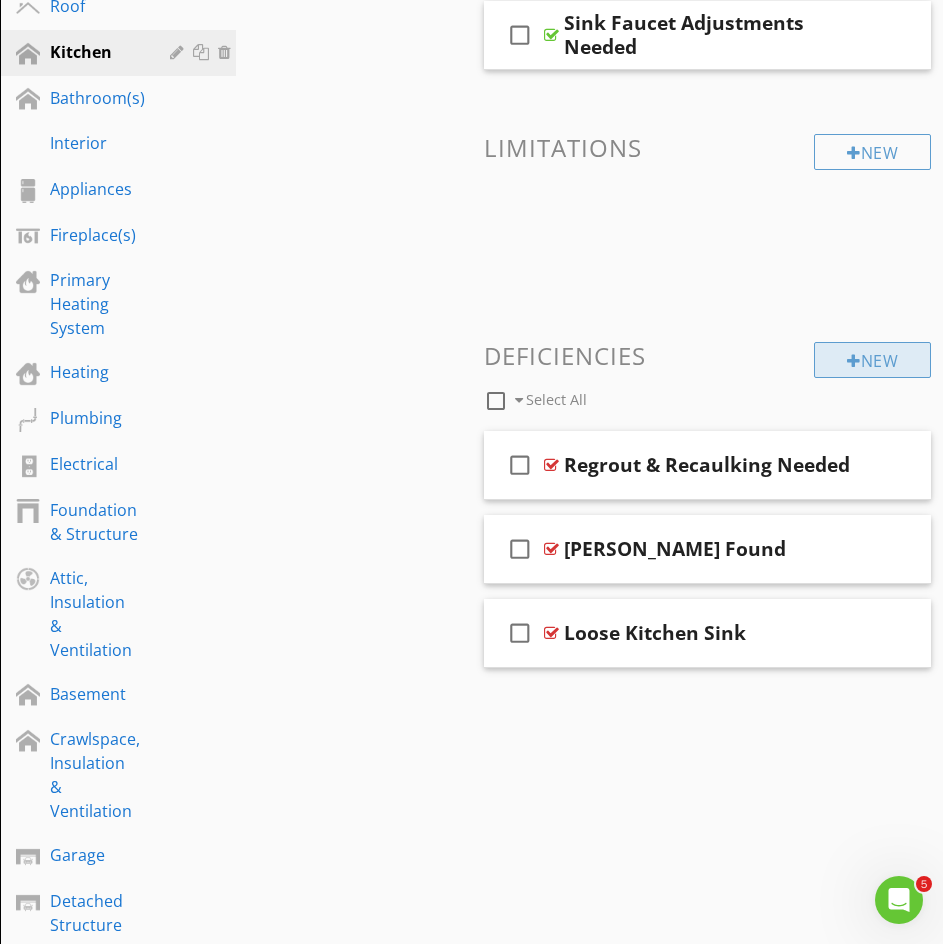 click at bounding box center (854, 361) 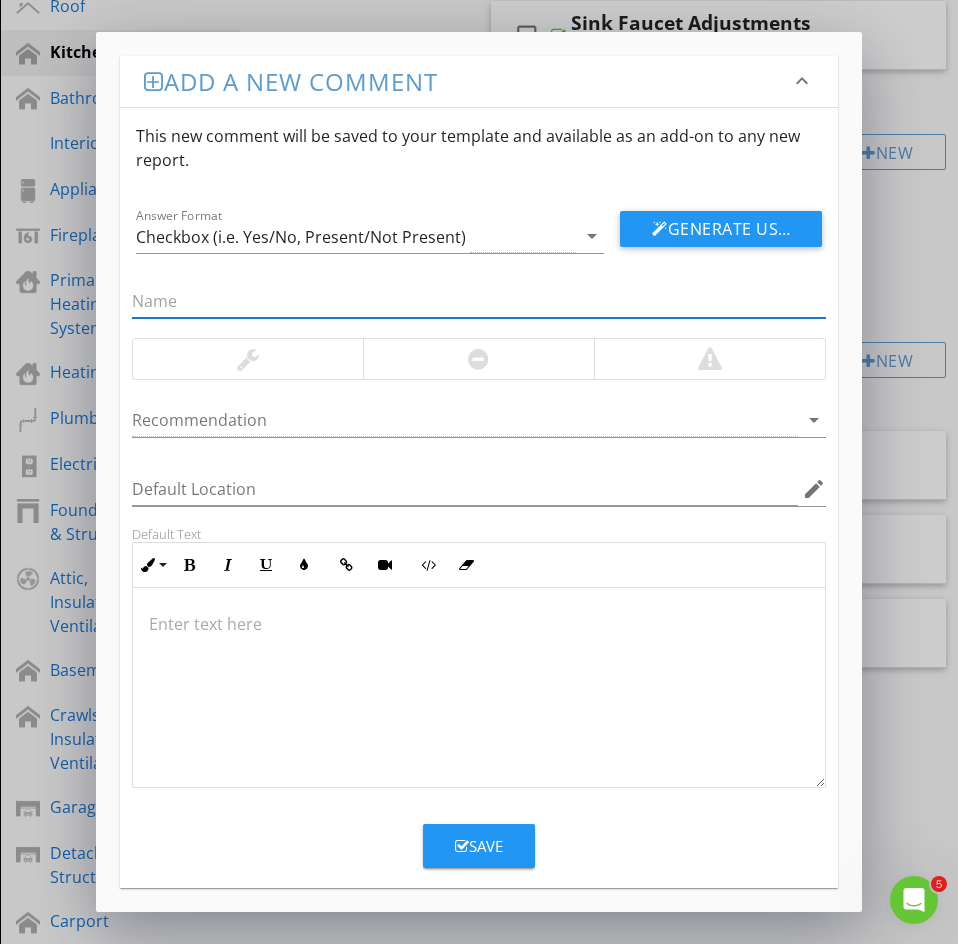 click at bounding box center (479, 301) 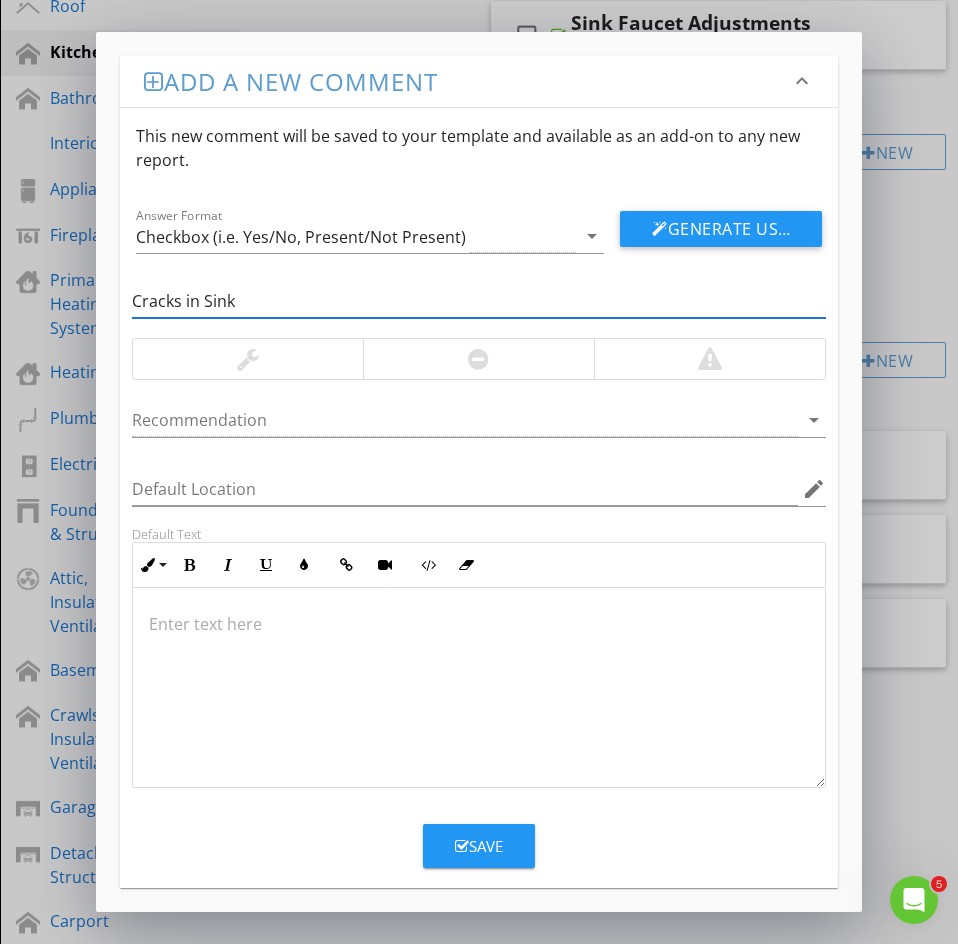 type on "Cracks in Sink" 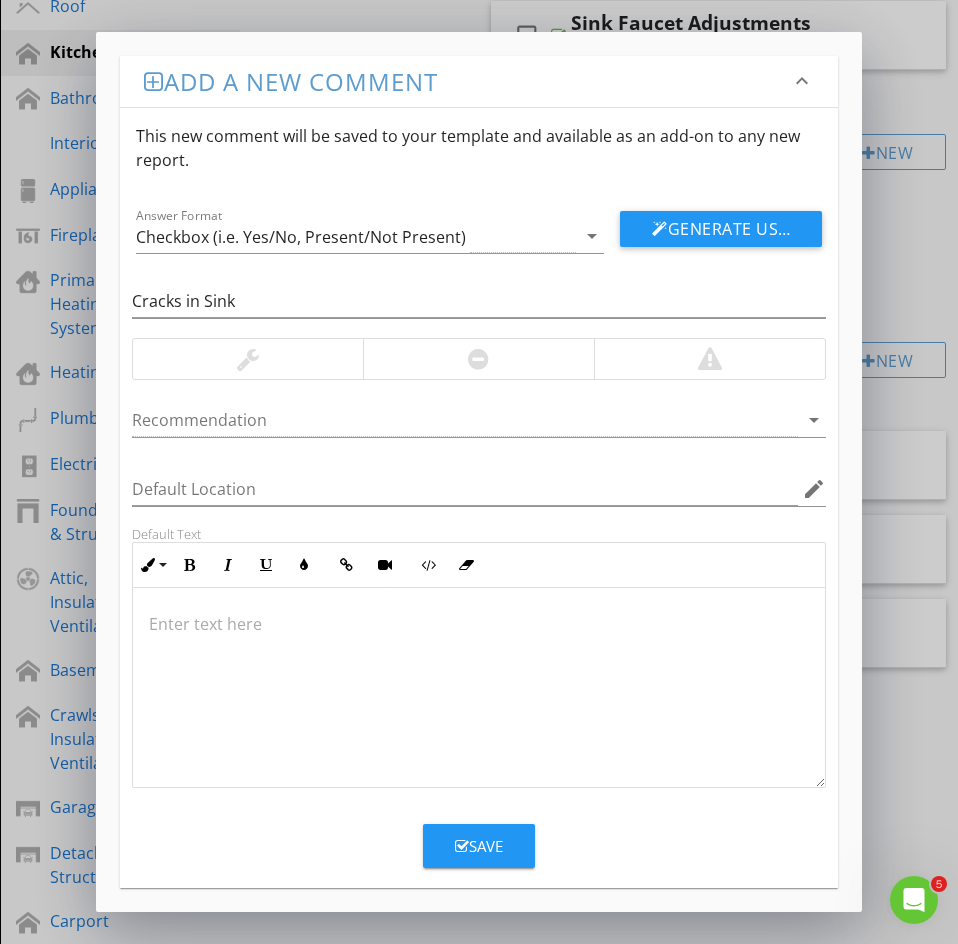 click at bounding box center [248, 359] 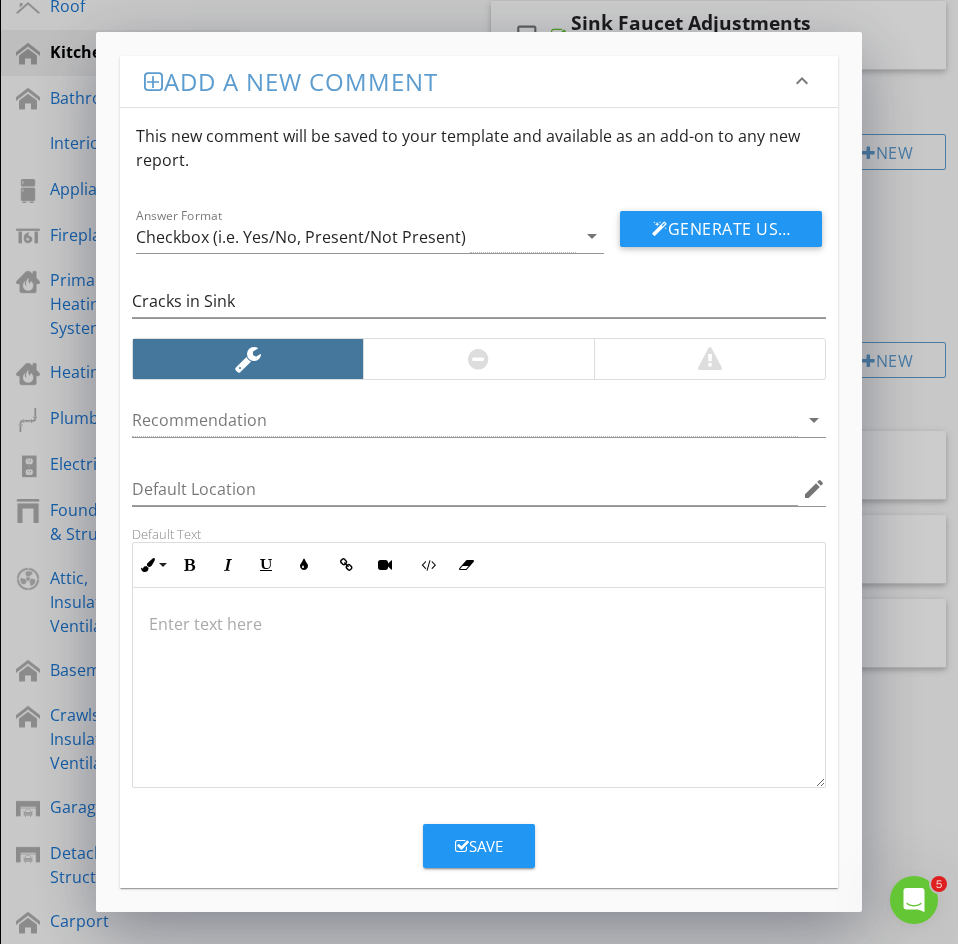 click at bounding box center (479, 624) 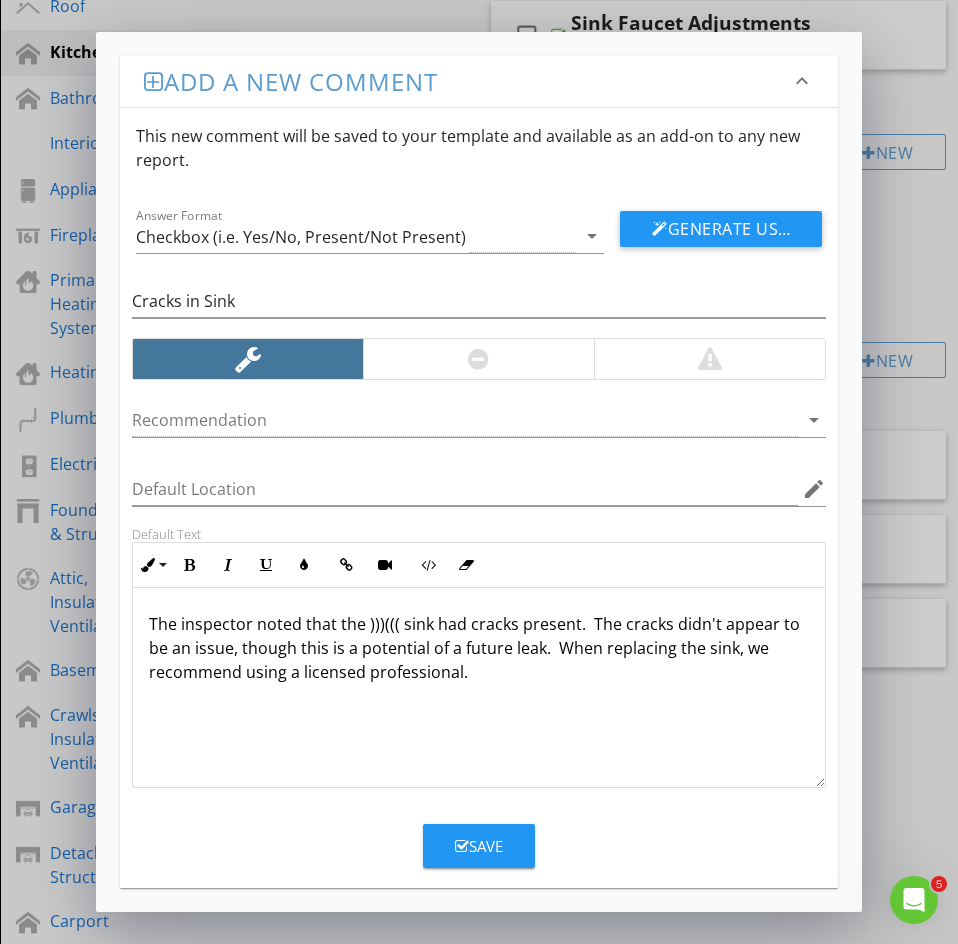 click on "Save" at bounding box center [479, 846] 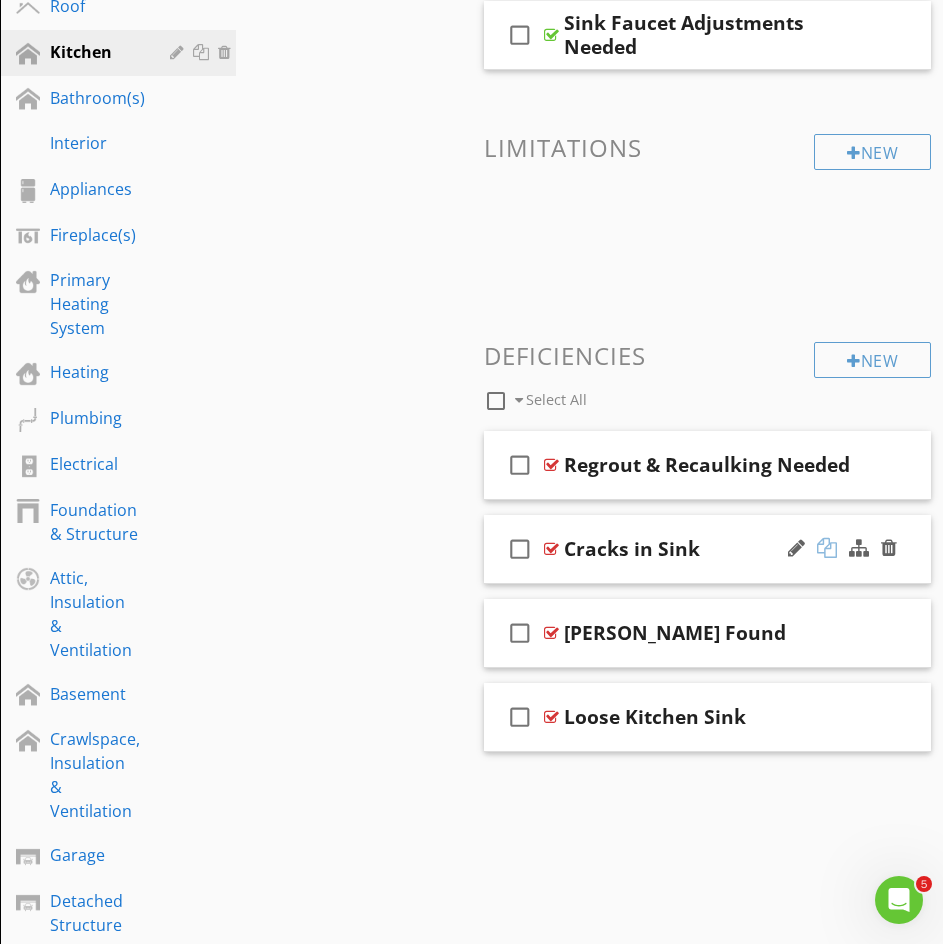 click at bounding box center [827, 548] 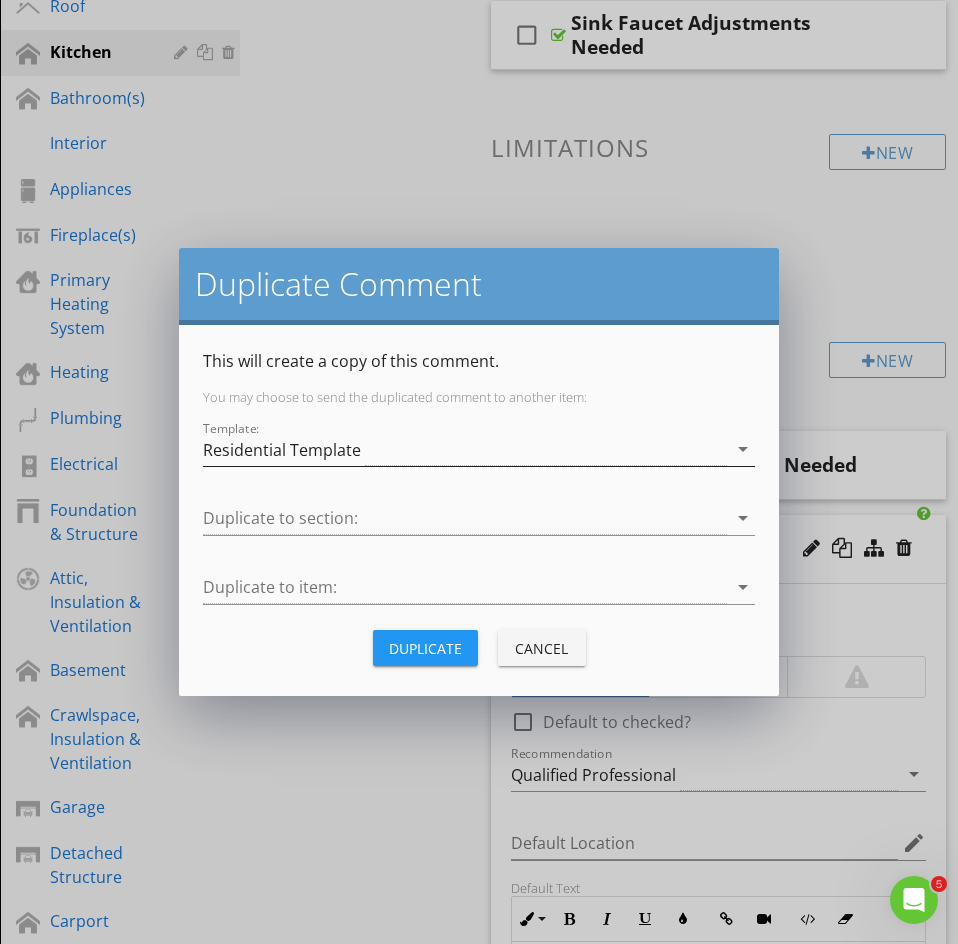 click on "Residential Template" at bounding box center [465, 449] 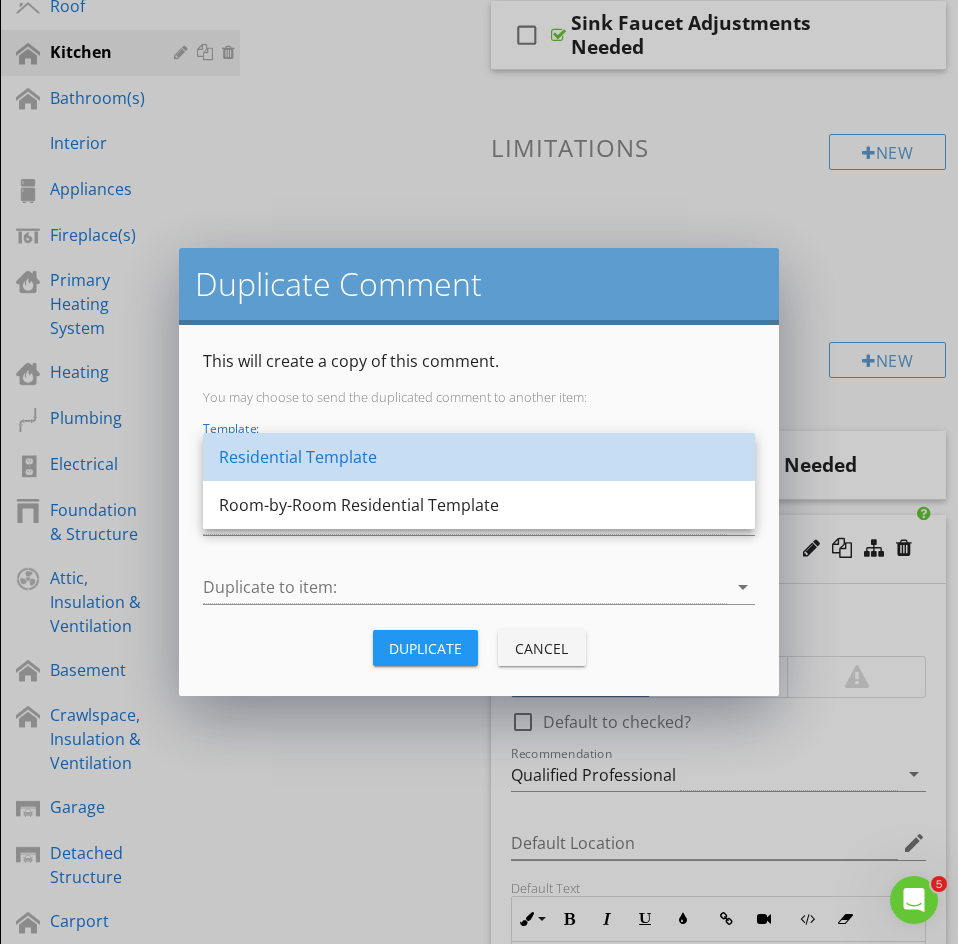 click on "Residential Template" at bounding box center [479, 457] 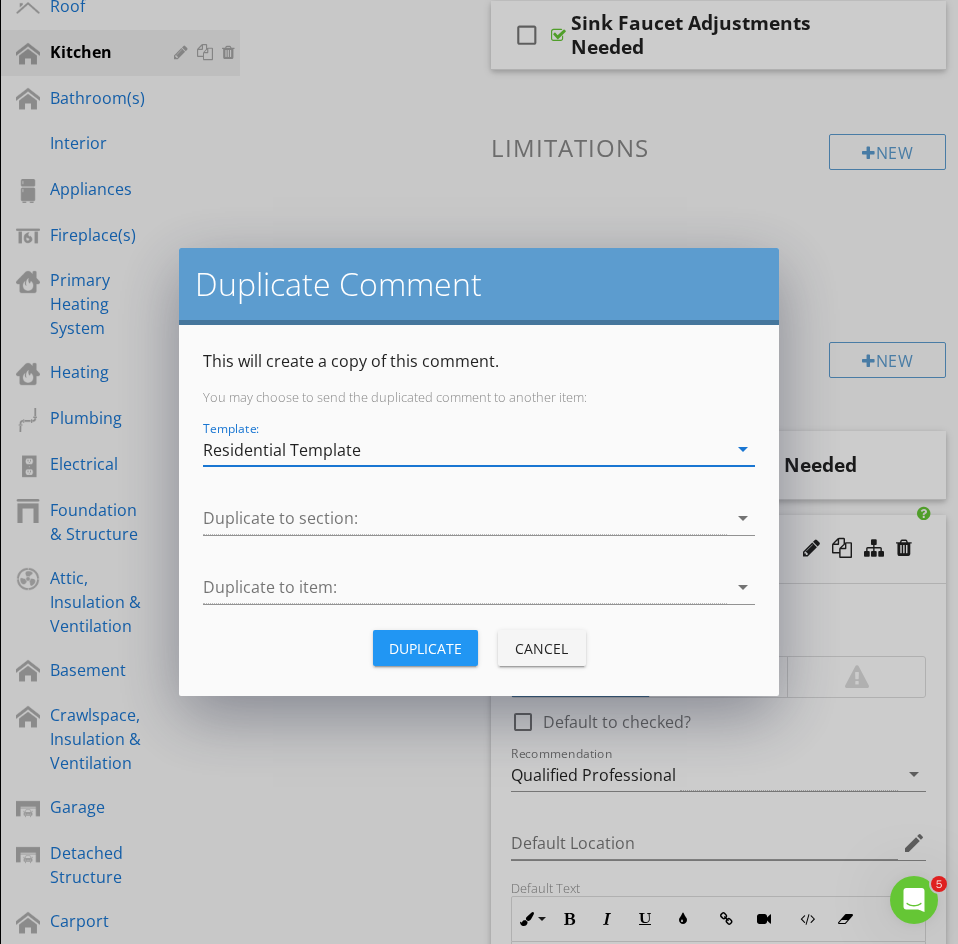 click on "Residential Template" at bounding box center (465, 449) 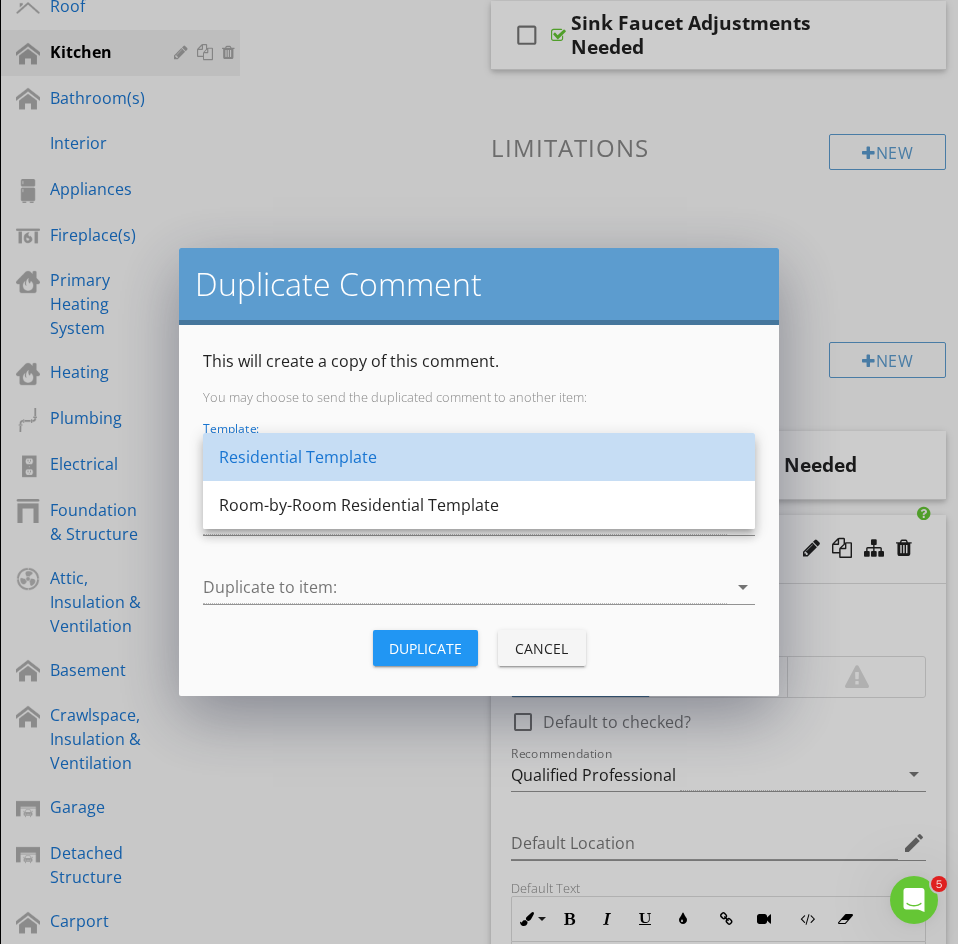 click on "Residential Template" at bounding box center [479, 457] 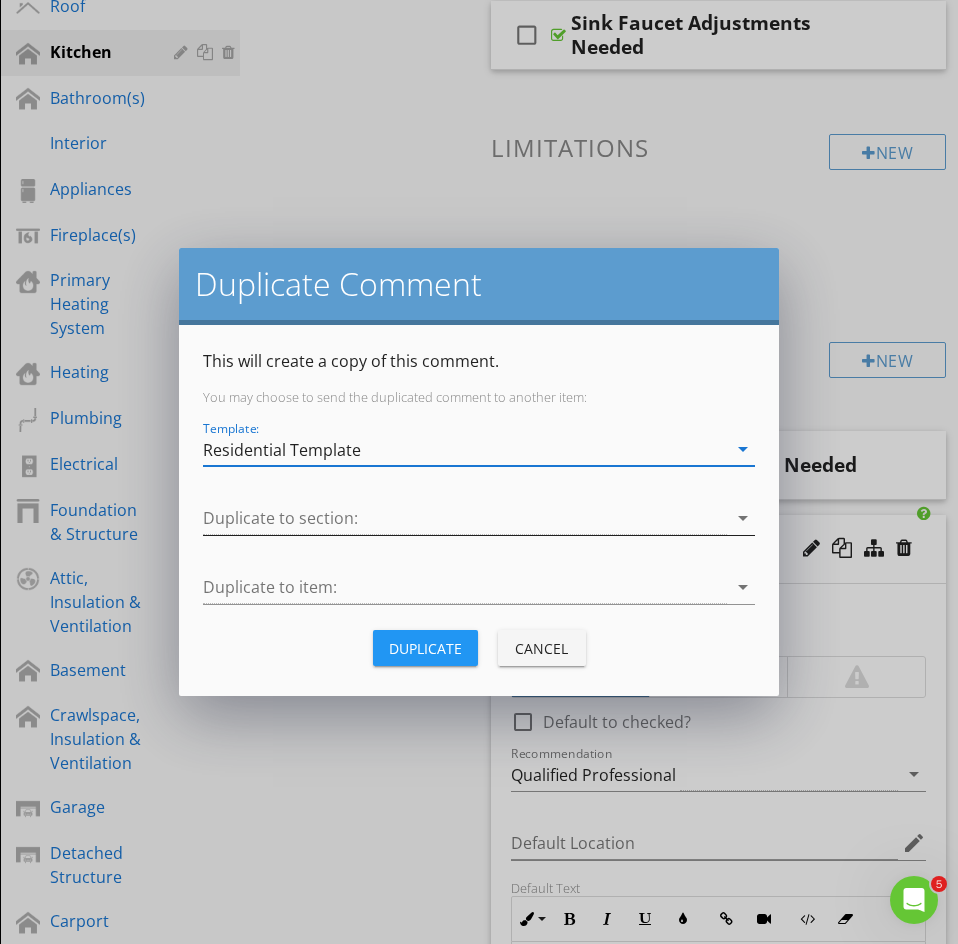 click at bounding box center (465, 518) 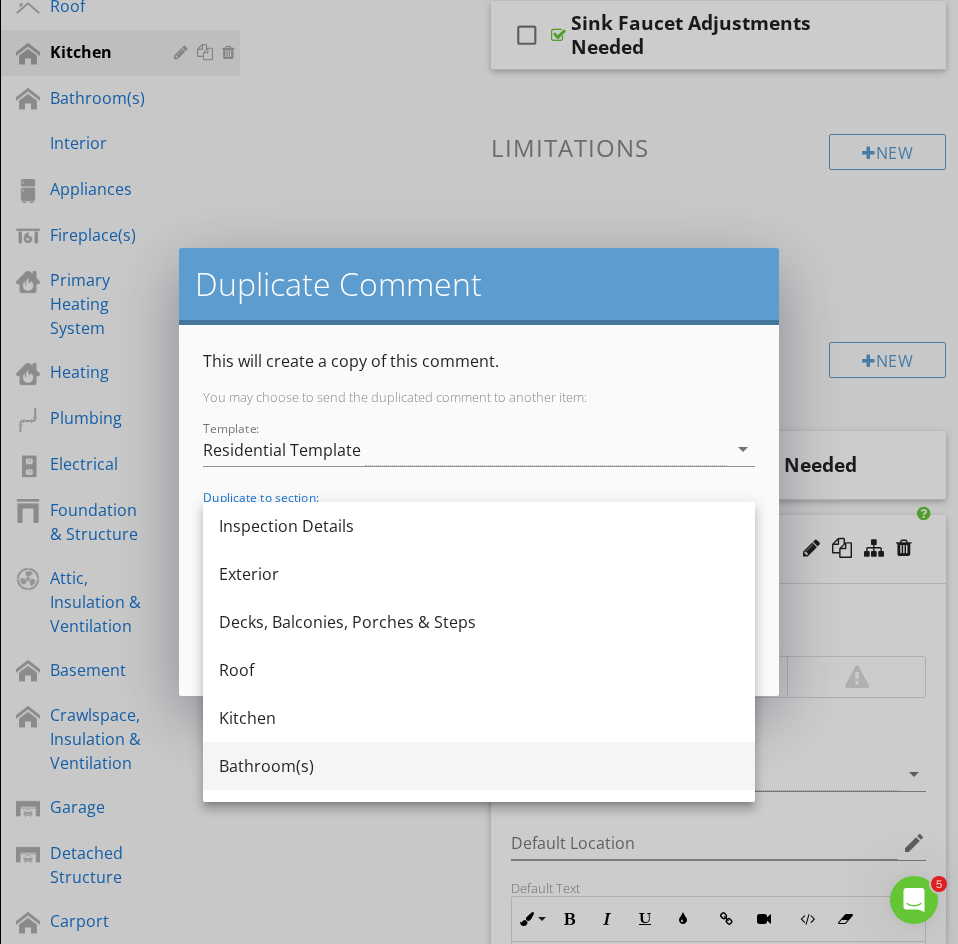 click on "Bathroom(s)" at bounding box center [479, 766] 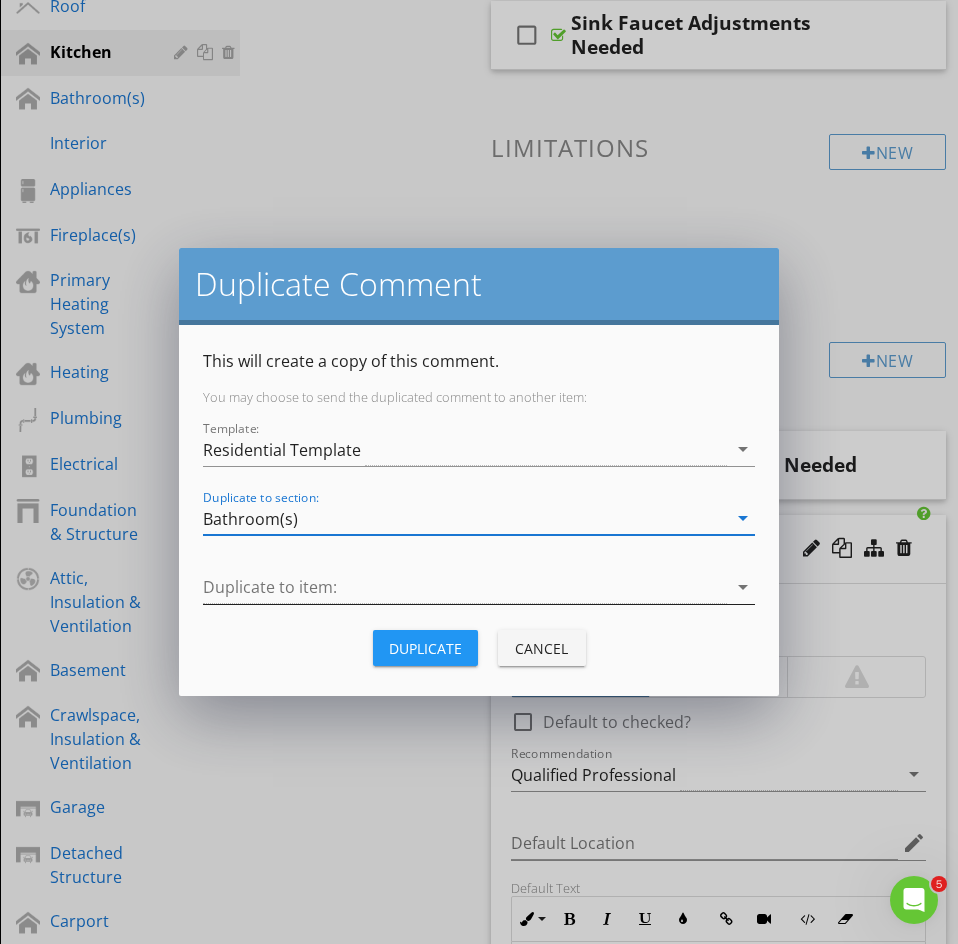 click at bounding box center (465, 587) 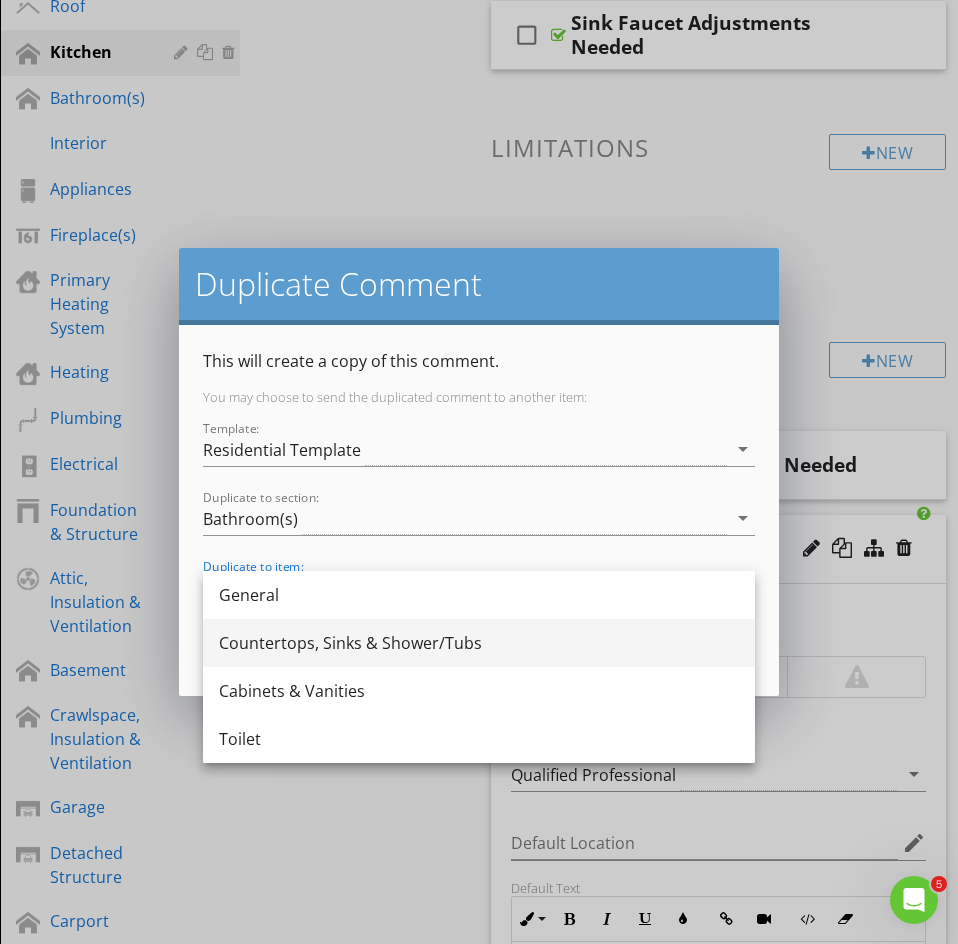 click on "Countertops, Sinks & Shower/Tubs" at bounding box center [479, 643] 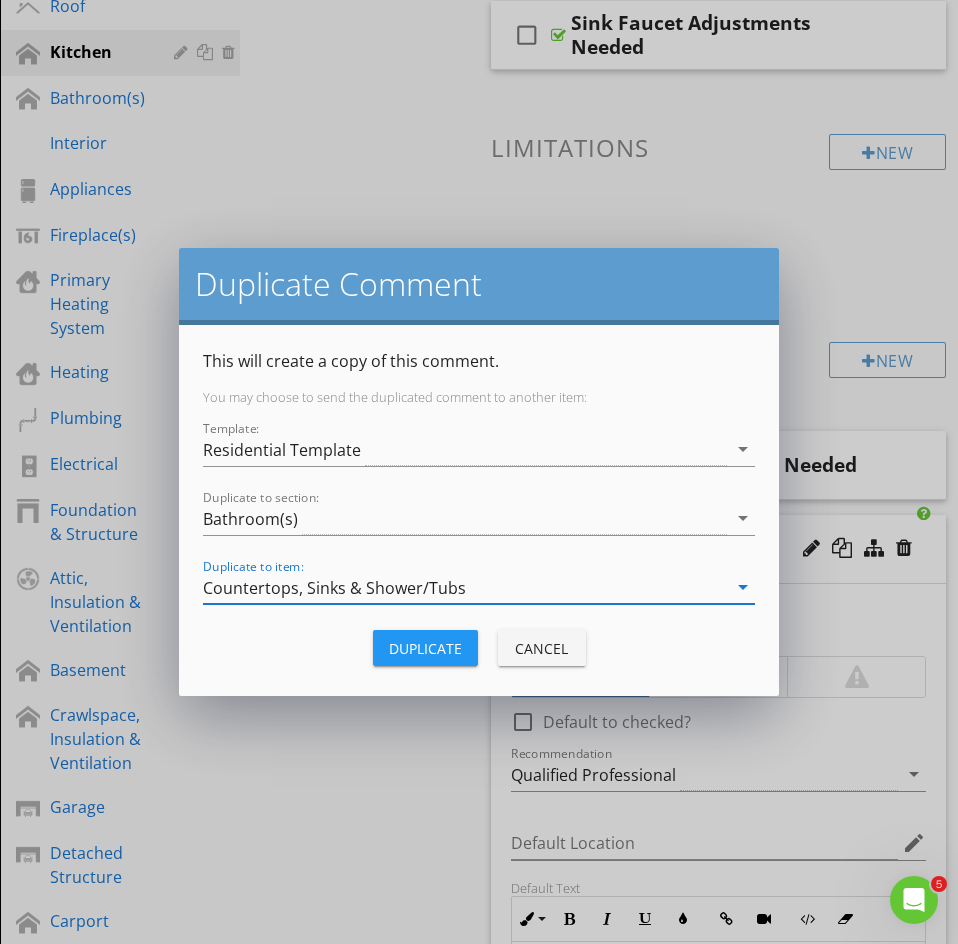 click on "Duplicate" at bounding box center (425, 648) 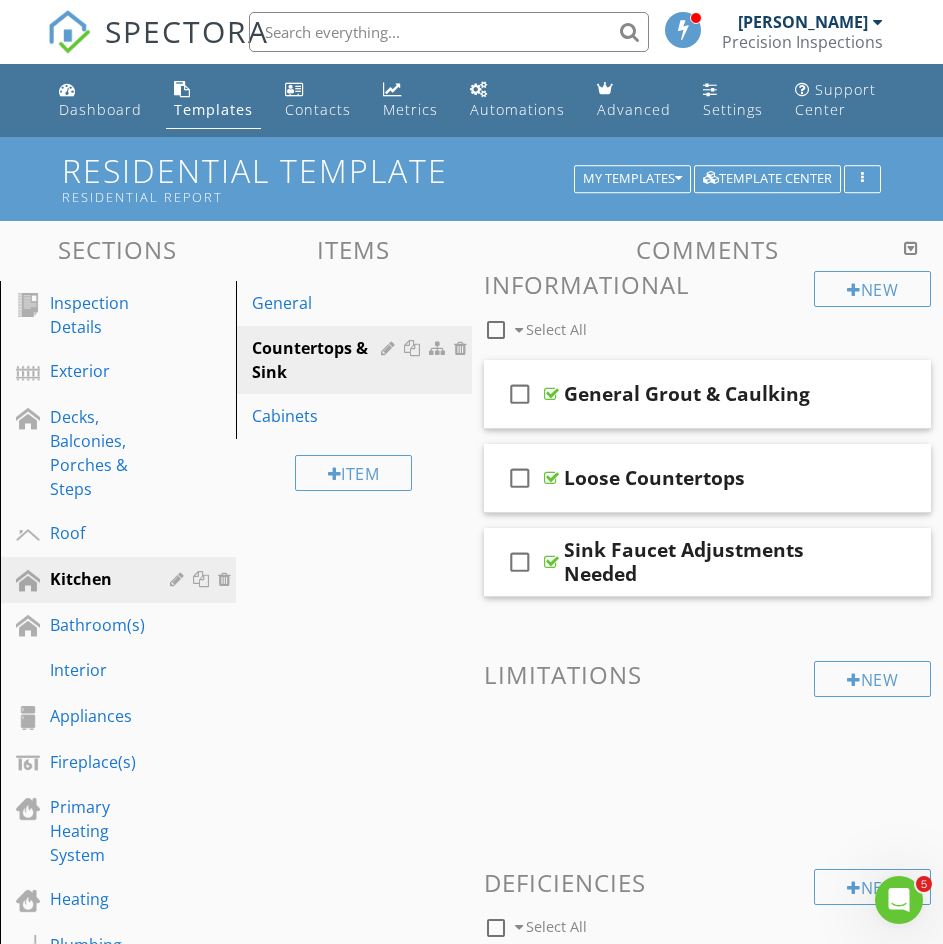 scroll, scrollTop: 266, scrollLeft: 0, axis: vertical 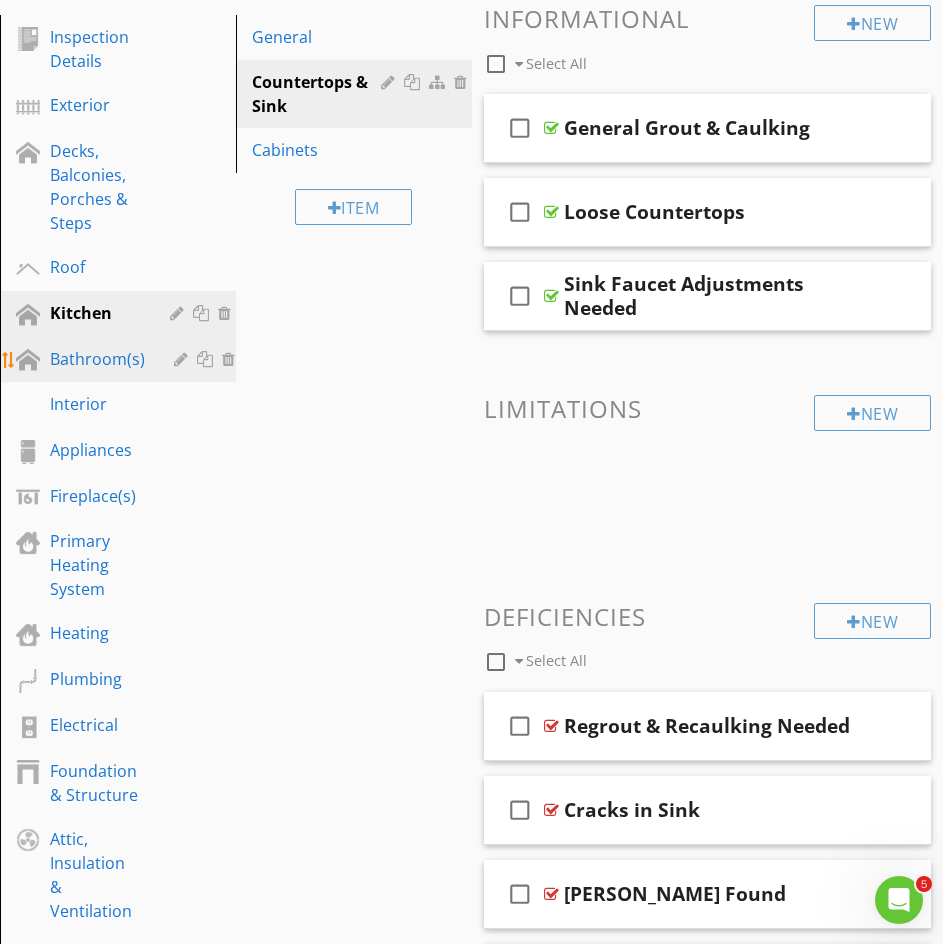 click on "Bathroom(s)" at bounding box center [97, 359] 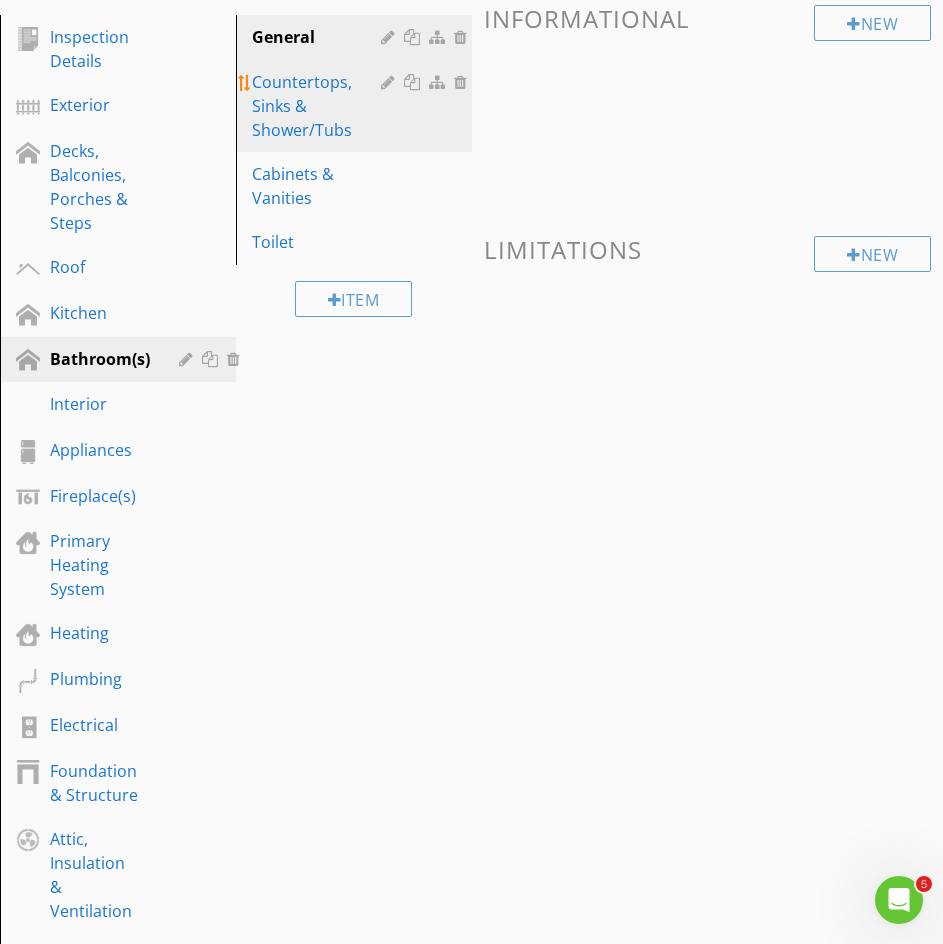 click on "Countertops, Sinks & Shower/Tubs" at bounding box center [319, 106] 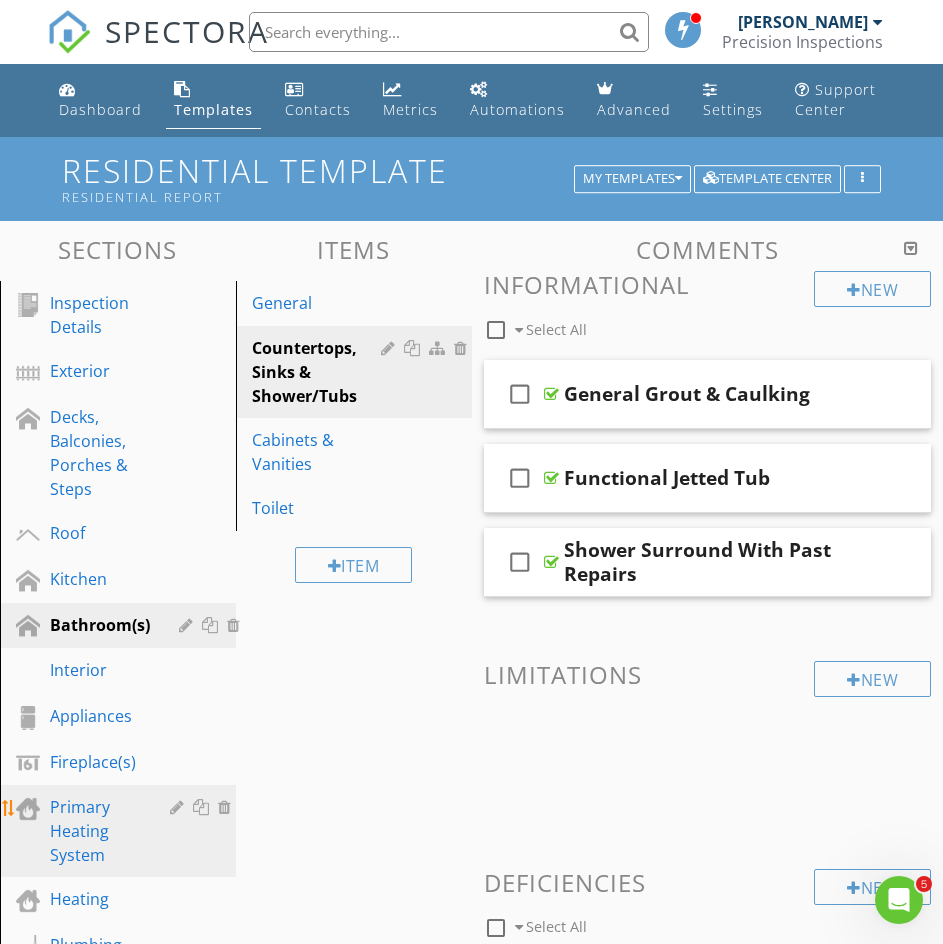 scroll, scrollTop: 266, scrollLeft: 0, axis: vertical 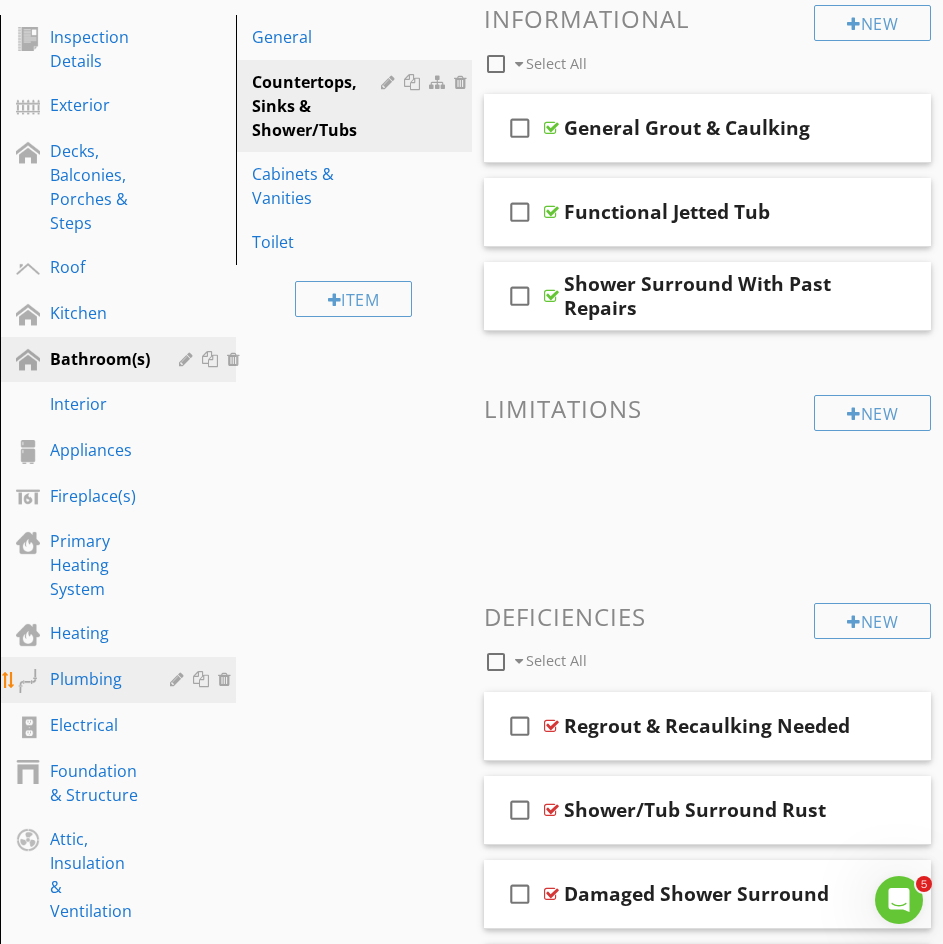 click on "Plumbing" at bounding box center (95, 679) 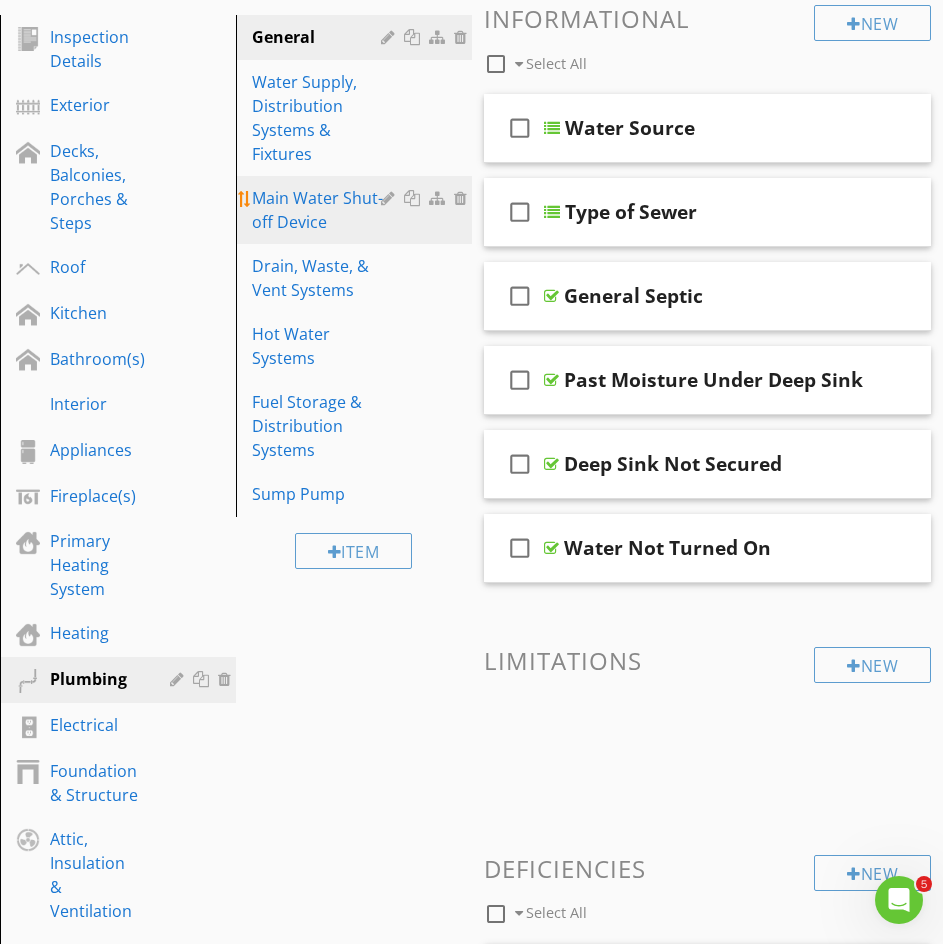 click on "Main Water Shut-off Device" at bounding box center [319, 210] 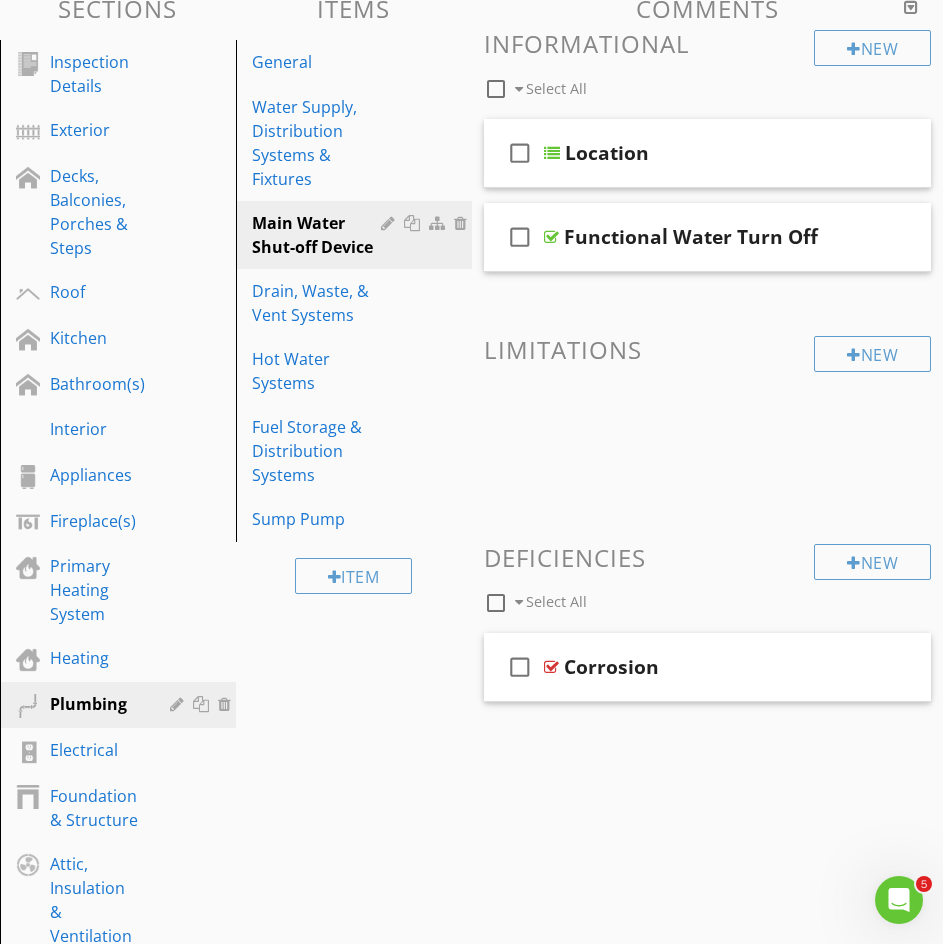 scroll, scrollTop: 0, scrollLeft: 0, axis: both 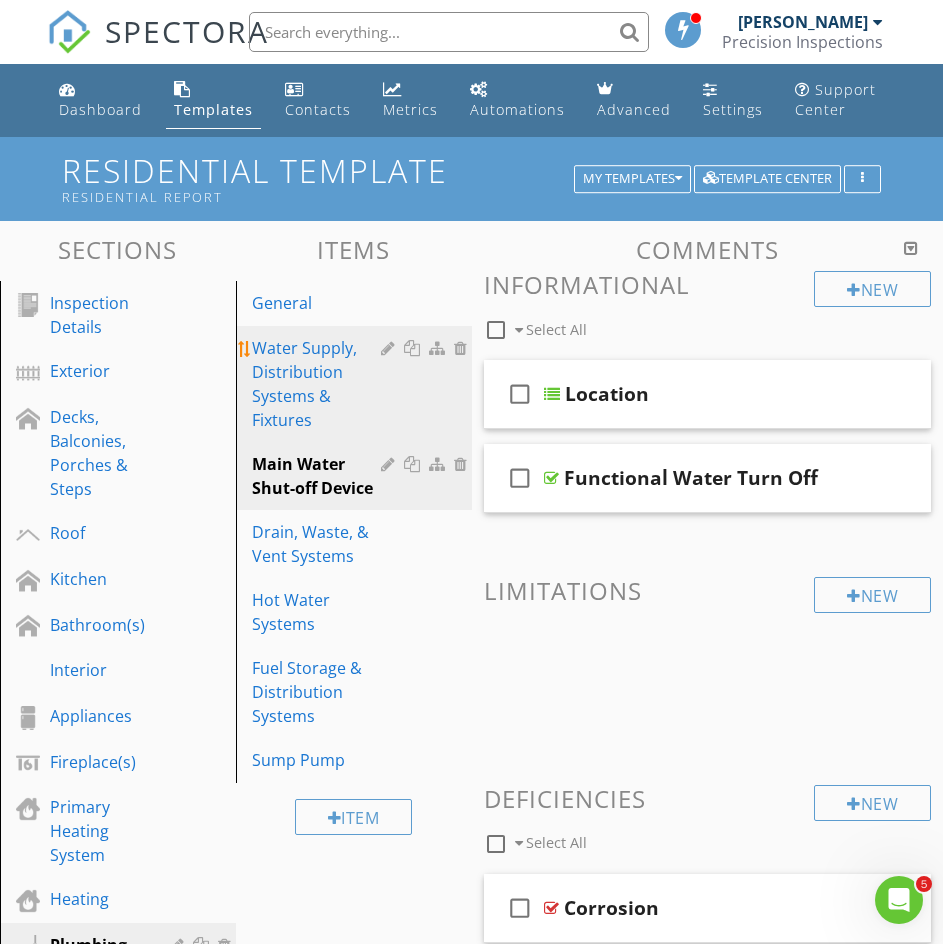 click on "Water Supply, Distribution Systems & Fixtures" at bounding box center [319, 384] 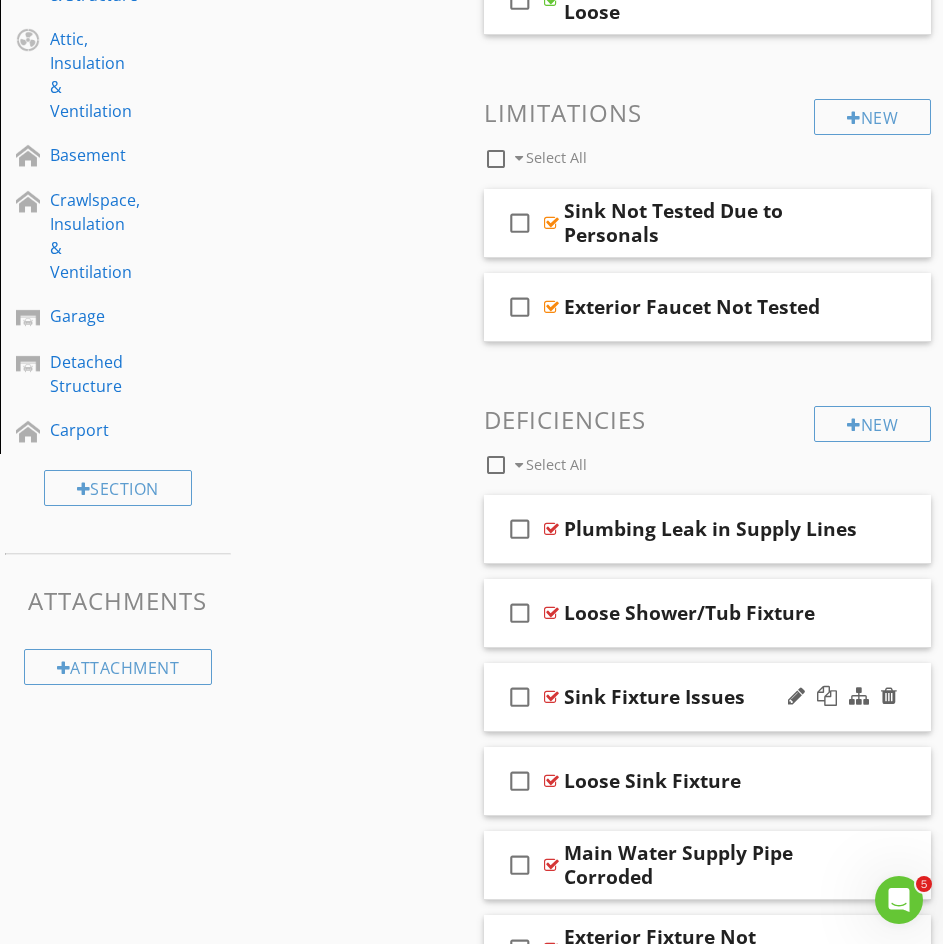 scroll, scrollTop: 1333, scrollLeft: 0, axis: vertical 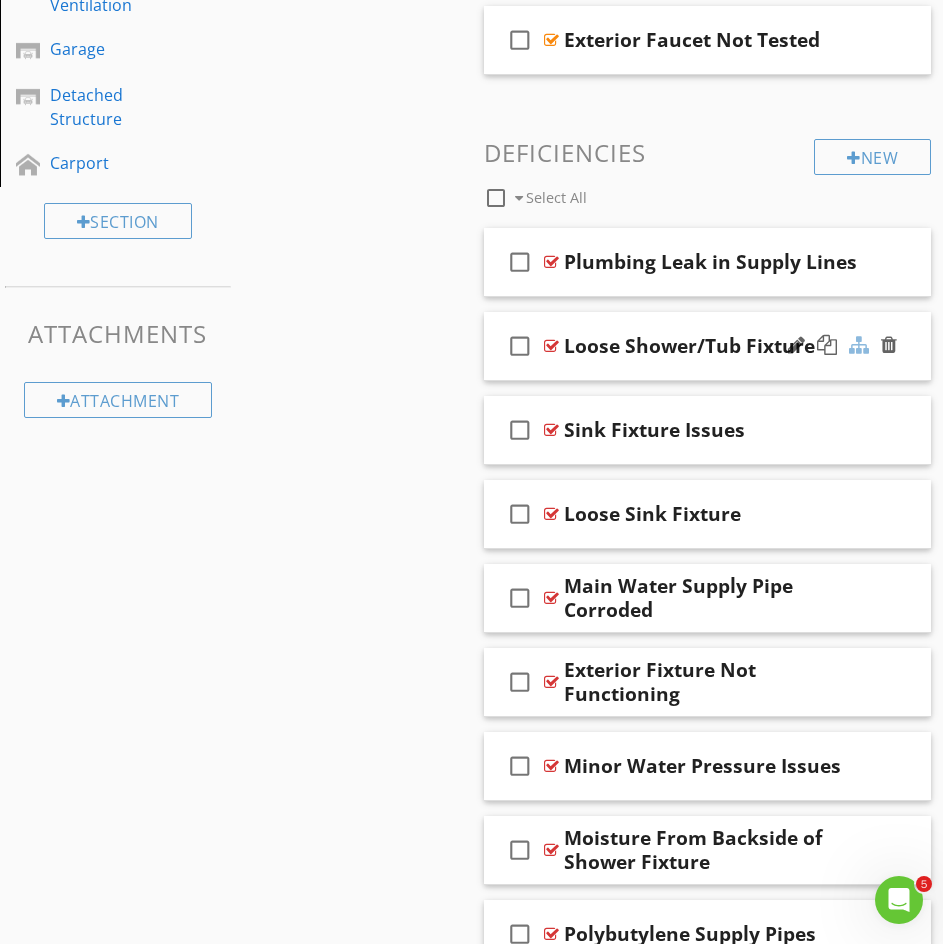 click at bounding box center [859, 345] 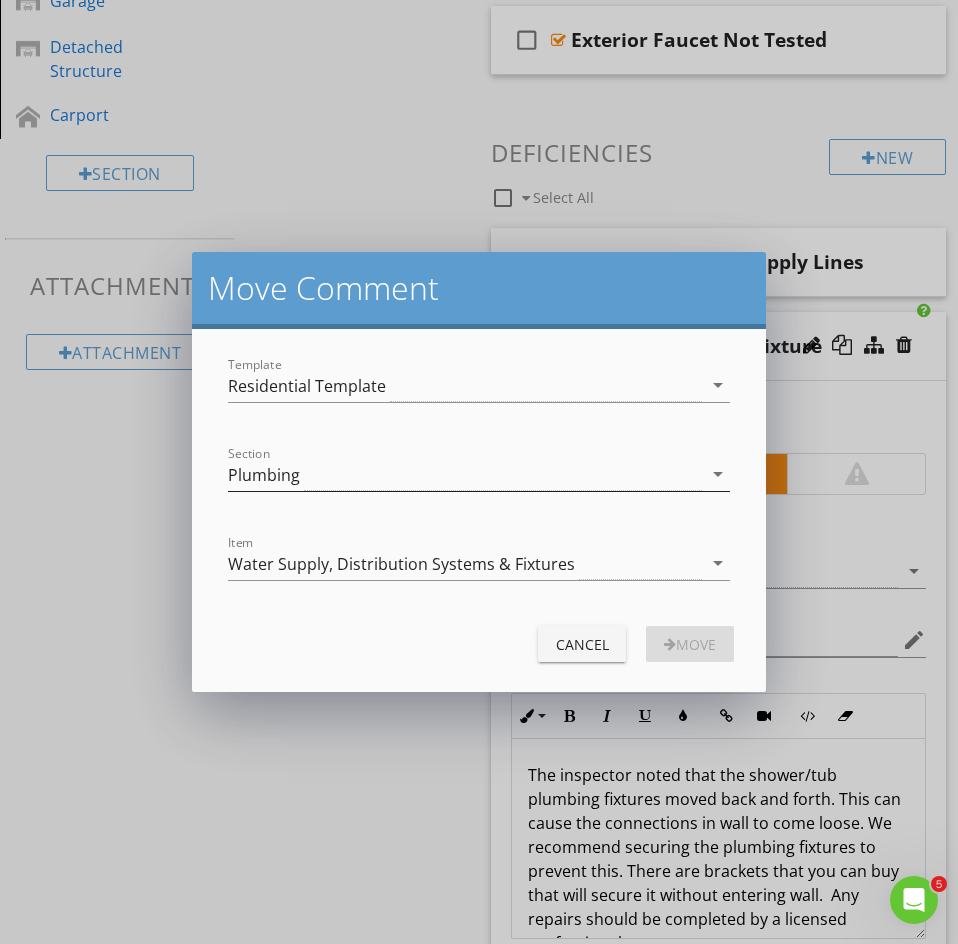 click on "Plumbing" at bounding box center [465, 474] 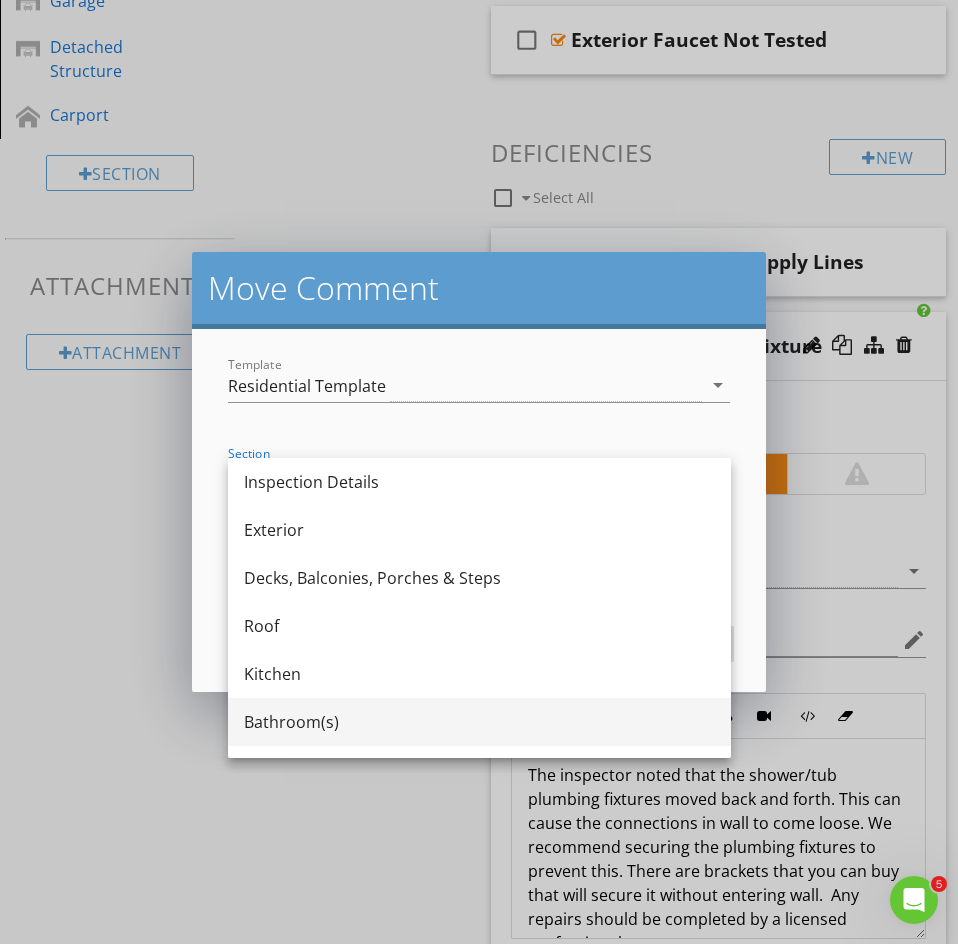 click on "Bathroom(s)" at bounding box center (479, 722) 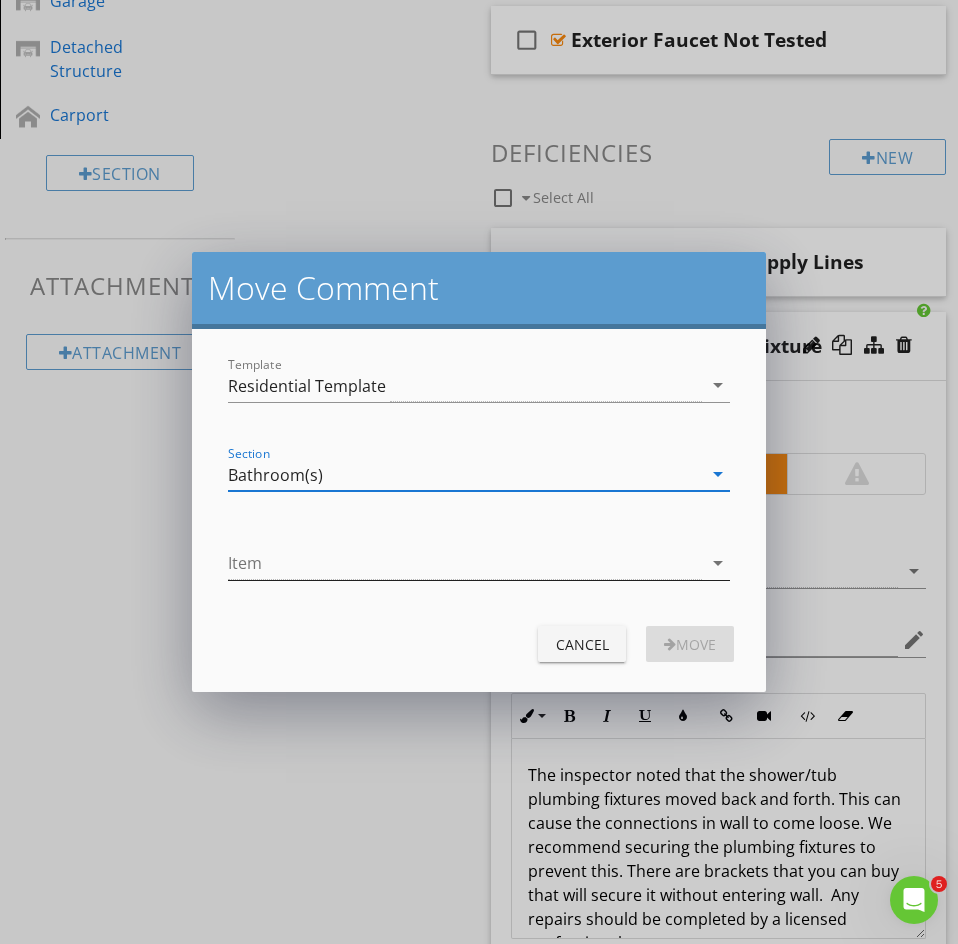 click at bounding box center [465, 563] 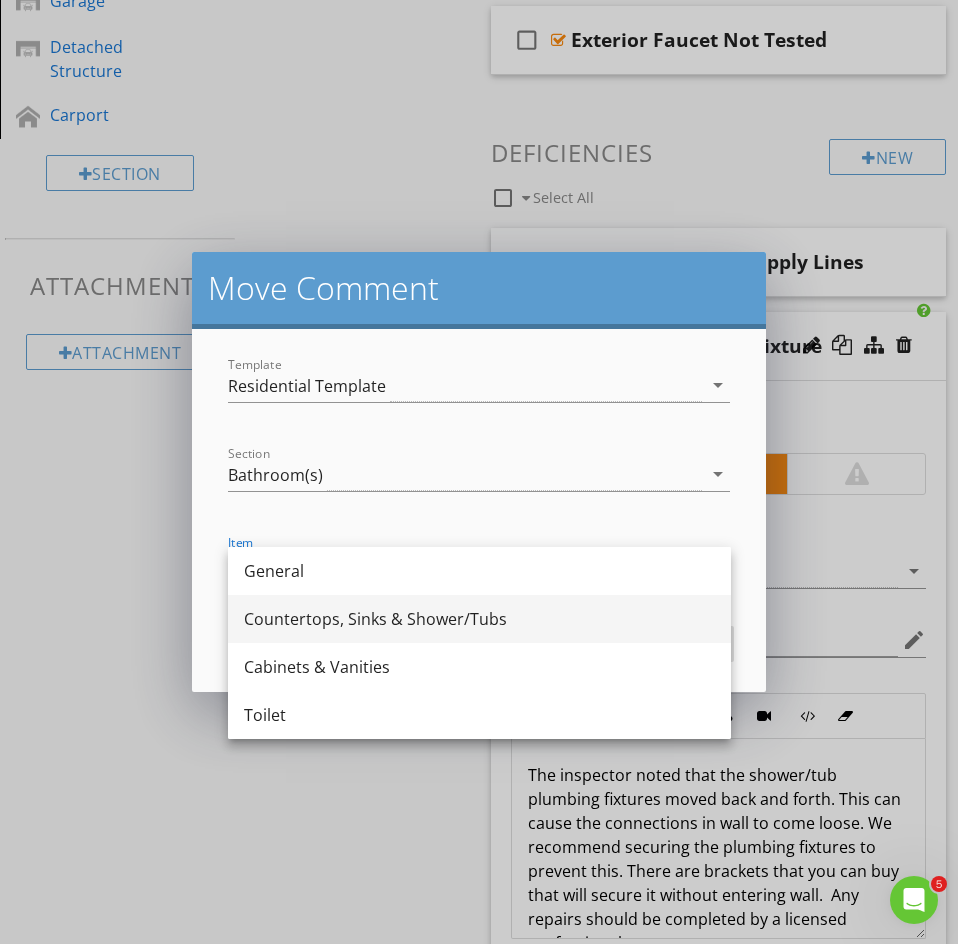 click on "Countertops, Sinks & Shower/Tubs" at bounding box center [479, 619] 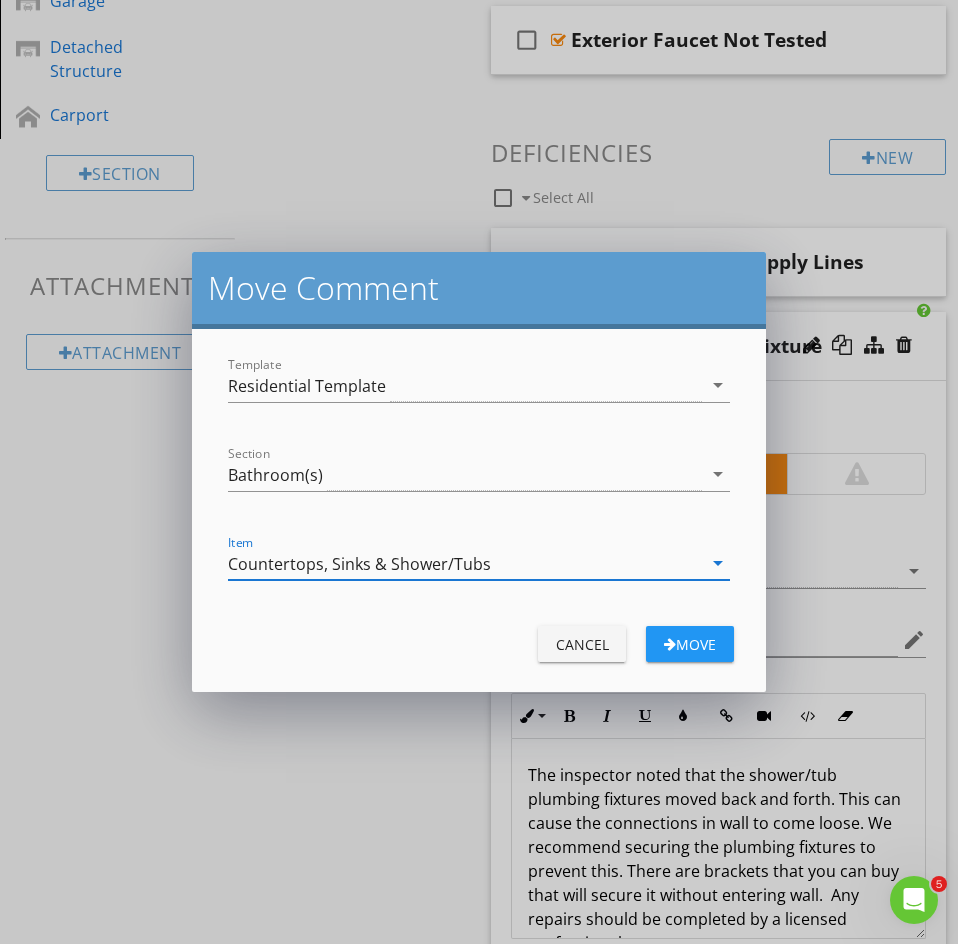 click on "Move" at bounding box center [690, 644] 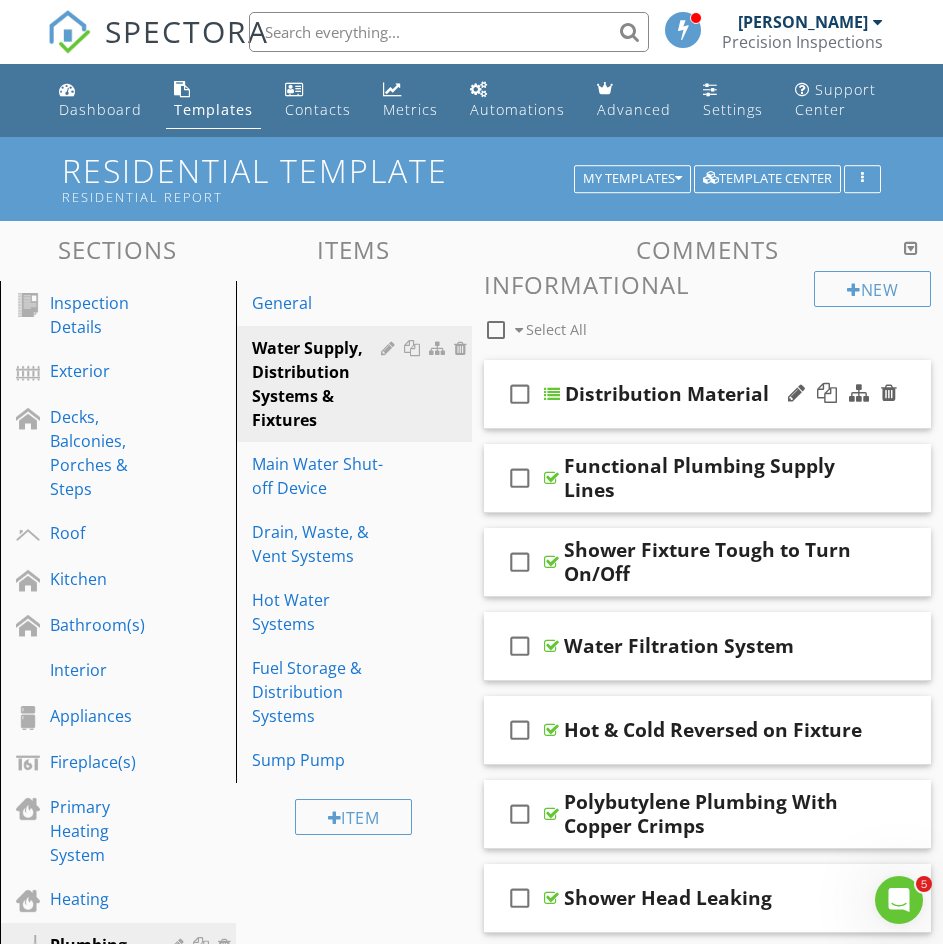 scroll, scrollTop: 266, scrollLeft: 0, axis: vertical 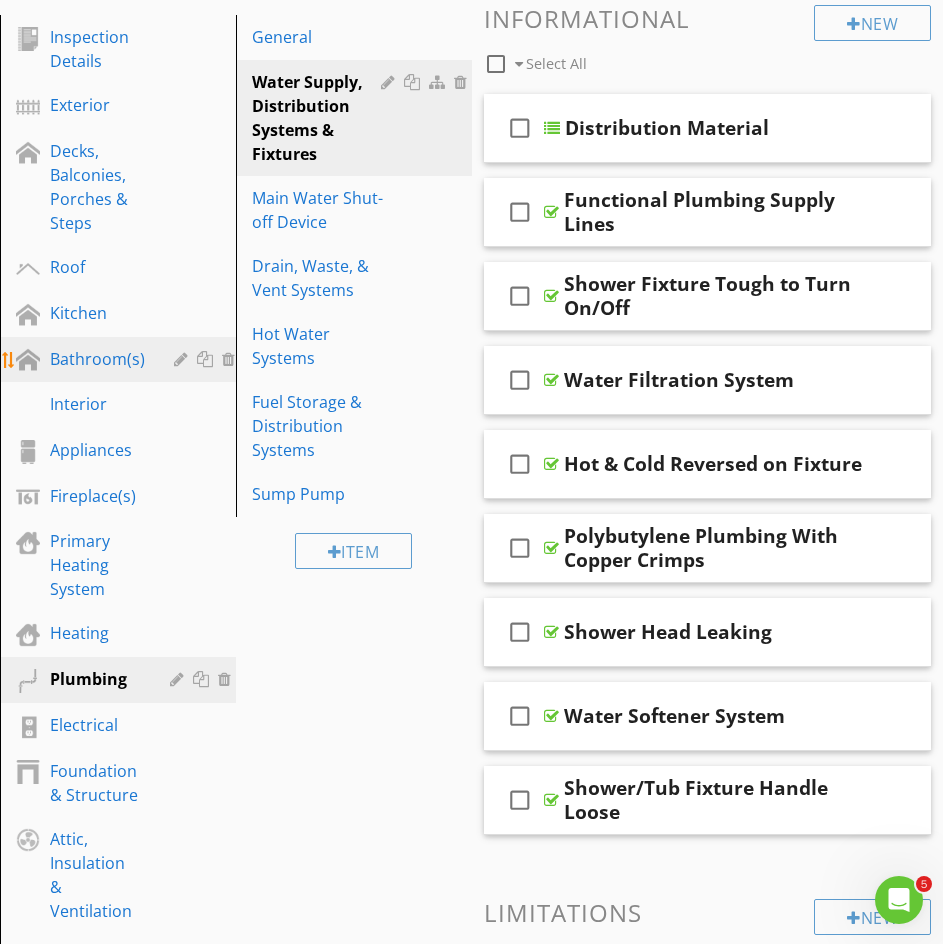 click on "Bathroom(s)" at bounding box center (97, 359) 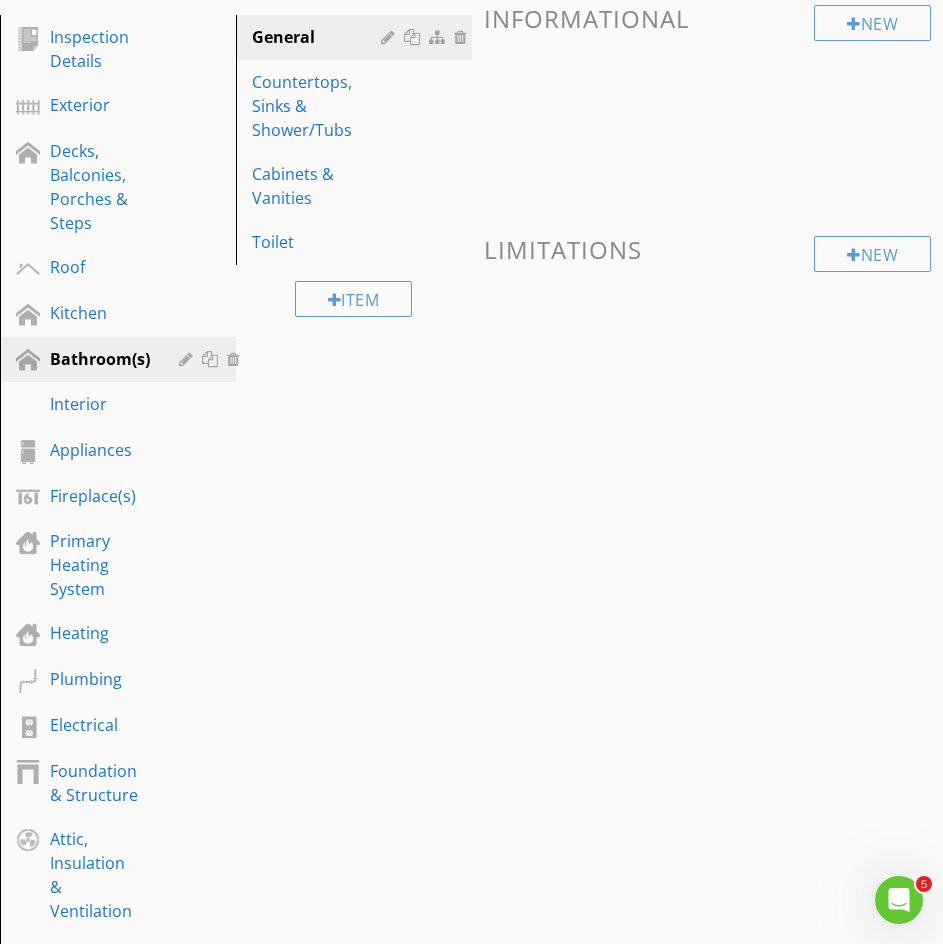 scroll, scrollTop: 0, scrollLeft: 0, axis: both 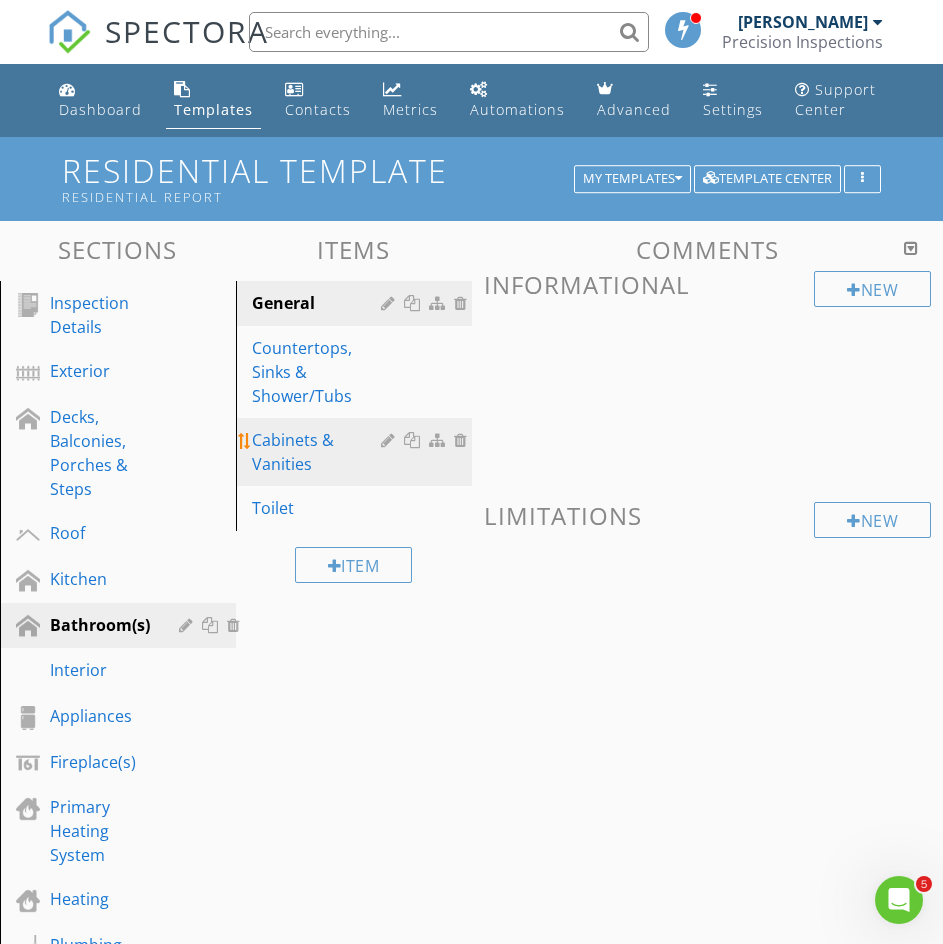 click at bounding box center (390, 440) 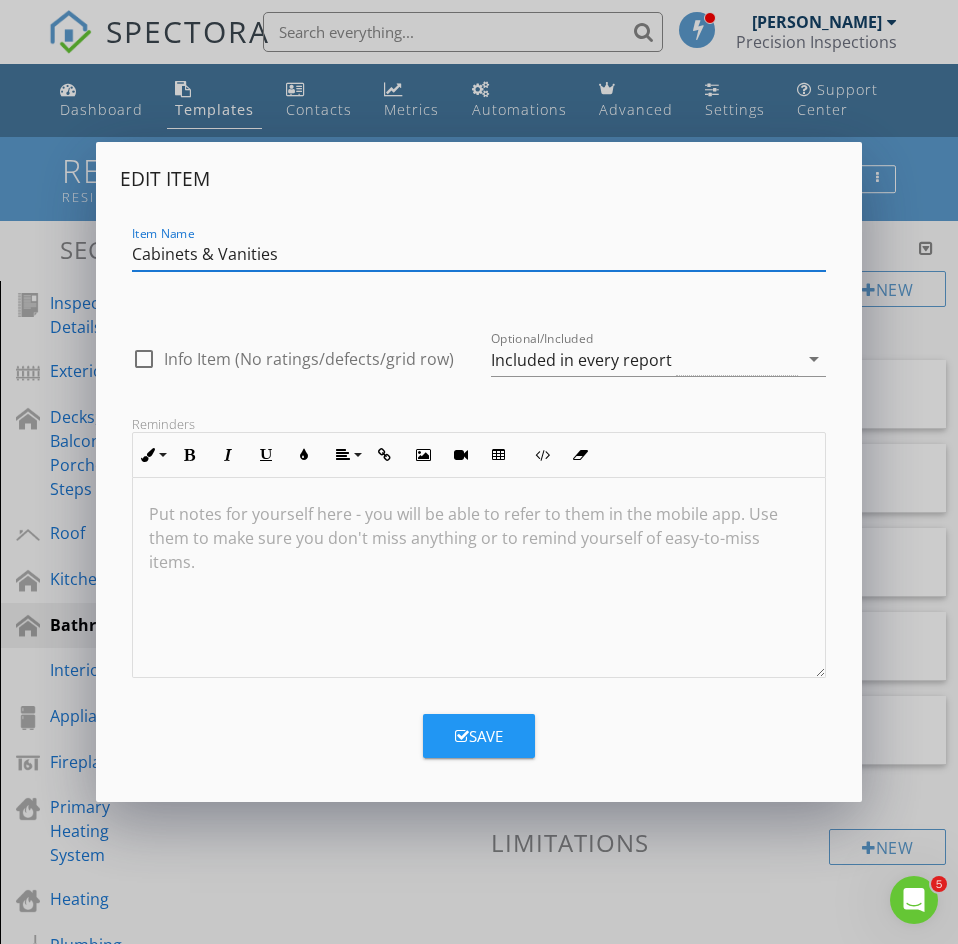 drag, startPoint x: 195, startPoint y: 255, endPoint x: 231, endPoint y: 248, distance: 36.67424 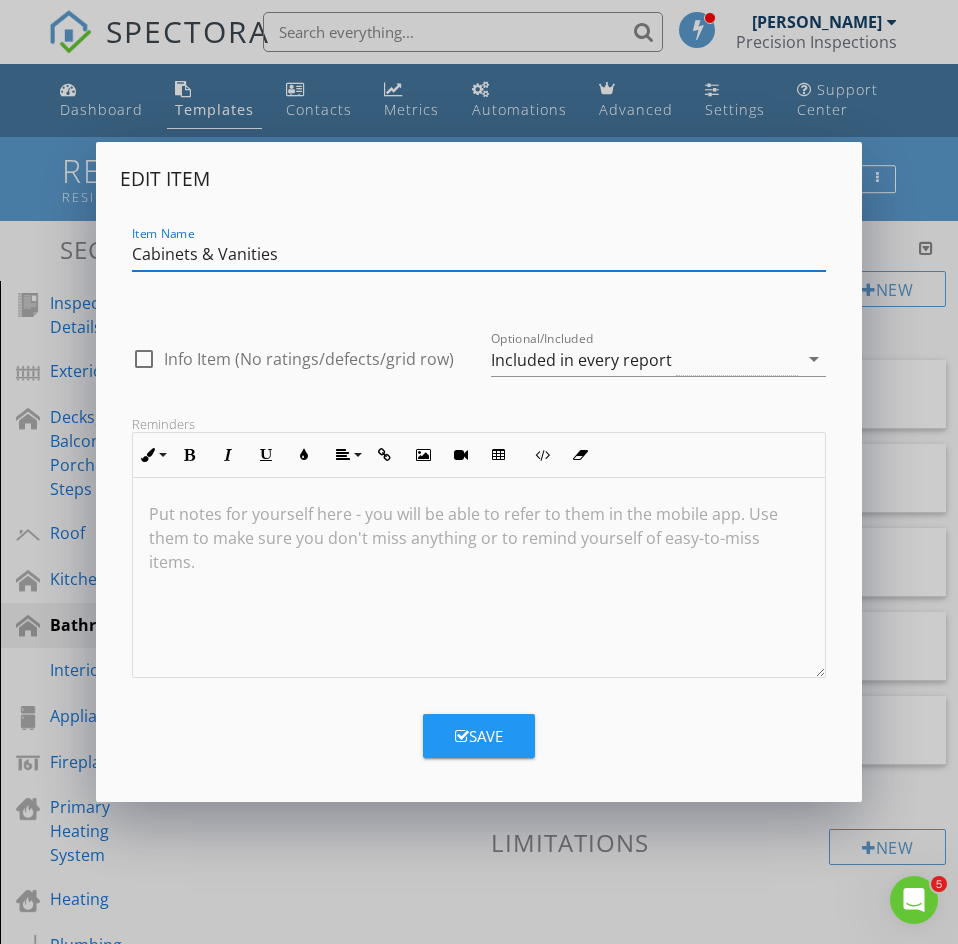 click on "Cabinets & Vanities" at bounding box center [479, 254] 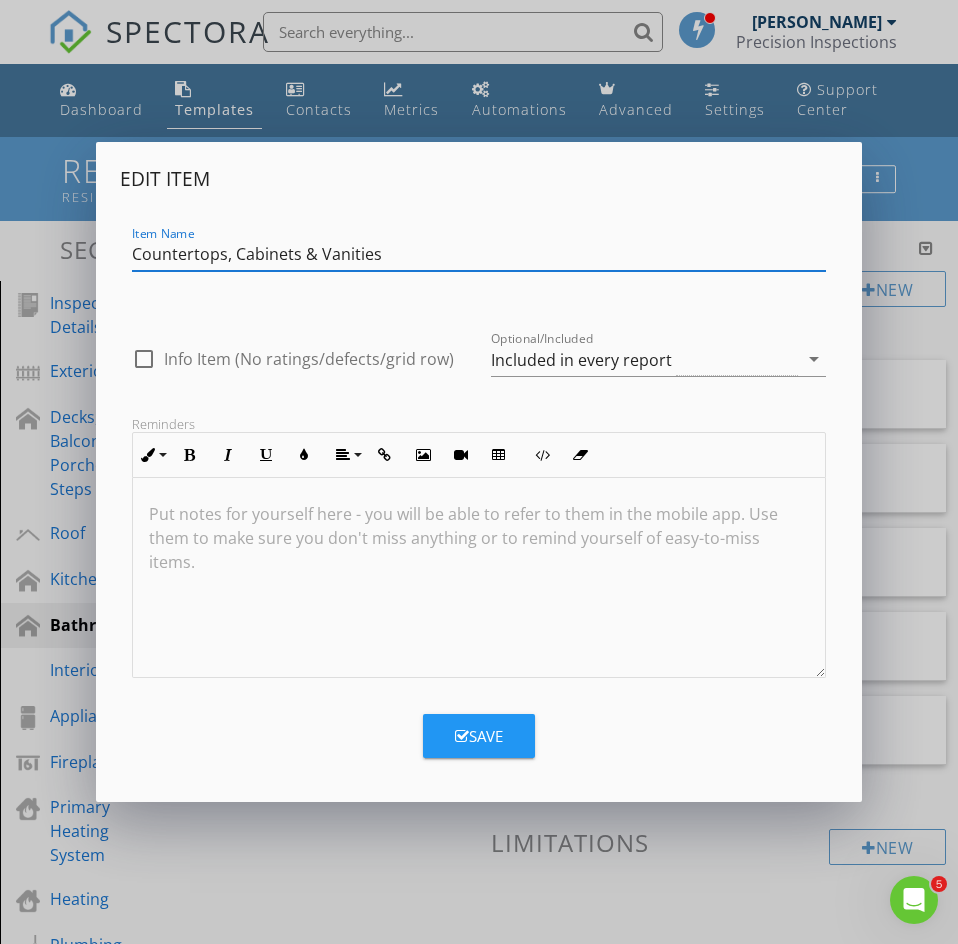 type on "Countertops, Cabinets & Vanities" 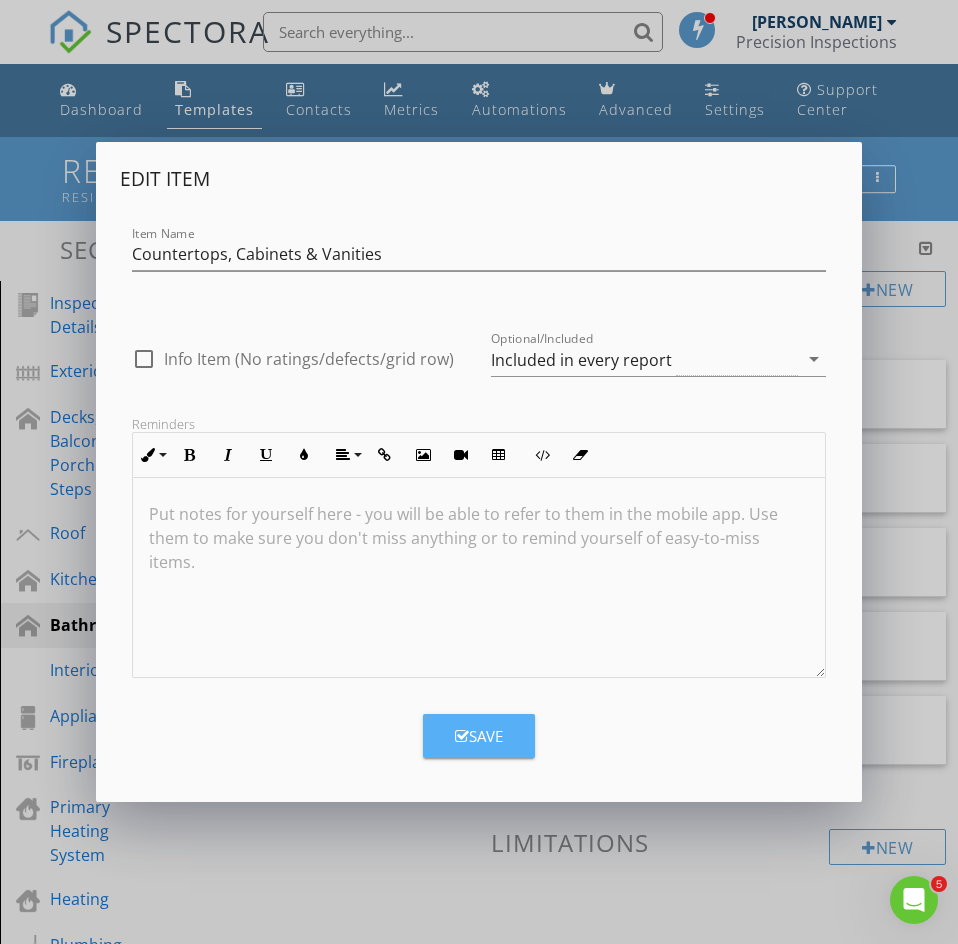 click on "Save" at bounding box center [479, 736] 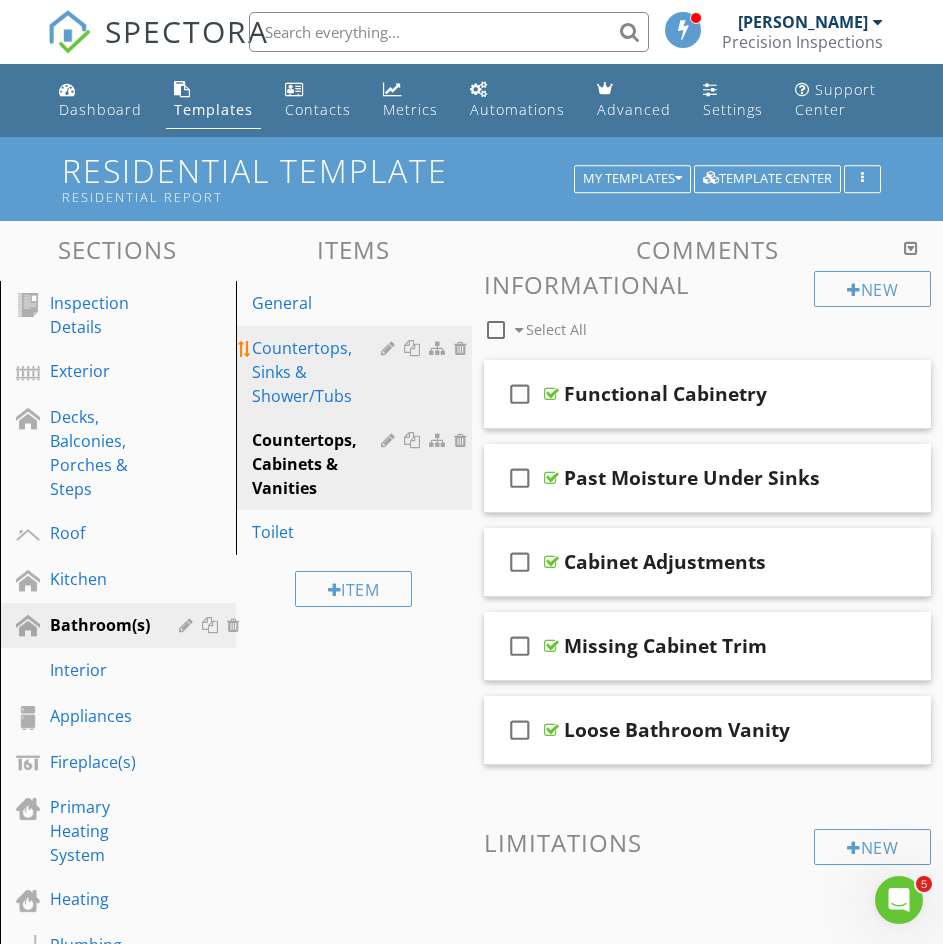 click at bounding box center [390, 348] 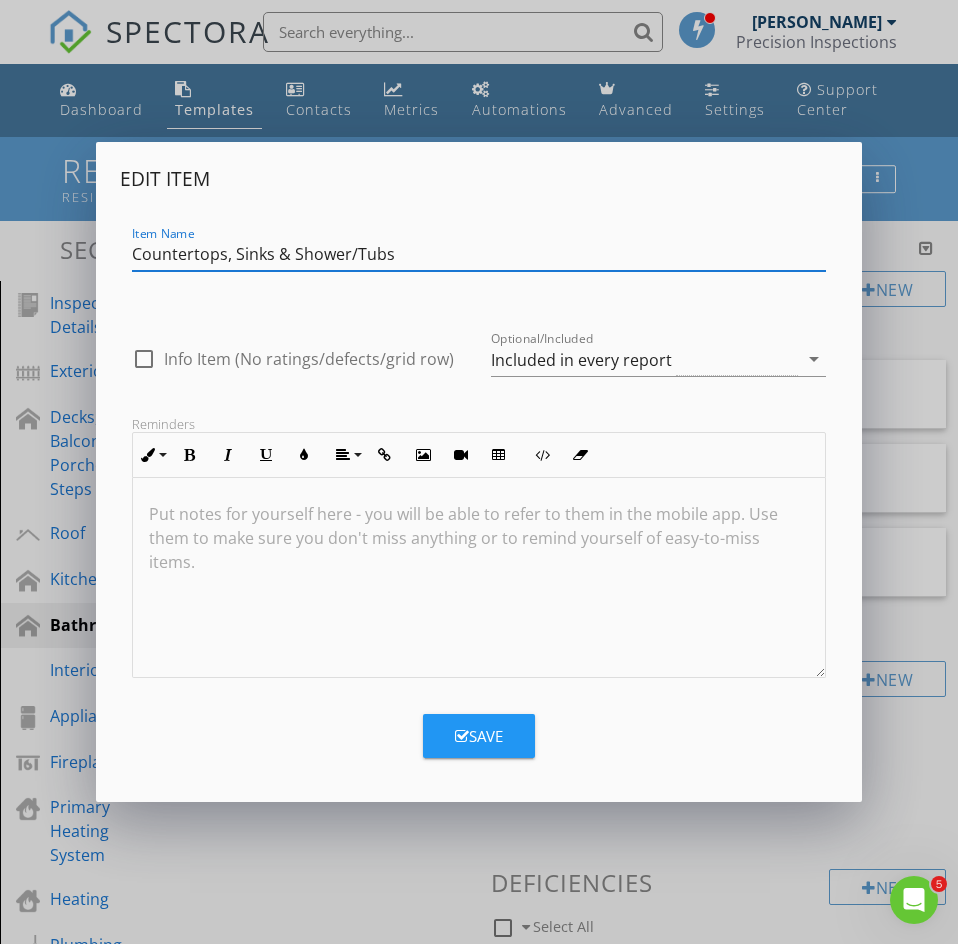 drag, startPoint x: 232, startPoint y: 253, endPoint x: 109, endPoint y: 263, distance: 123.40584 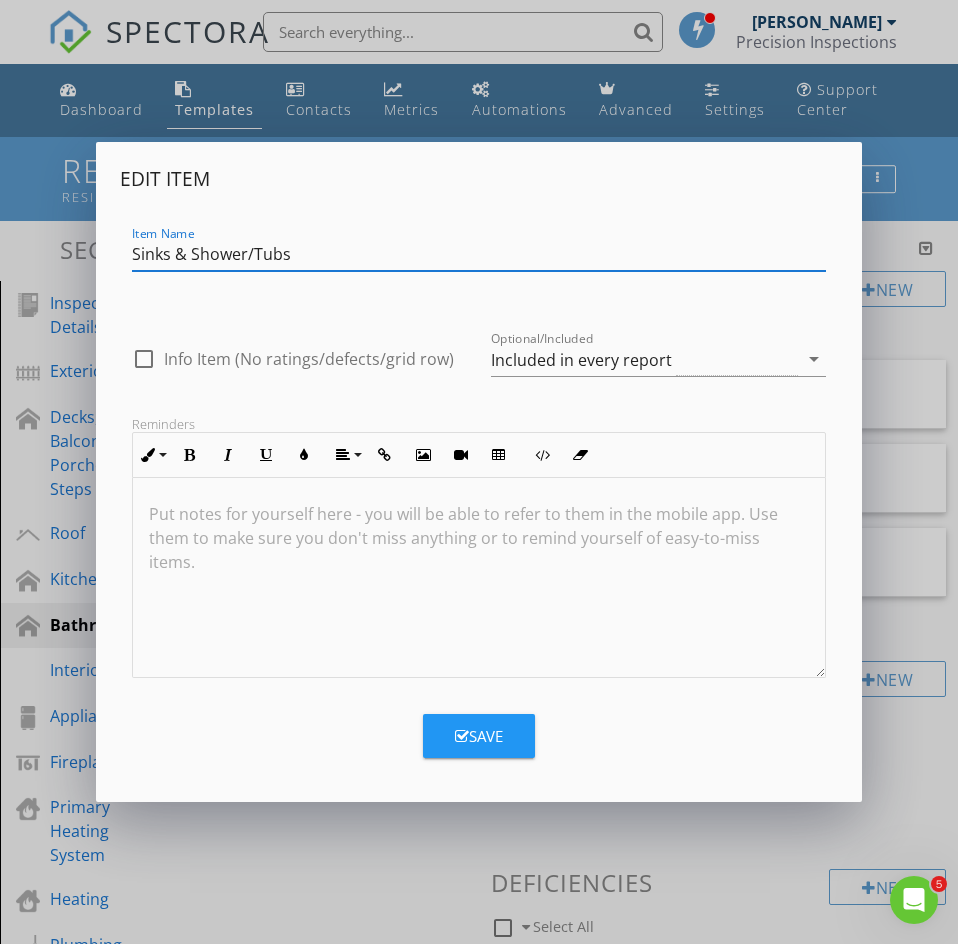 type on "Sinks & Shower/Tubs" 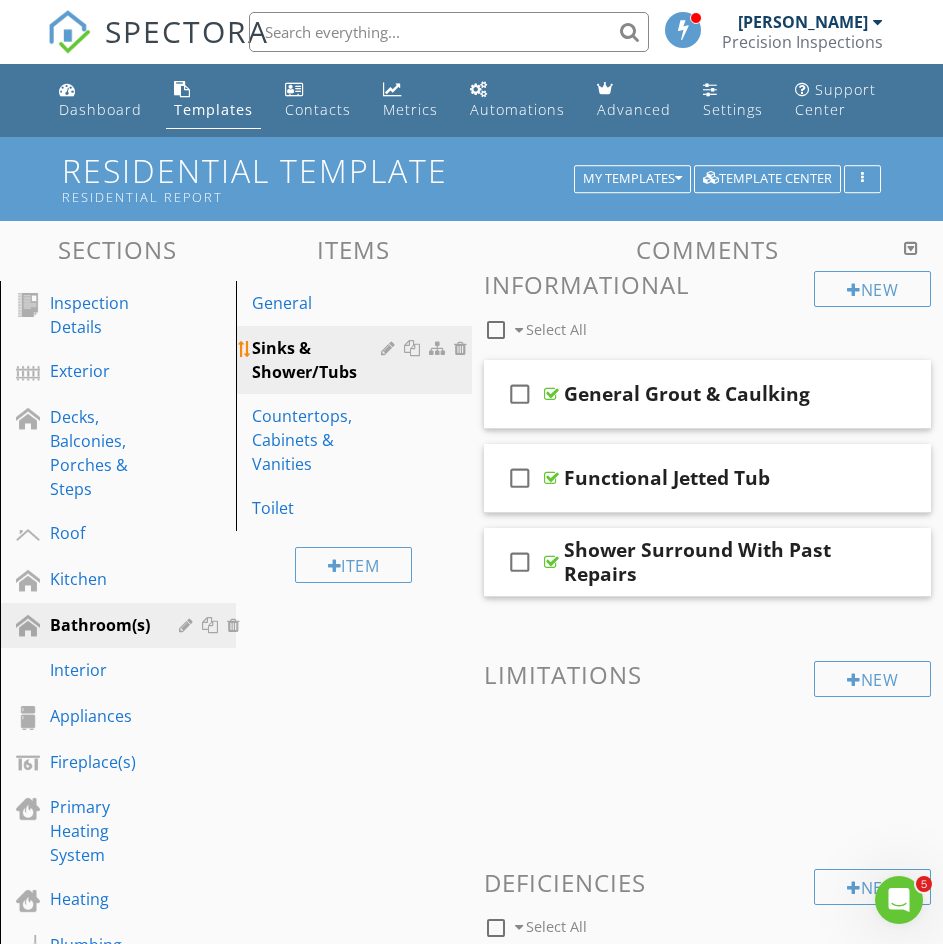 click on "Sinks & Shower/Tubs" at bounding box center (319, 360) 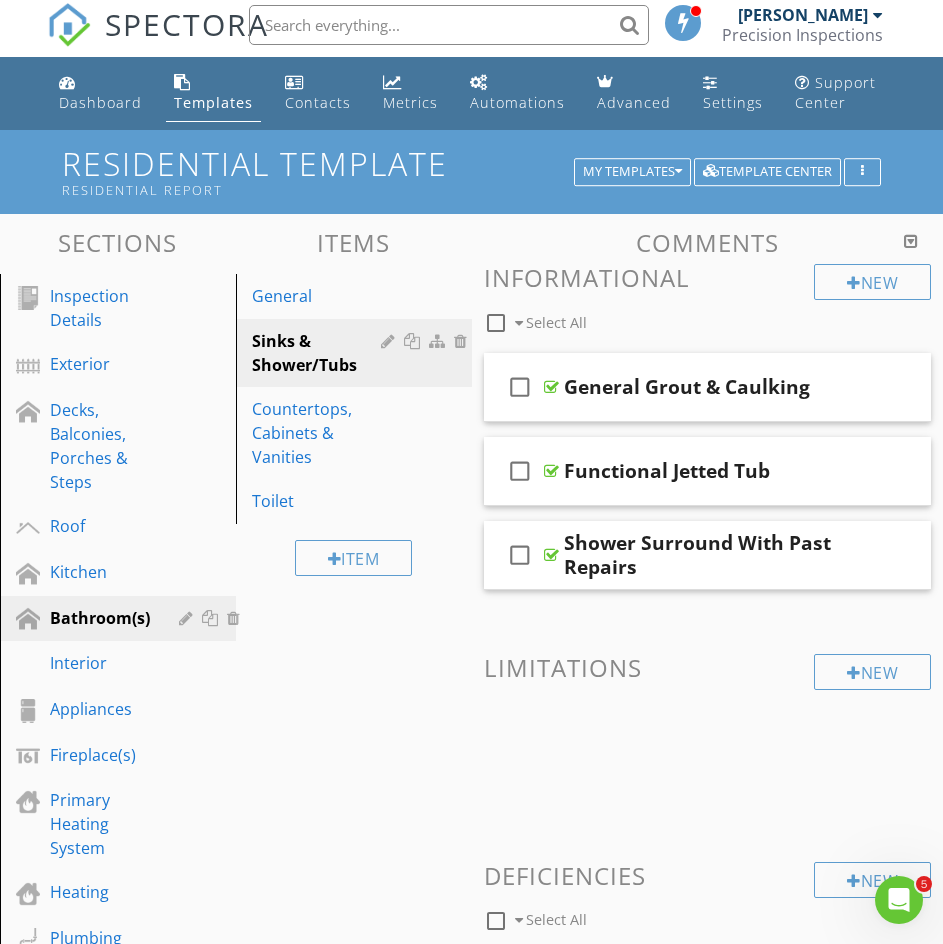scroll, scrollTop: 0, scrollLeft: 0, axis: both 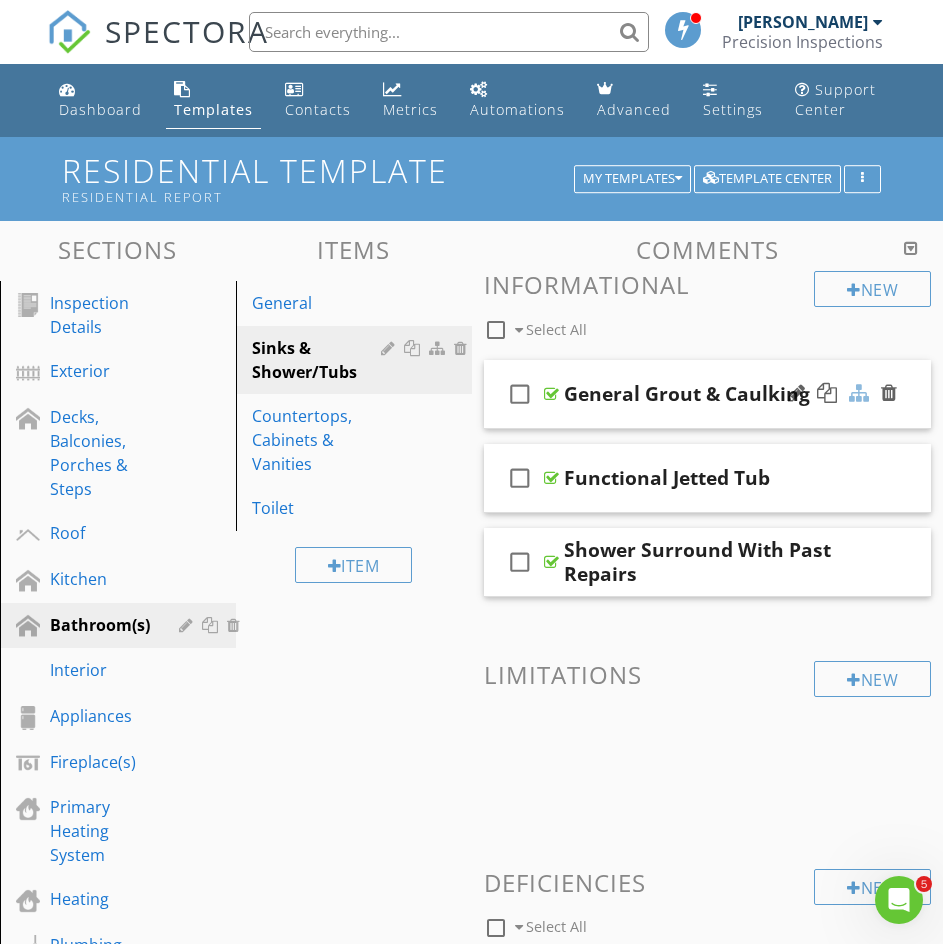 click at bounding box center (859, 393) 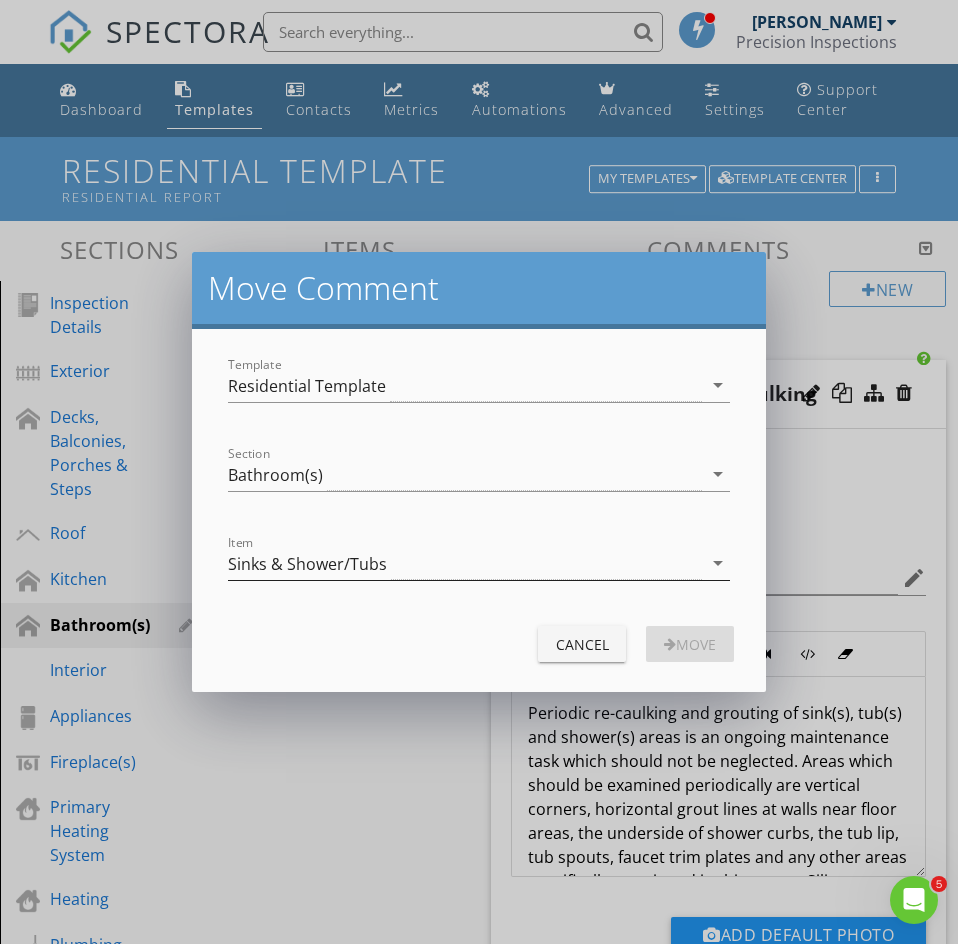 click on "Sinks & Shower/Tubs" at bounding box center [465, 563] 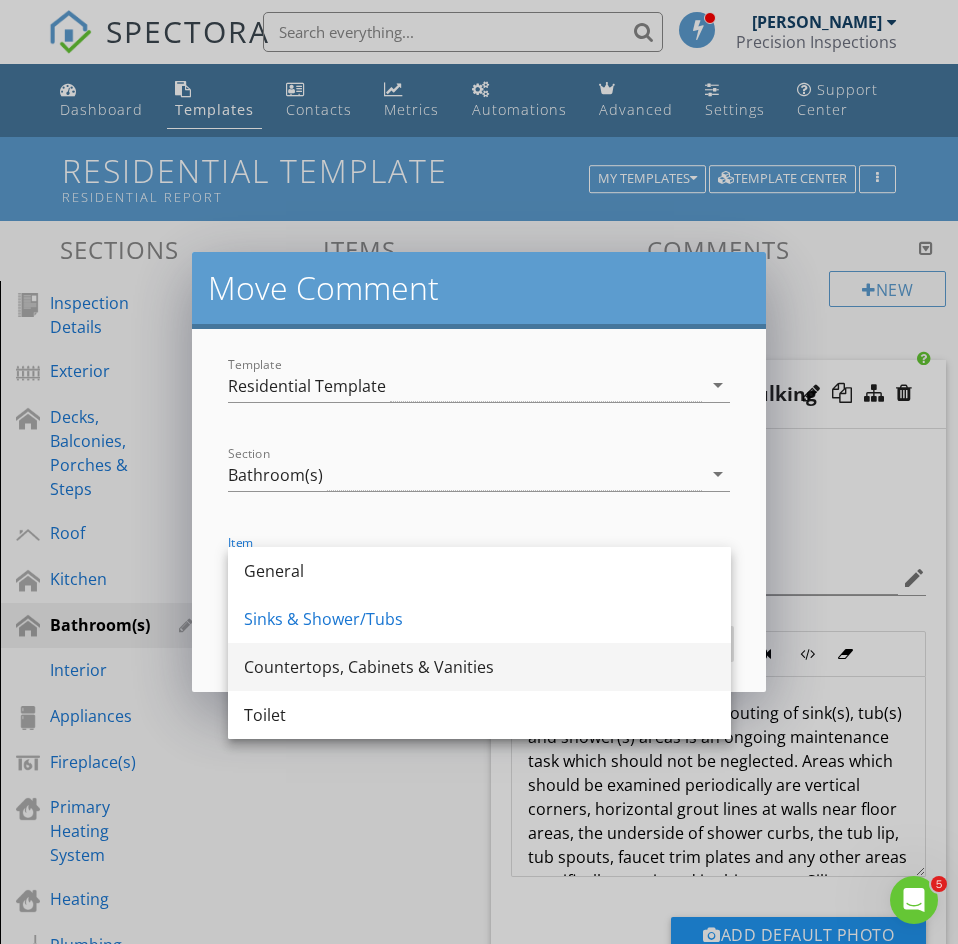 click on "Countertops, Cabinets & Vanities" at bounding box center (479, 667) 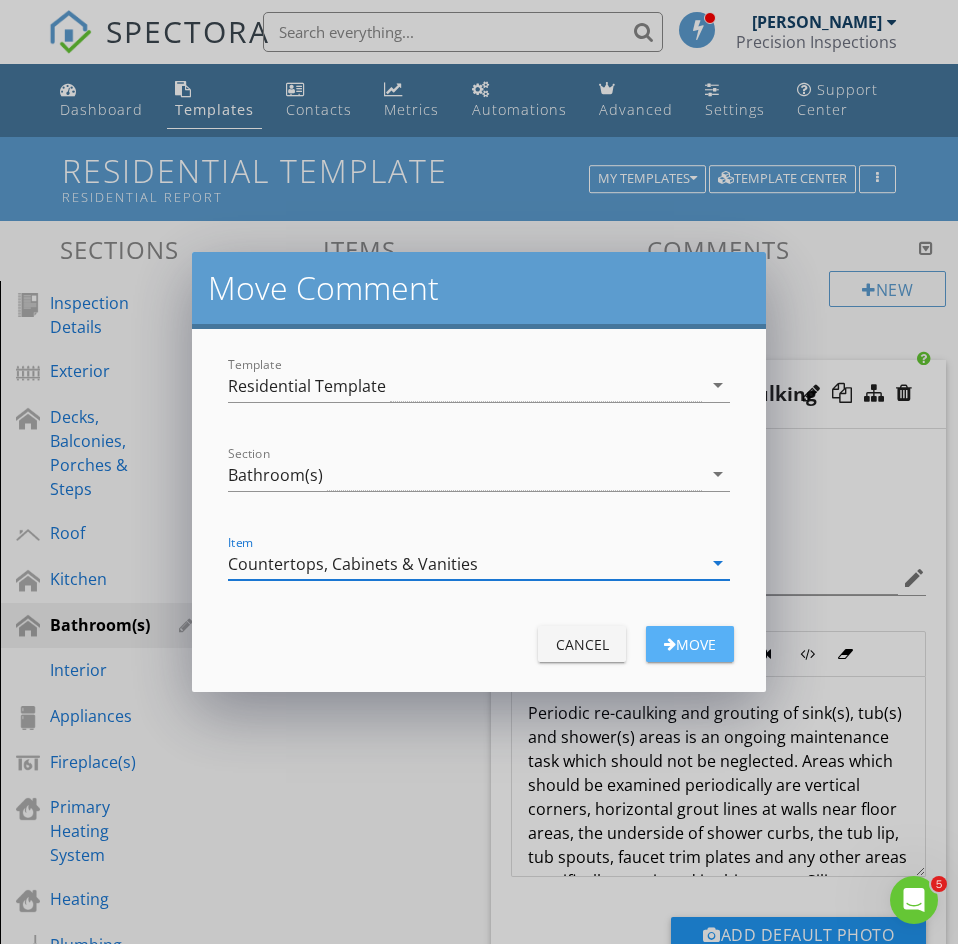 click on "Move" at bounding box center (690, 644) 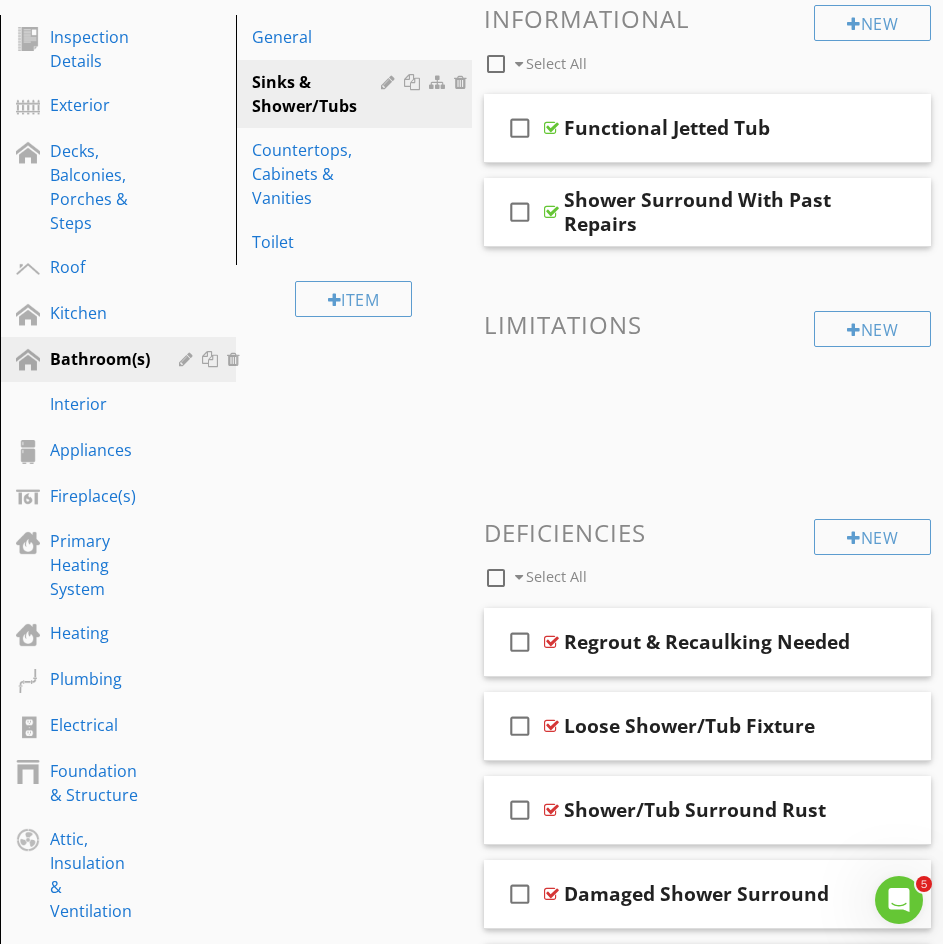 scroll, scrollTop: 533, scrollLeft: 0, axis: vertical 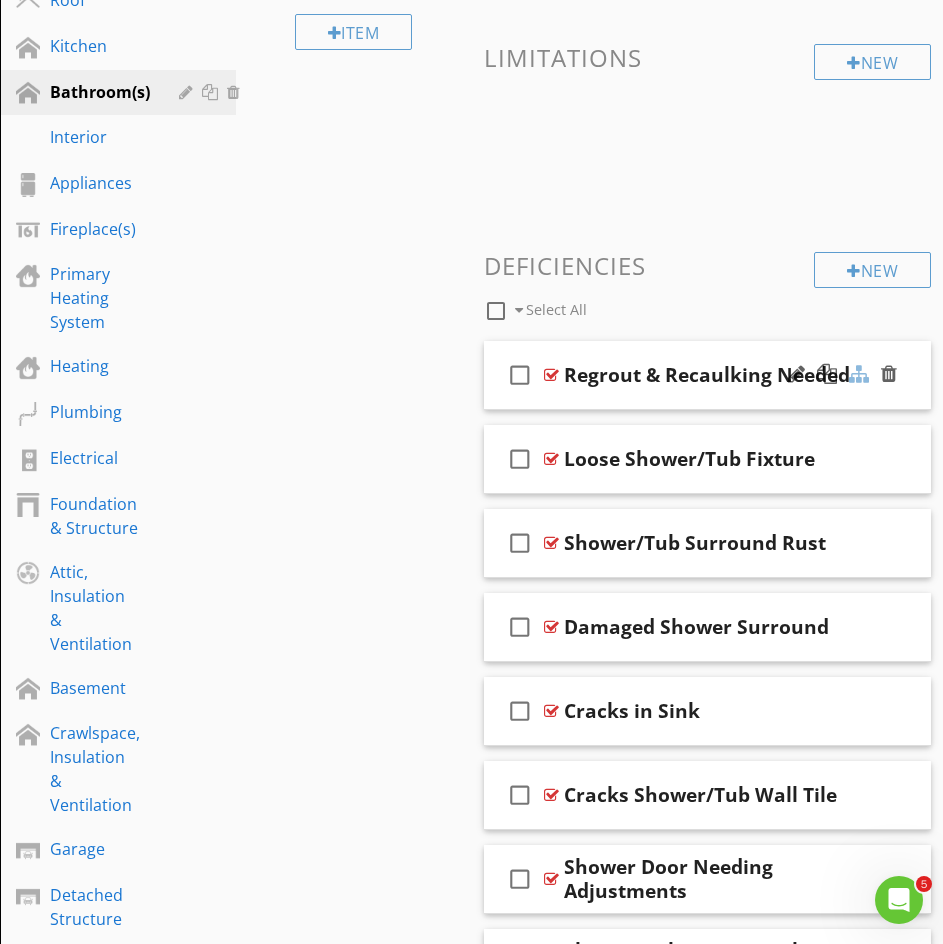 click at bounding box center (859, 374) 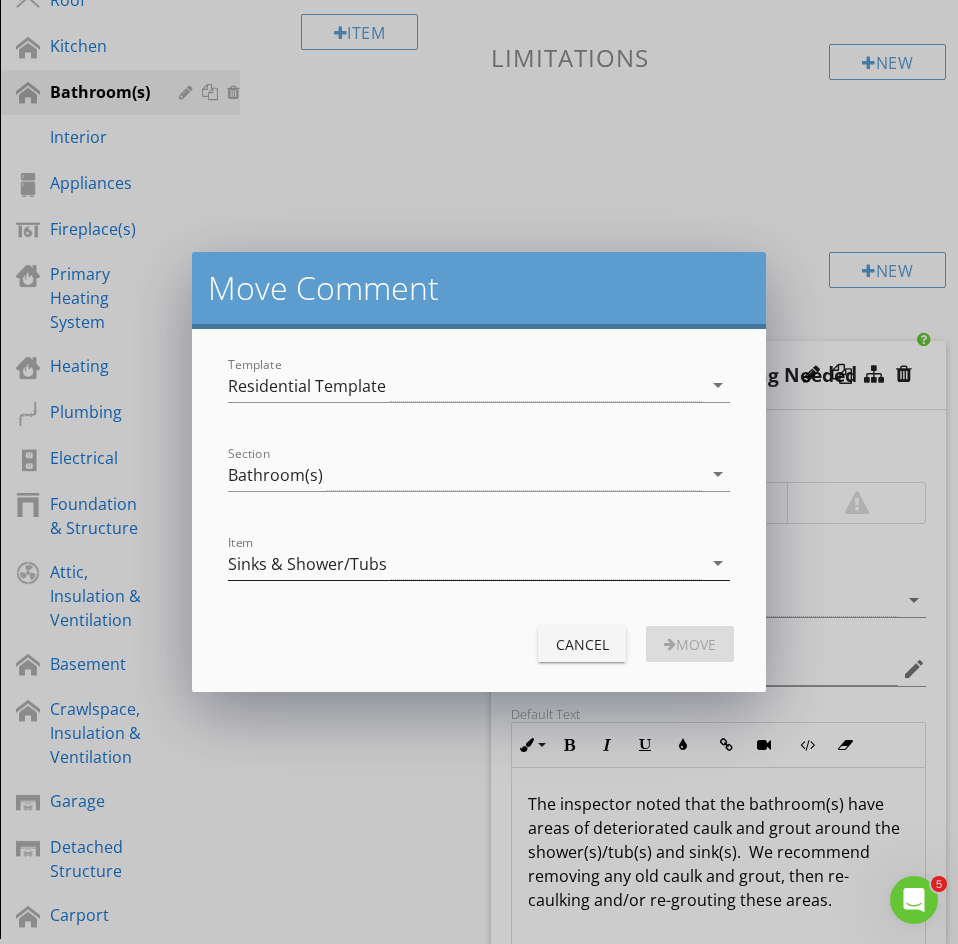 click on "Sinks & Shower/Tubs" at bounding box center [307, 564] 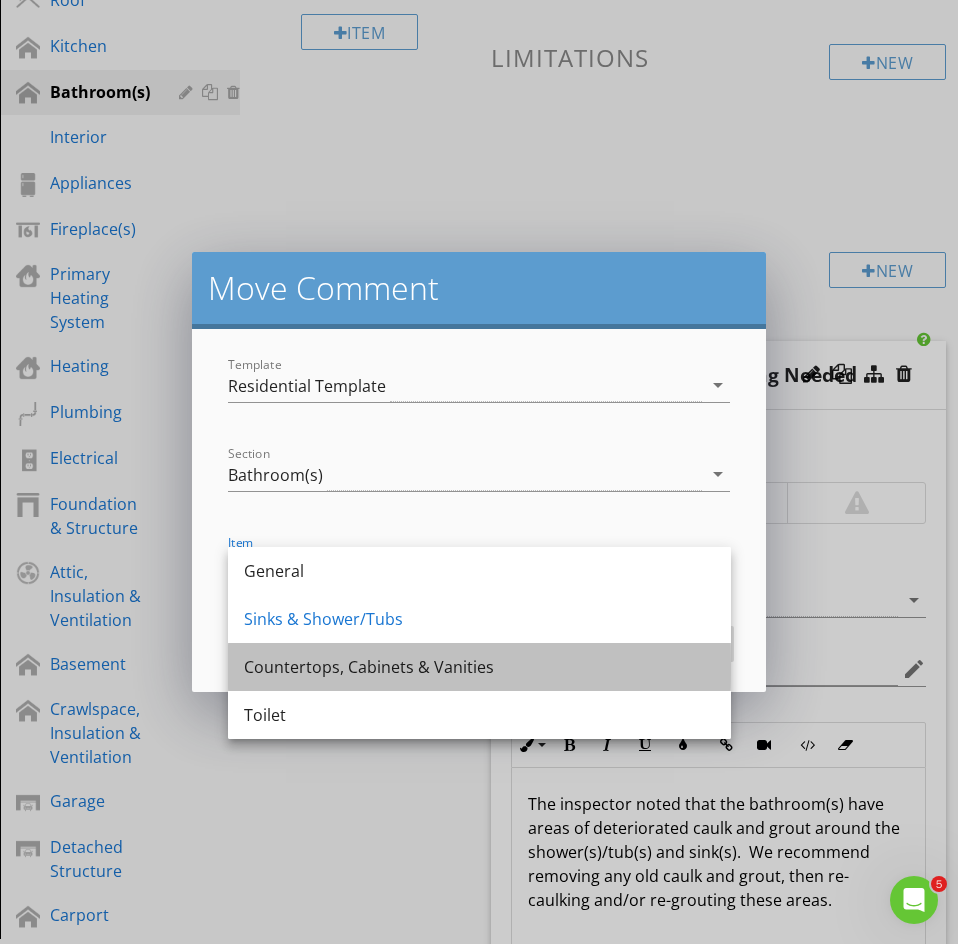 click on "Countertops, Cabinets & Vanities" at bounding box center (479, 667) 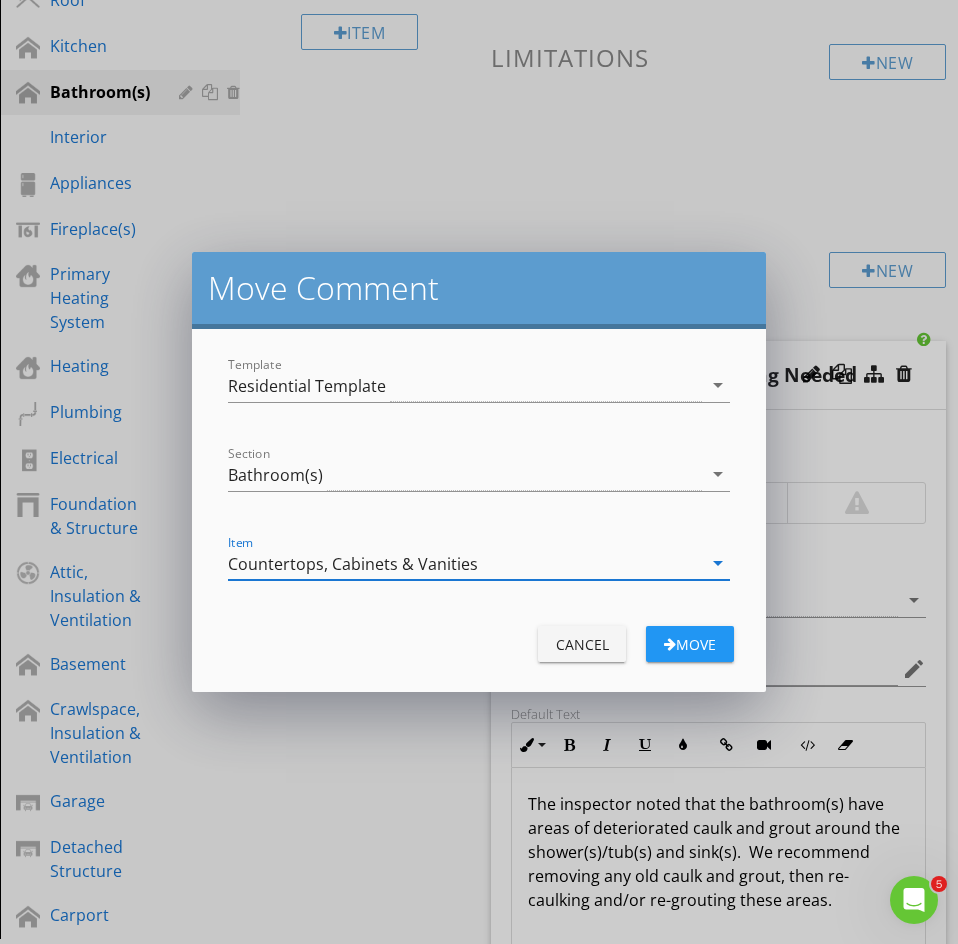 click on "Move" at bounding box center [690, 644] 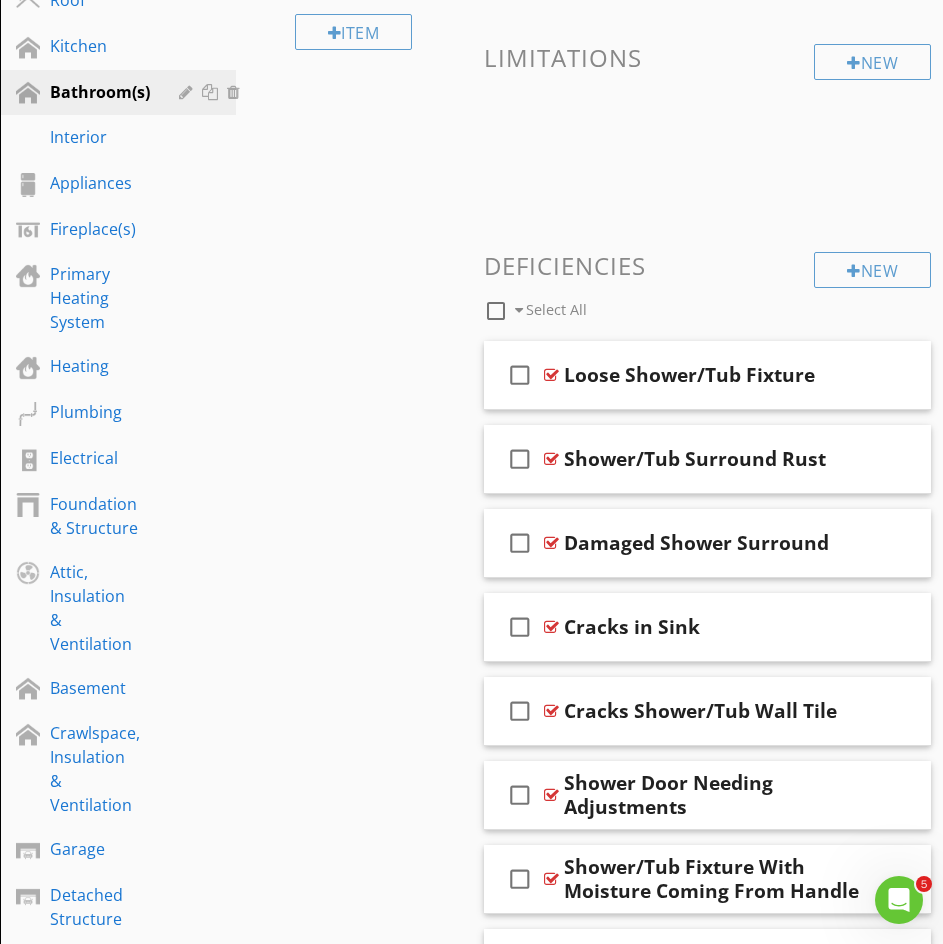 scroll, scrollTop: 793, scrollLeft: 0, axis: vertical 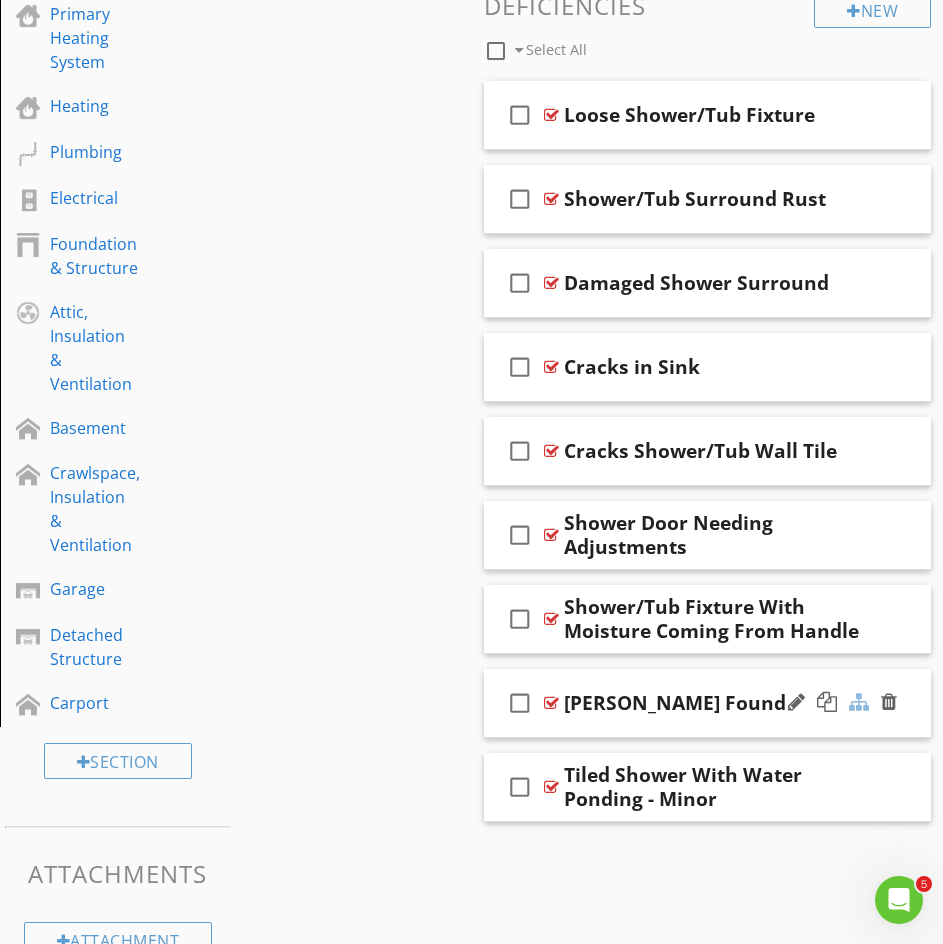 click at bounding box center (859, 702) 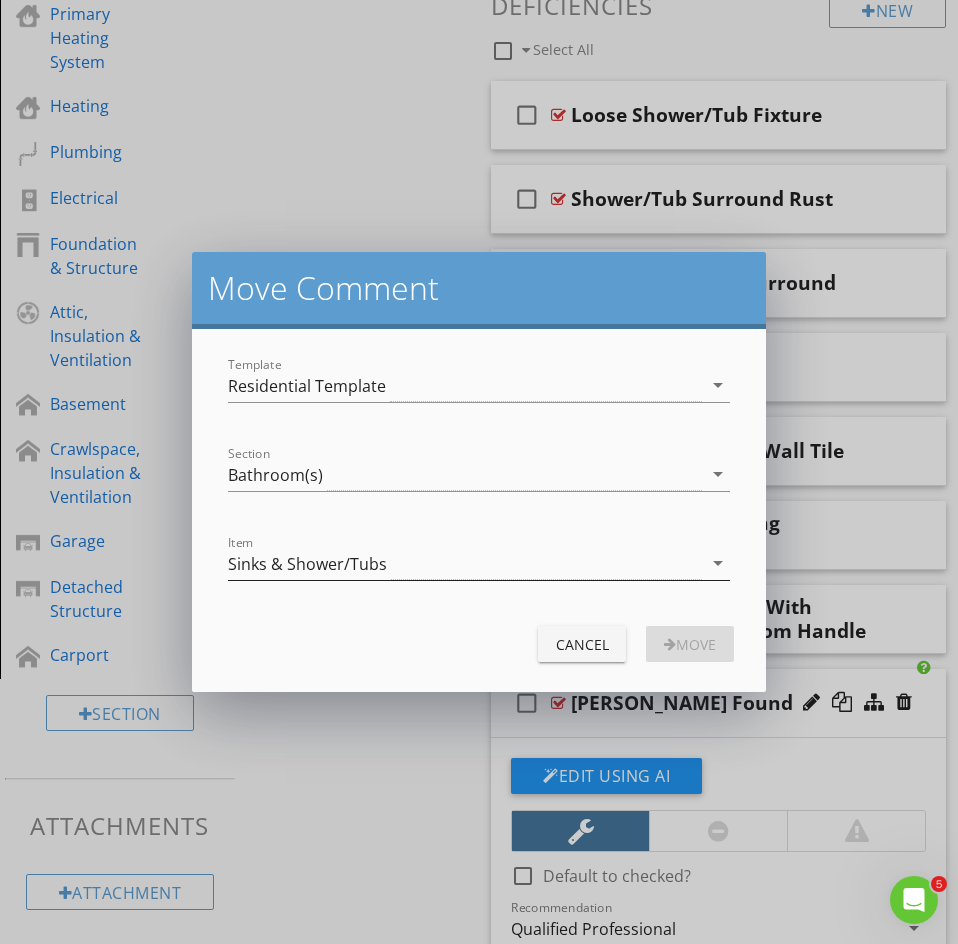 click on "Sinks & Shower/Tubs" at bounding box center (307, 564) 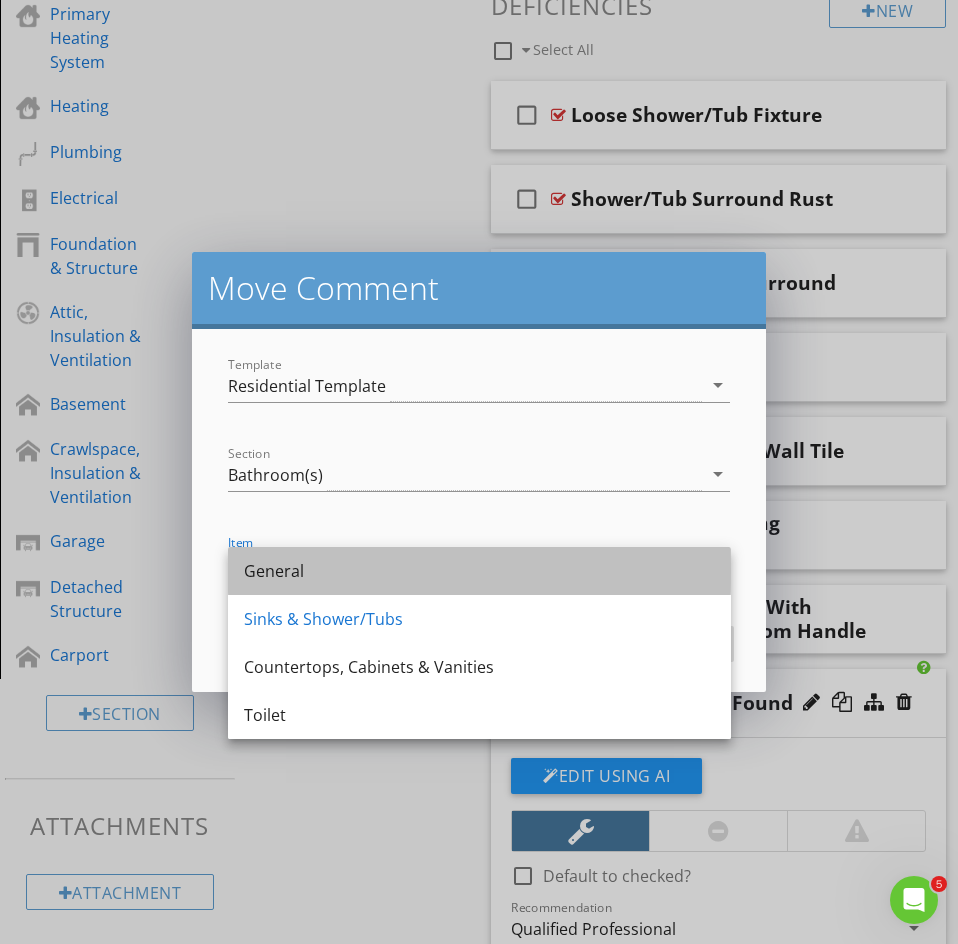 click on "General" at bounding box center (479, 571) 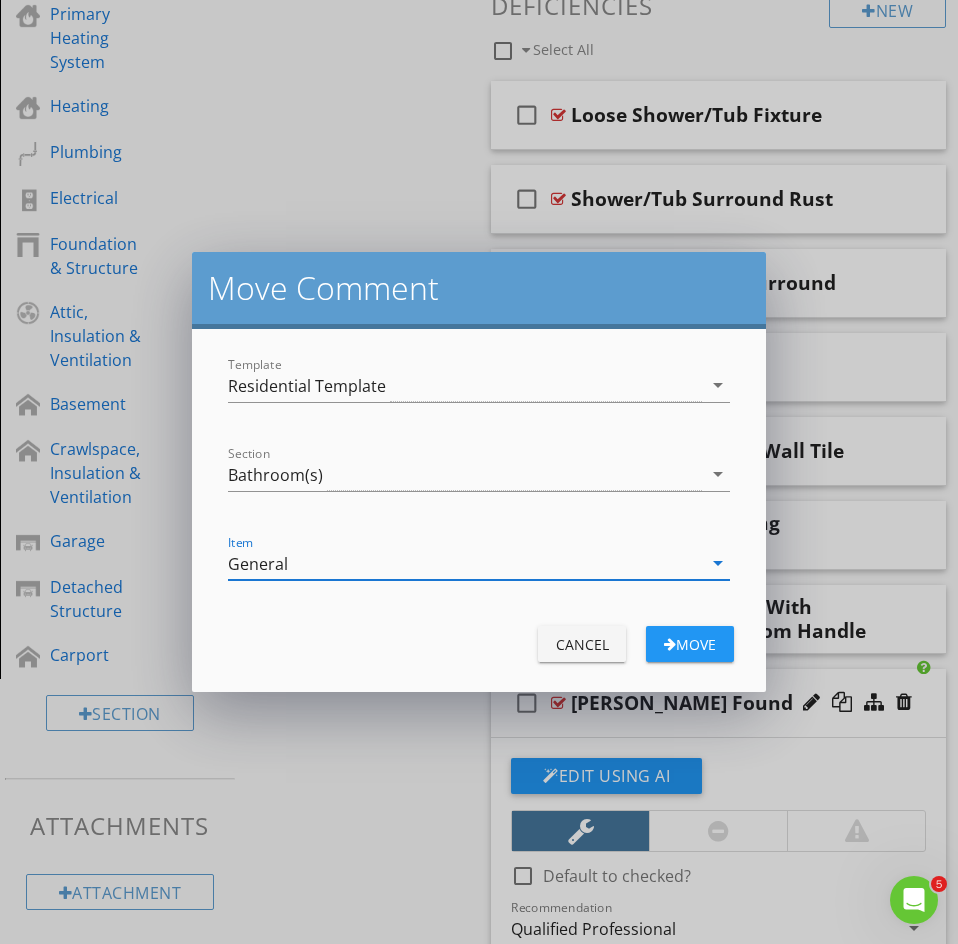click on "Move" at bounding box center [690, 644] 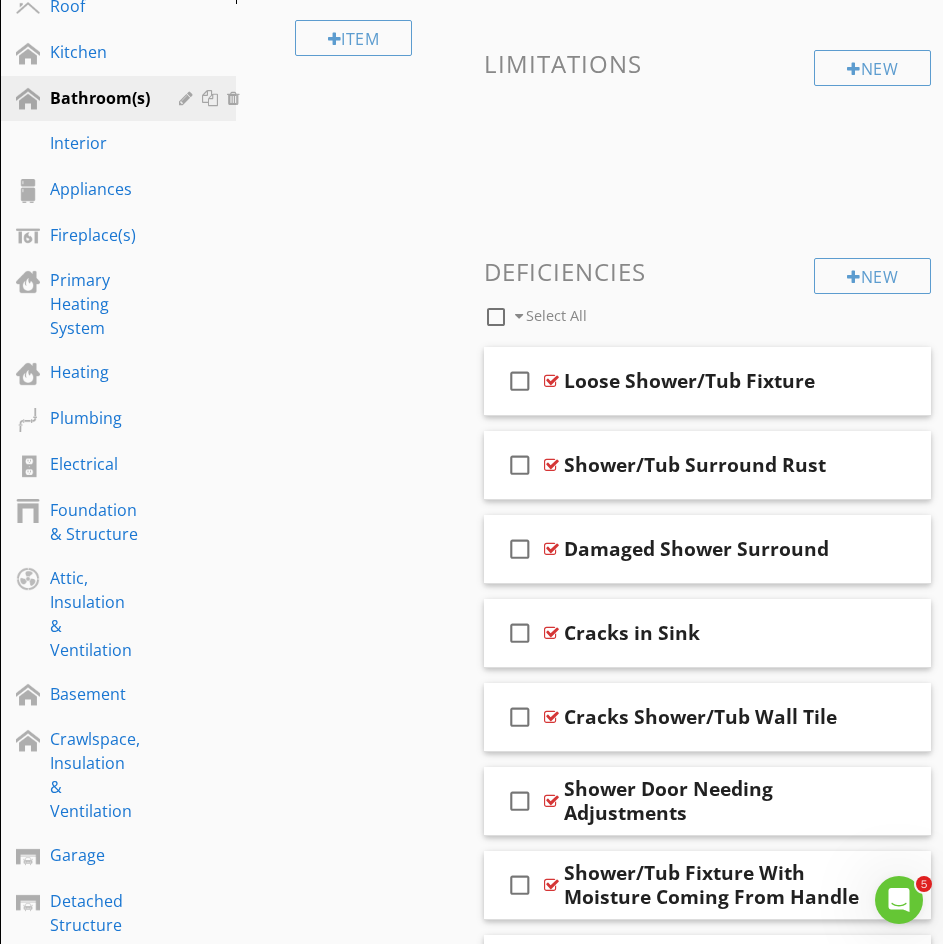 scroll, scrollTop: 0, scrollLeft: 0, axis: both 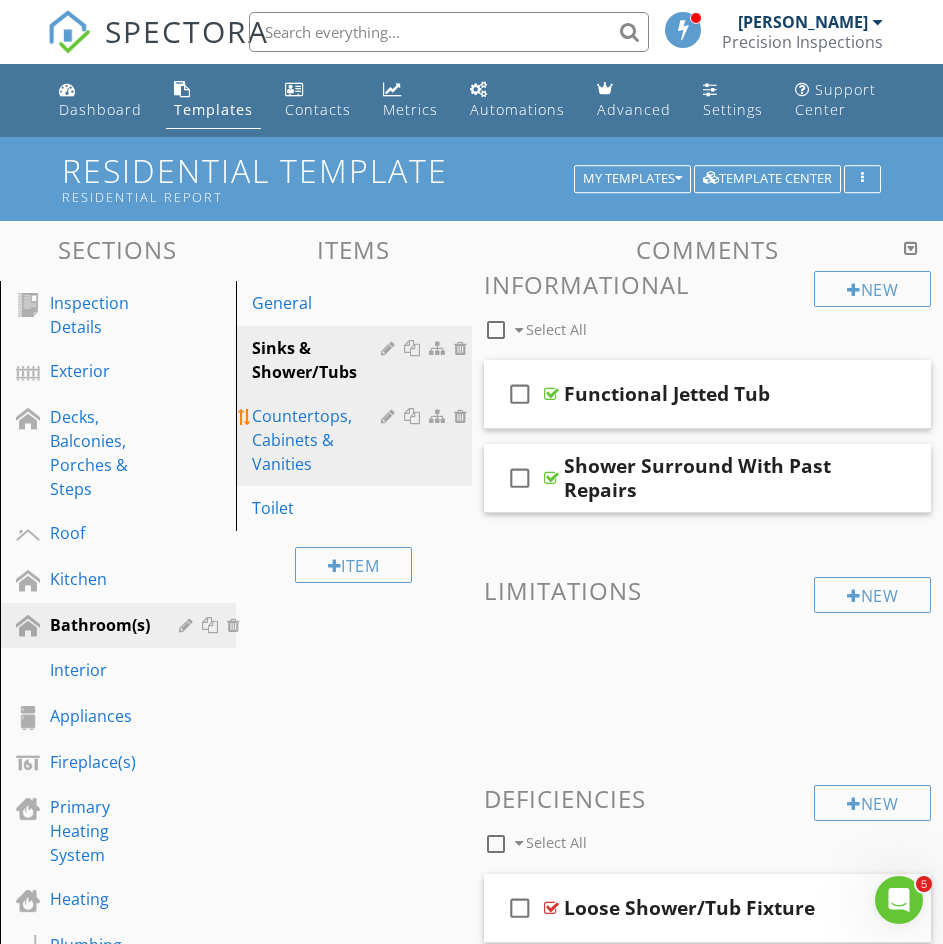 click on "Countertops, Cabinets & Vanities" at bounding box center [319, 440] 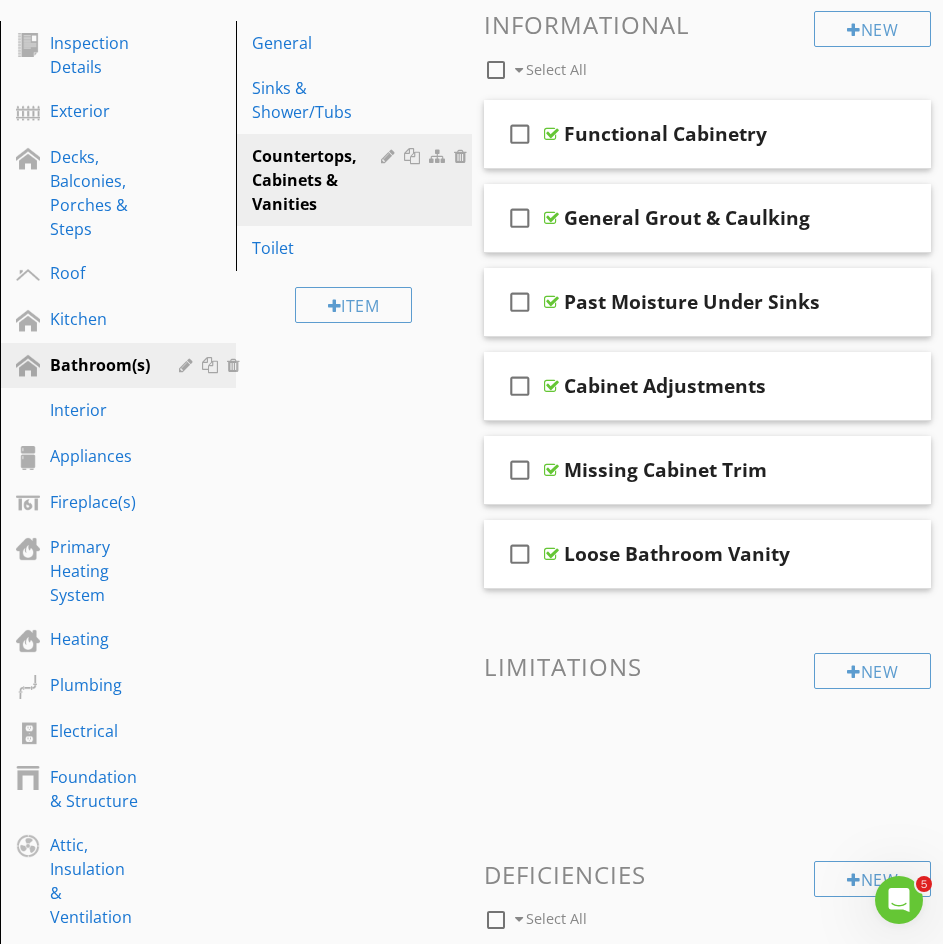 scroll, scrollTop: 0, scrollLeft: 0, axis: both 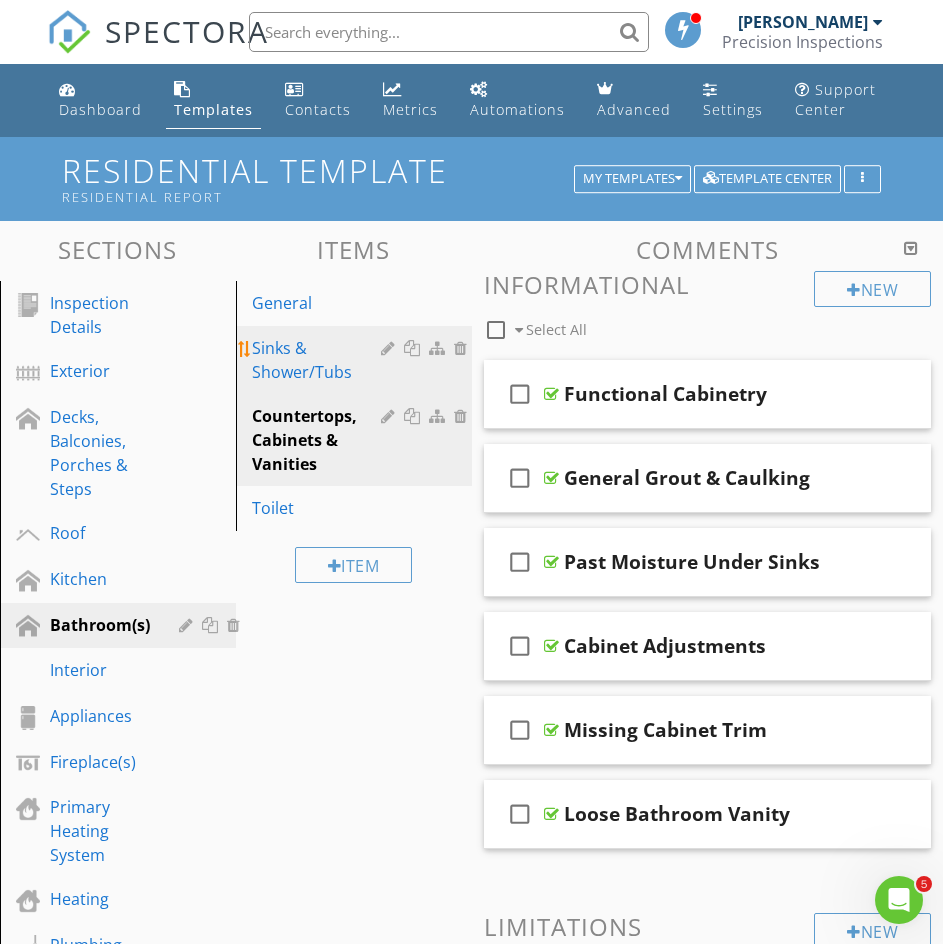 click on "Sinks & Shower/Tubs" at bounding box center [319, 360] 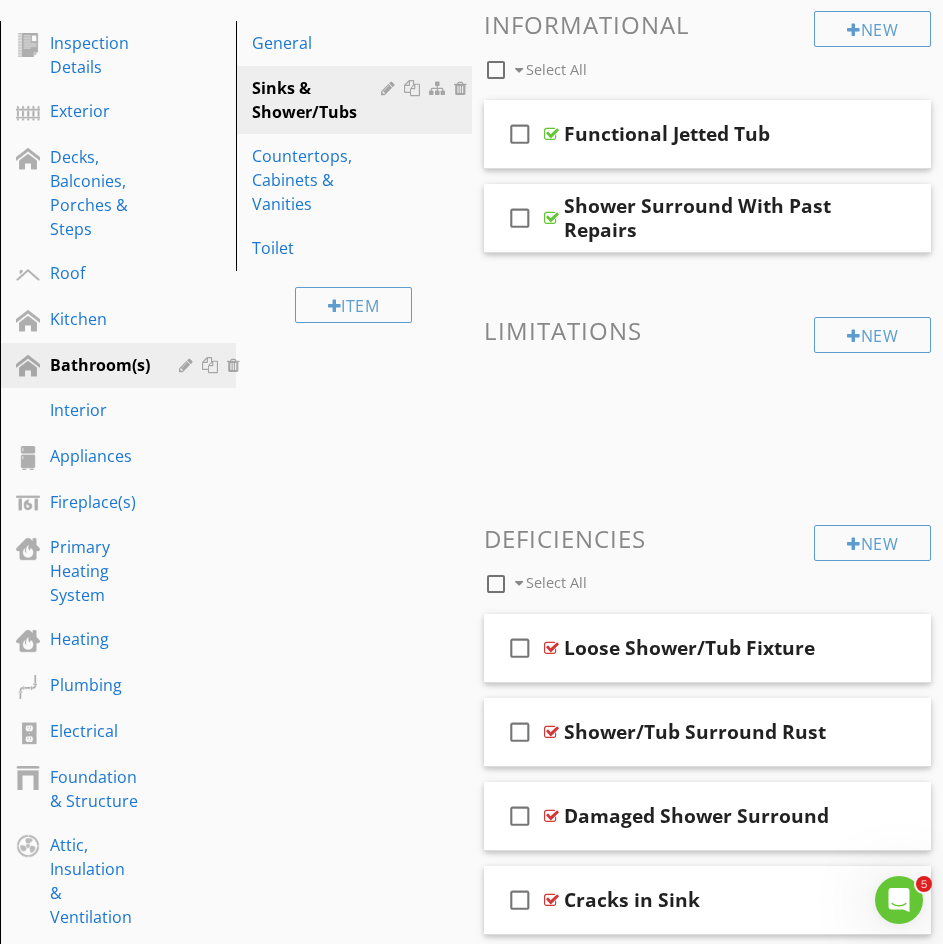 scroll, scrollTop: 0, scrollLeft: 0, axis: both 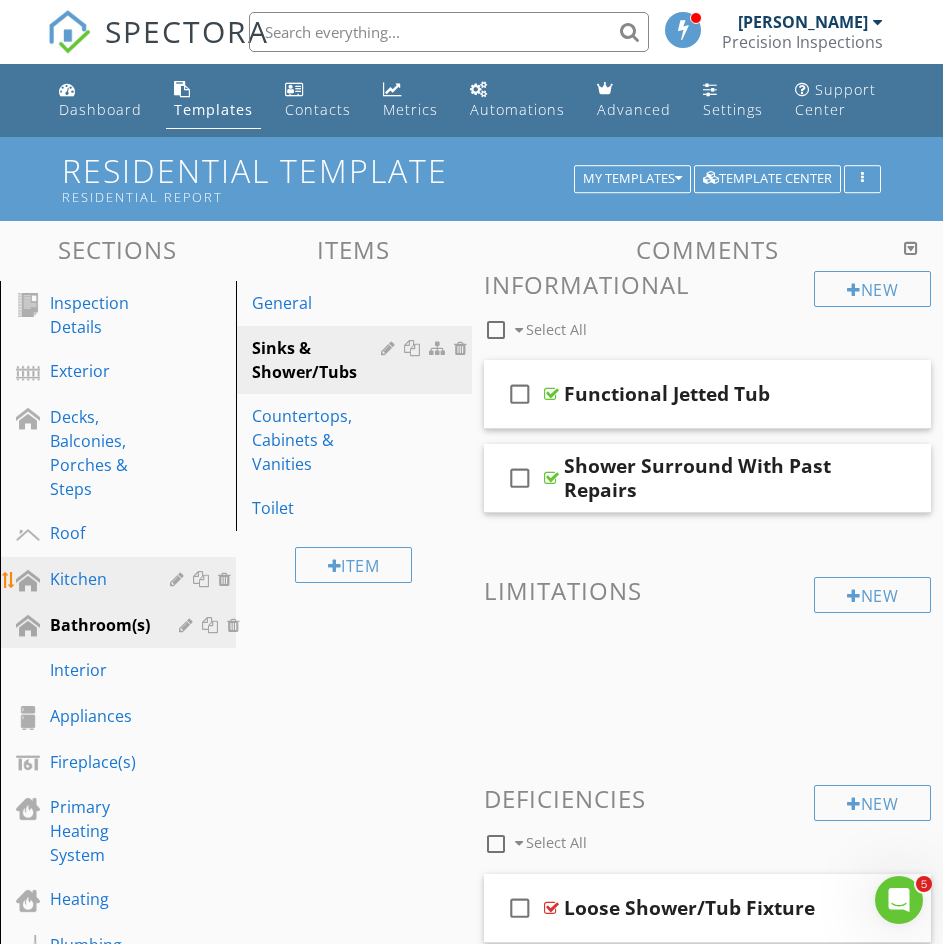 click on "Kitchen" at bounding box center [95, 579] 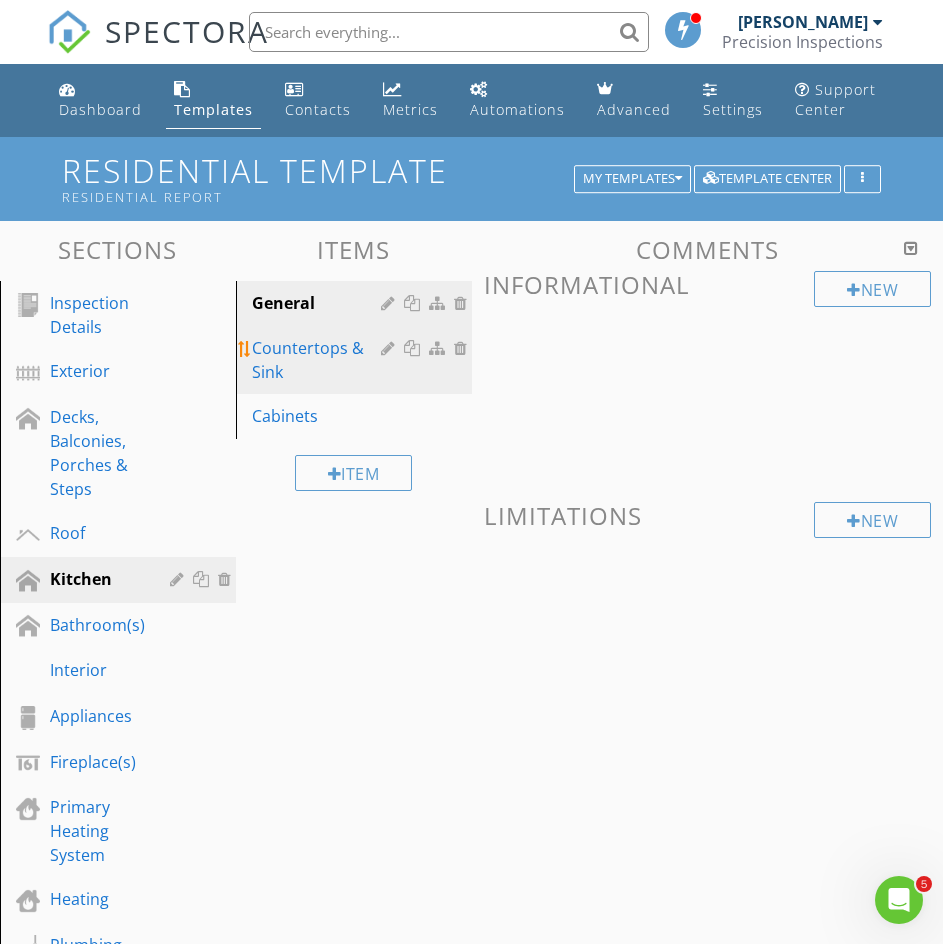 click on "Countertops & Sink" at bounding box center (319, 360) 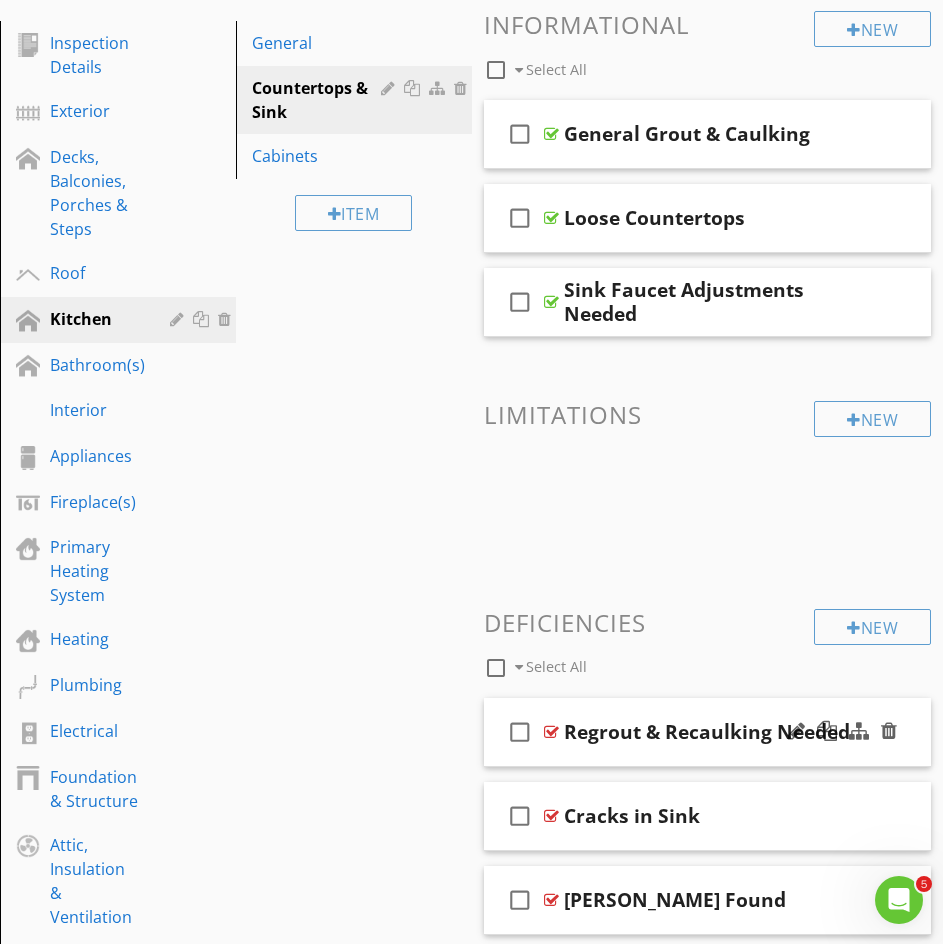 scroll, scrollTop: 527, scrollLeft: 0, axis: vertical 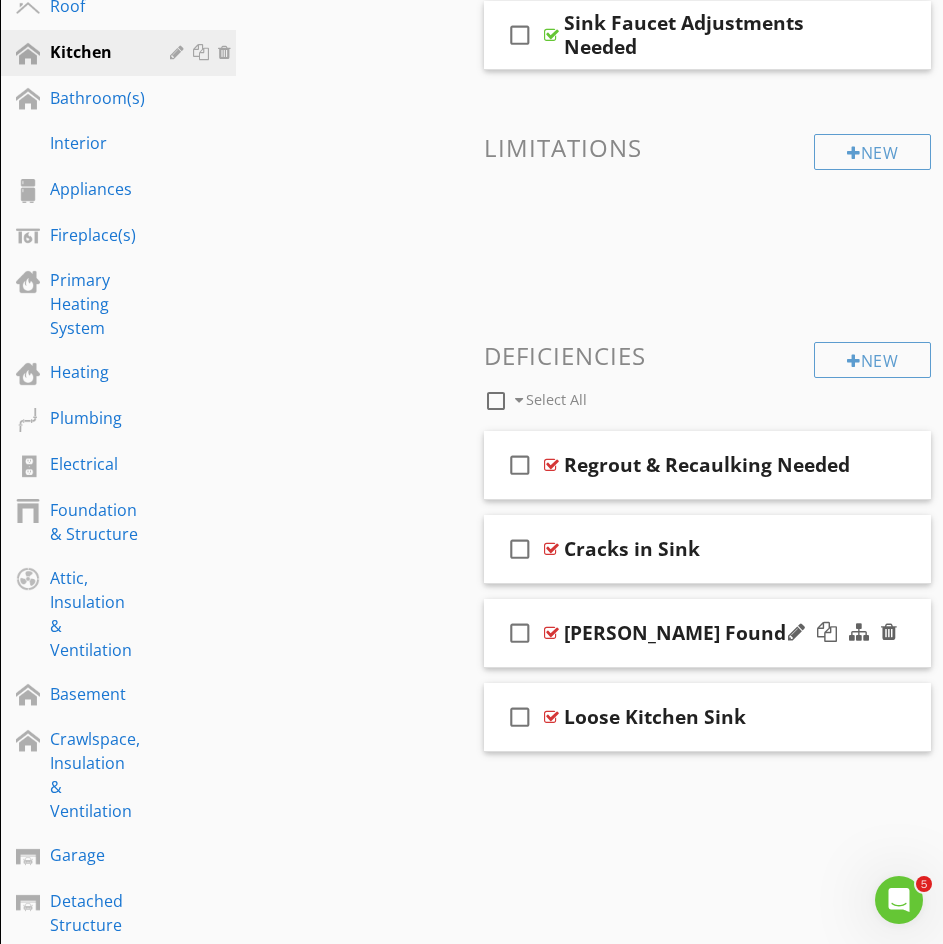 type 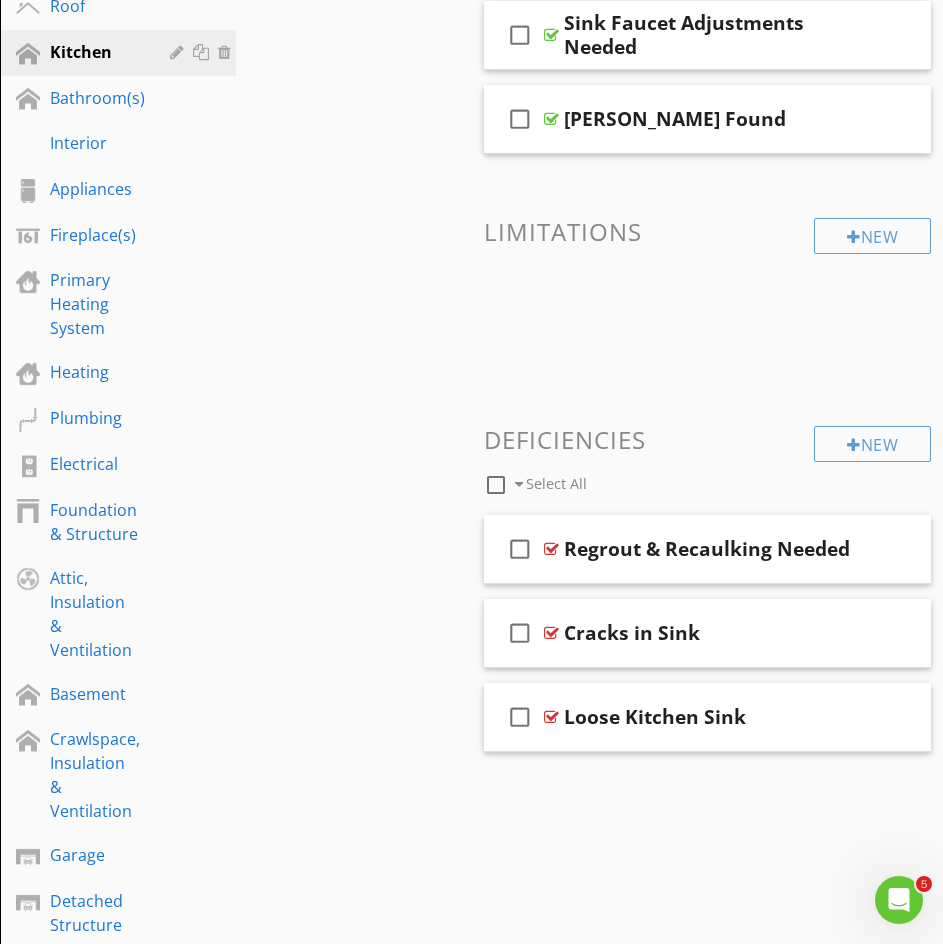 scroll, scrollTop: 0, scrollLeft: 0, axis: both 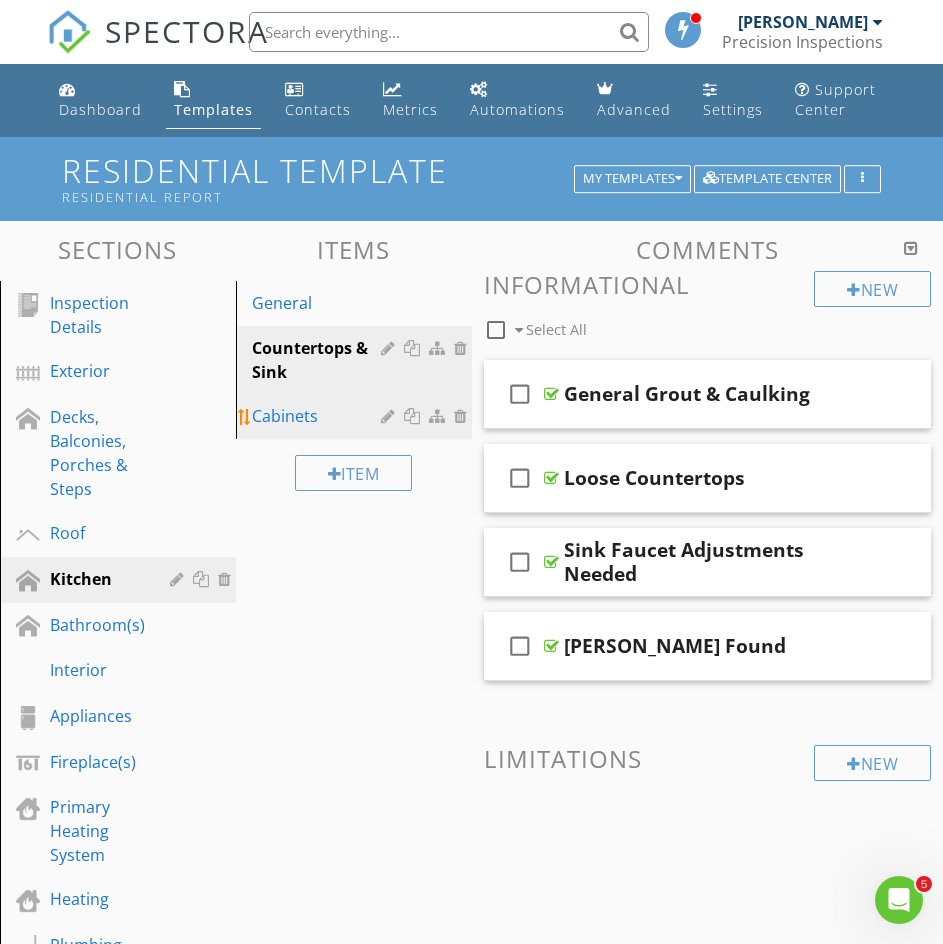 click on "Cabinets" at bounding box center [319, 416] 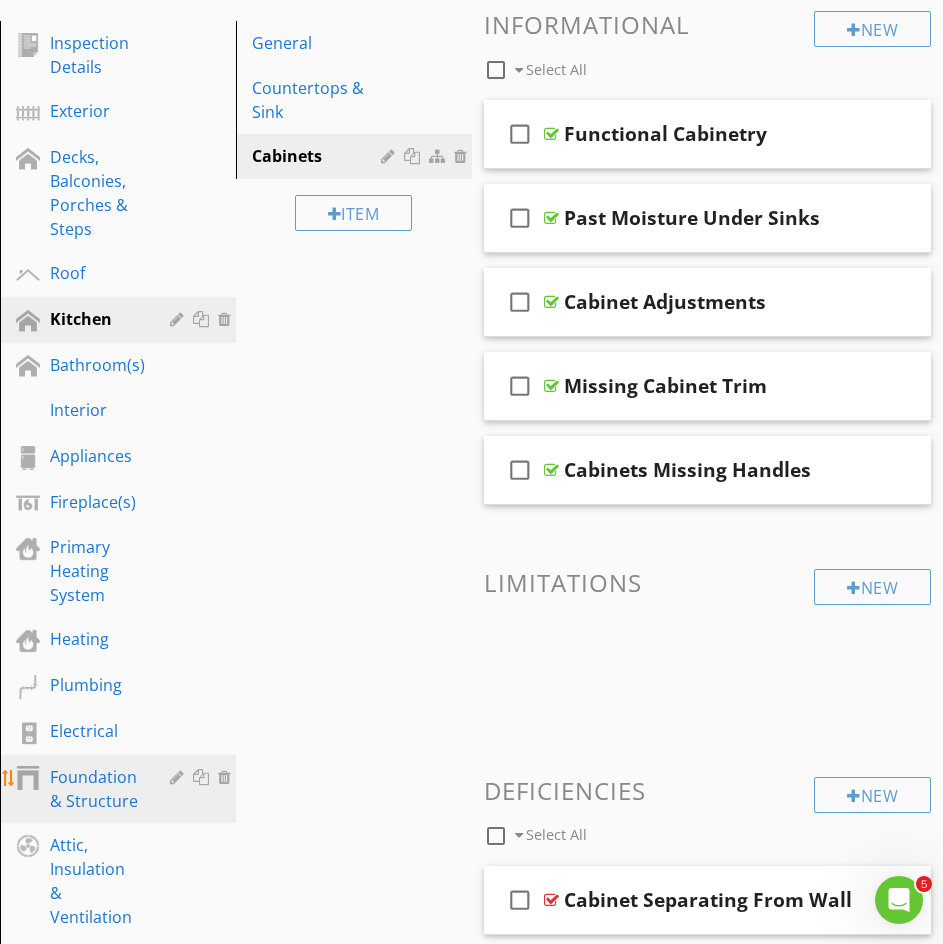 scroll, scrollTop: 0, scrollLeft: 0, axis: both 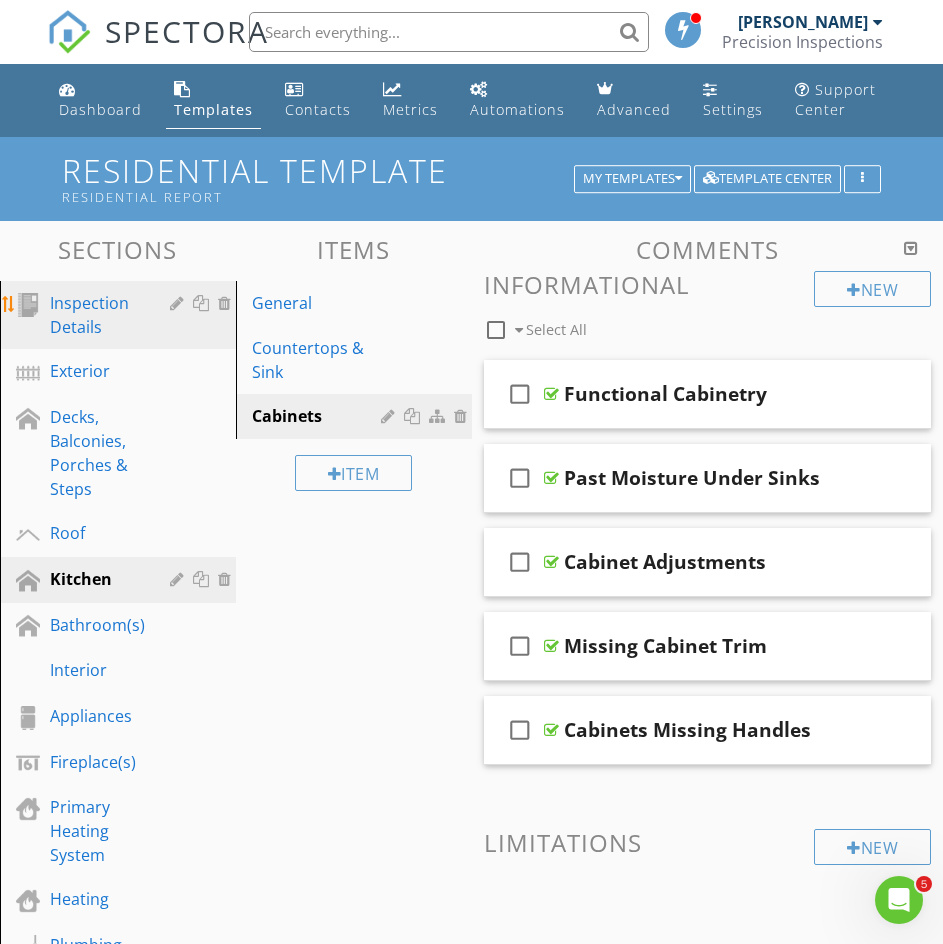 click on "Inspection Details" at bounding box center (121, 315) 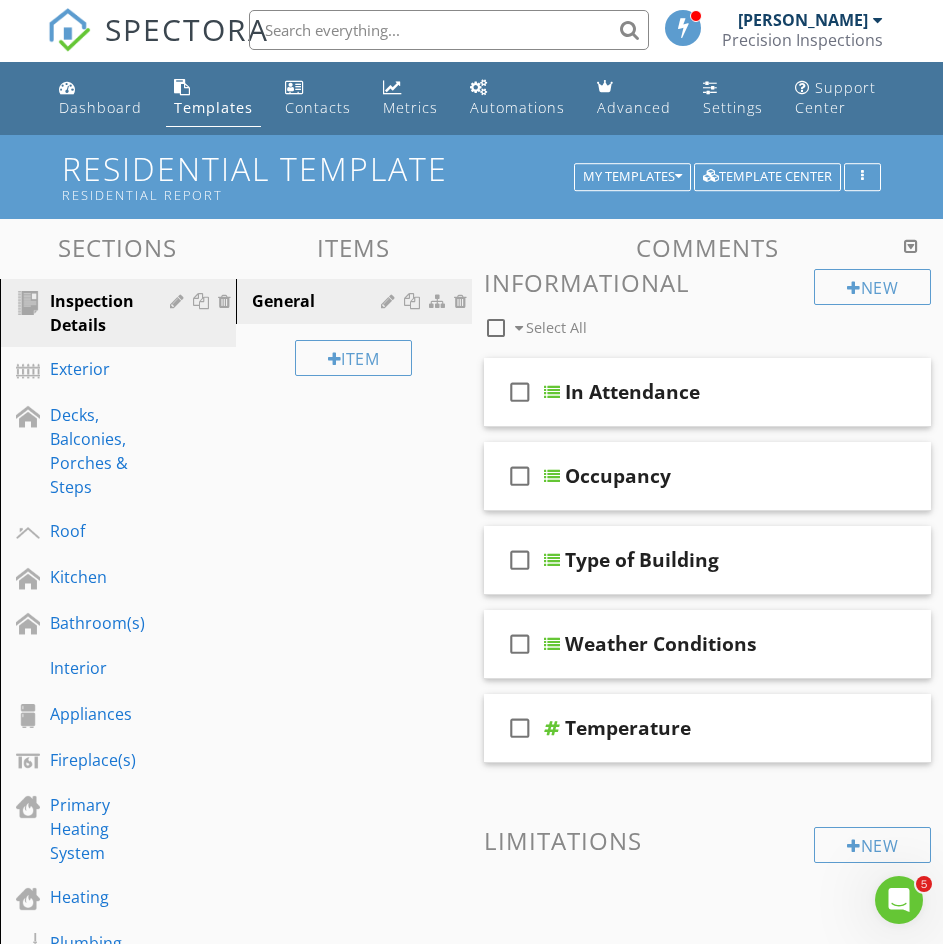 scroll, scrollTop: 0, scrollLeft: 0, axis: both 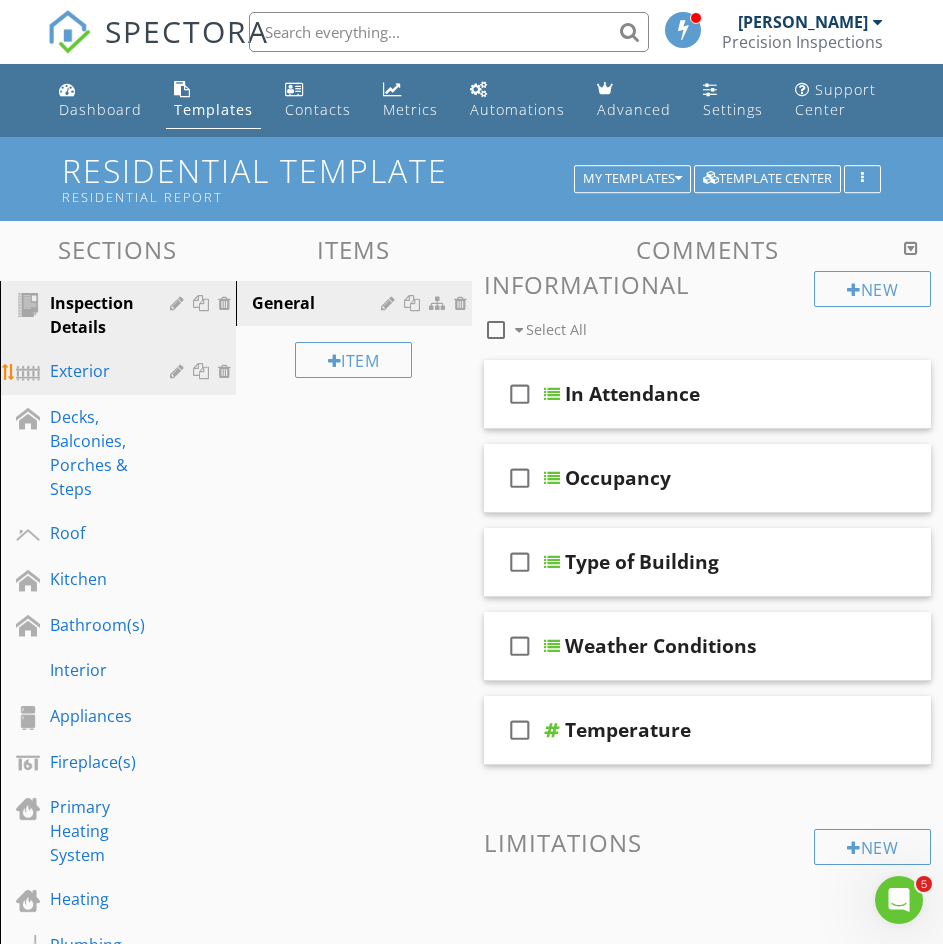 click on "Exterior" at bounding box center (95, 371) 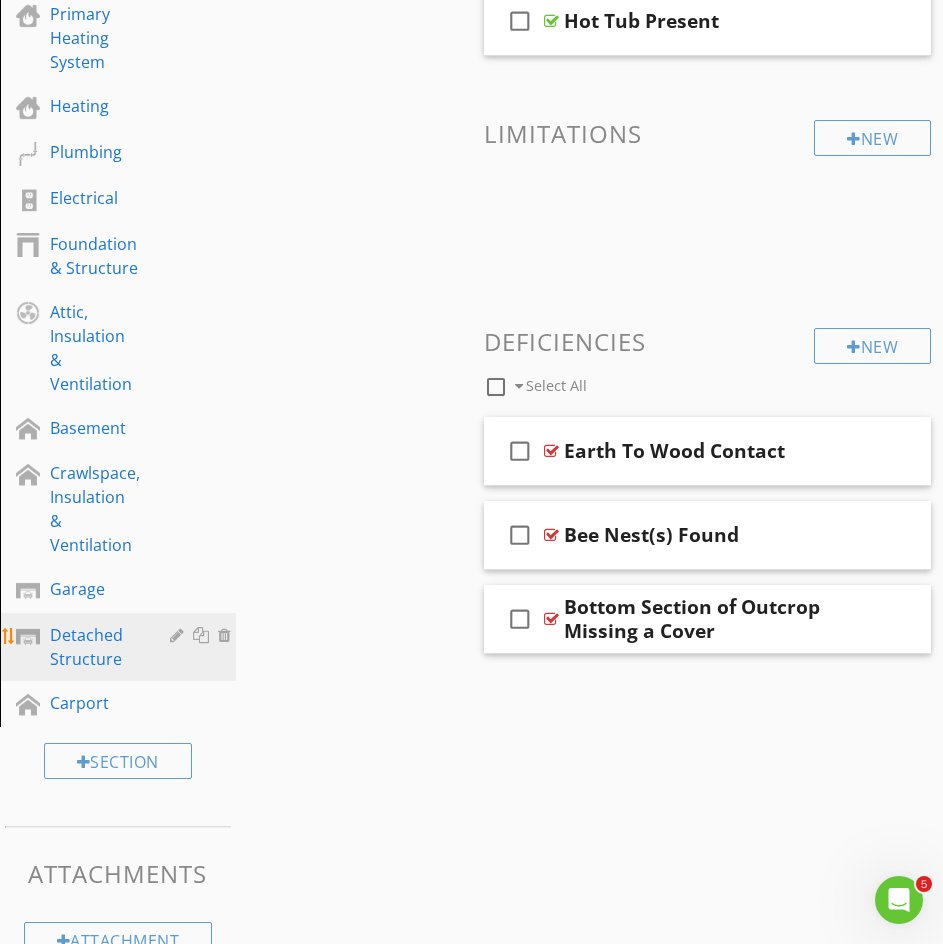 scroll, scrollTop: 0, scrollLeft: 0, axis: both 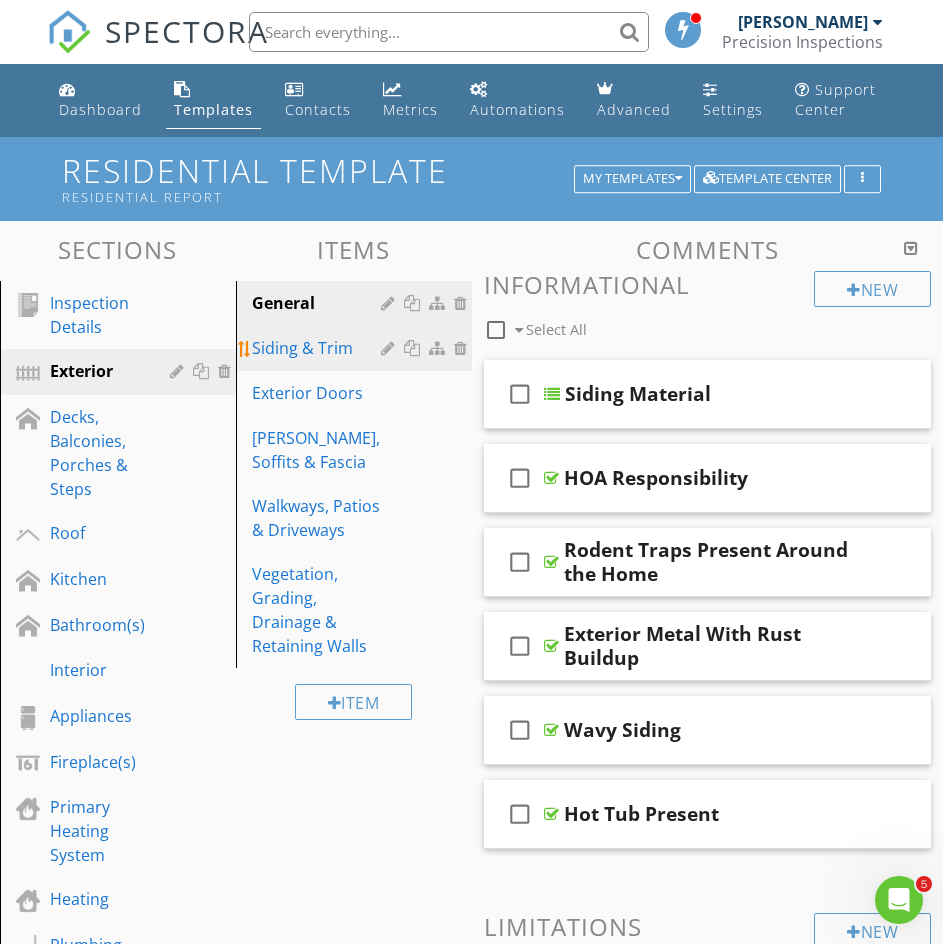 click on "Siding & Trim" at bounding box center [319, 348] 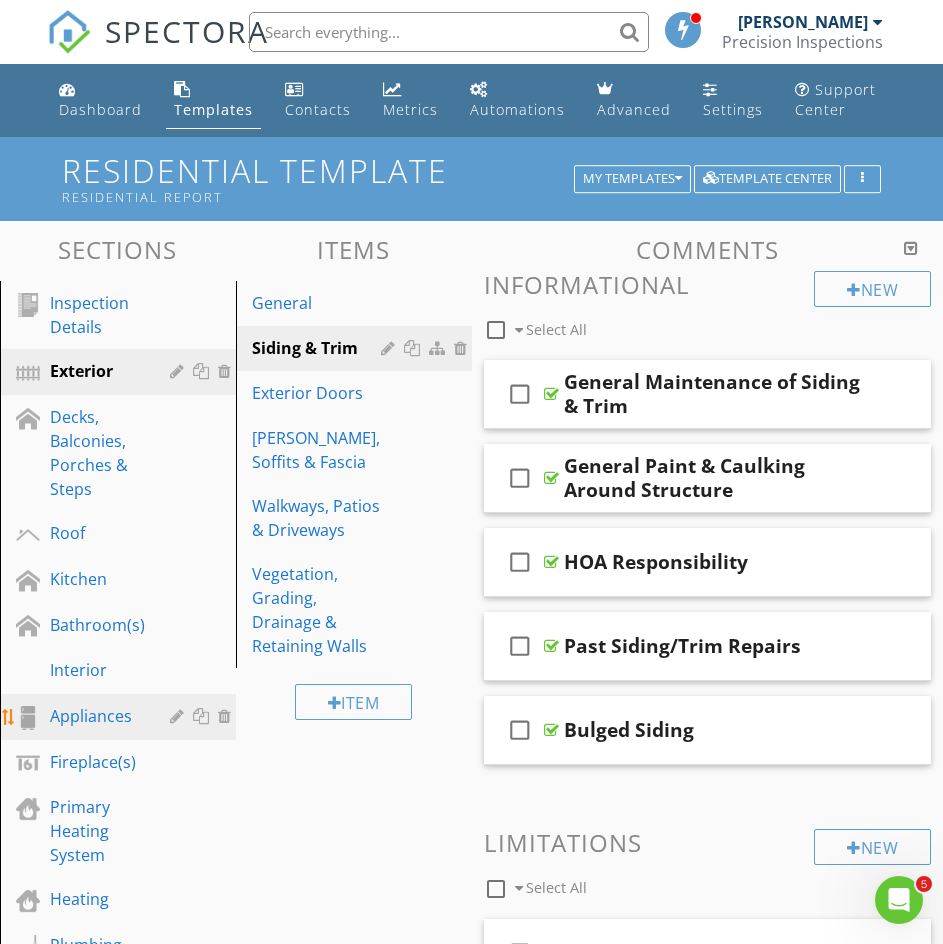 scroll, scrollTop: 266, scrollLeft: 0, axis: vertical 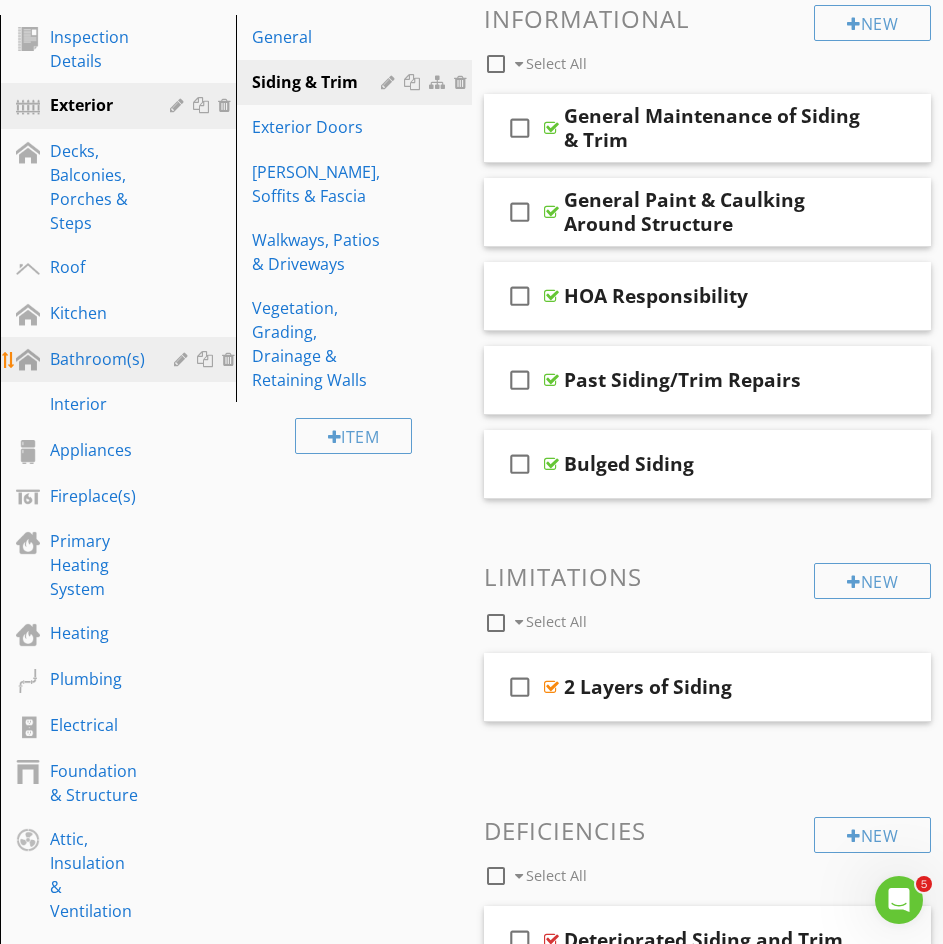 click on "Bathroom(s)" at bounding box center (97, 359) 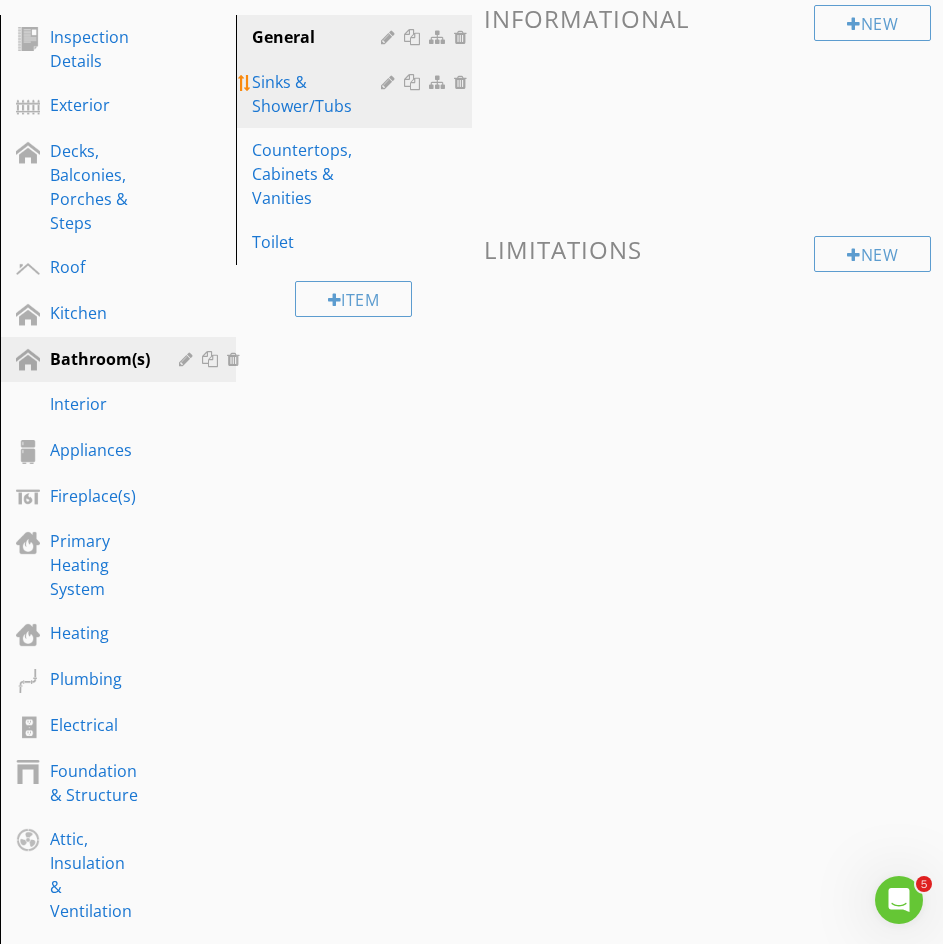 click on "Sinks & Shower/Tubs" at bounding box center [319, 94] 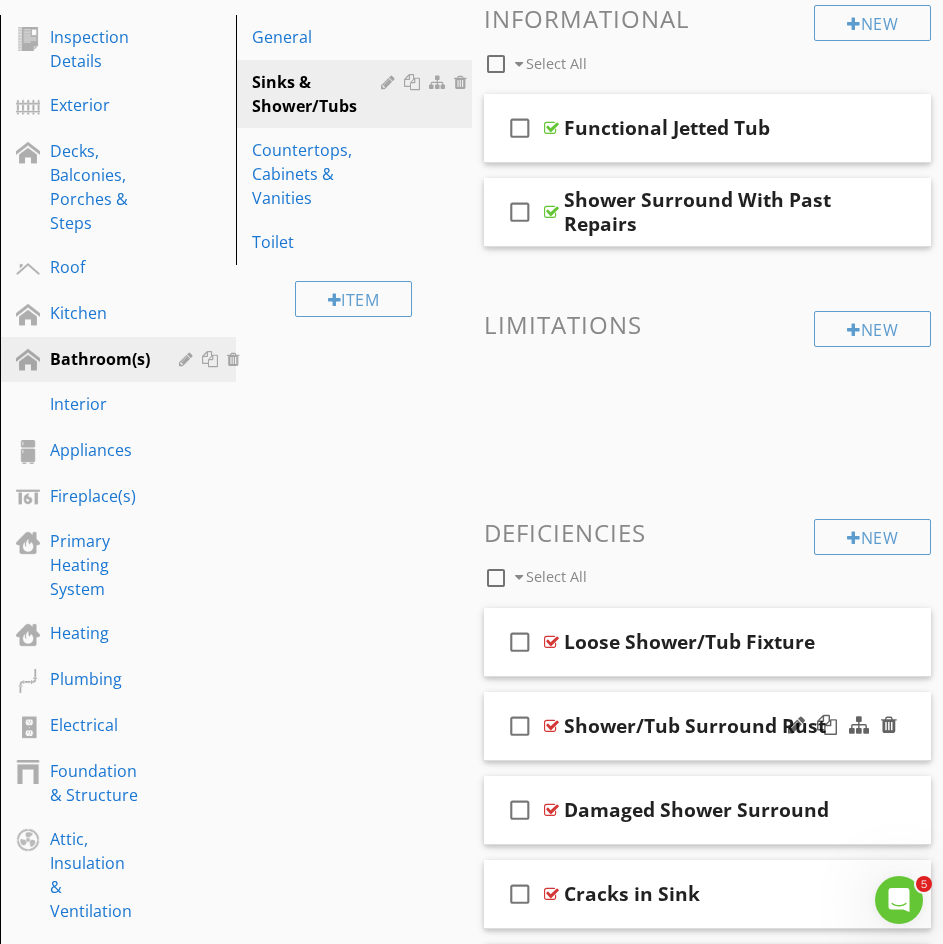 scroll, scrollTop: 533, scrollLeft: 0, axis: vertical 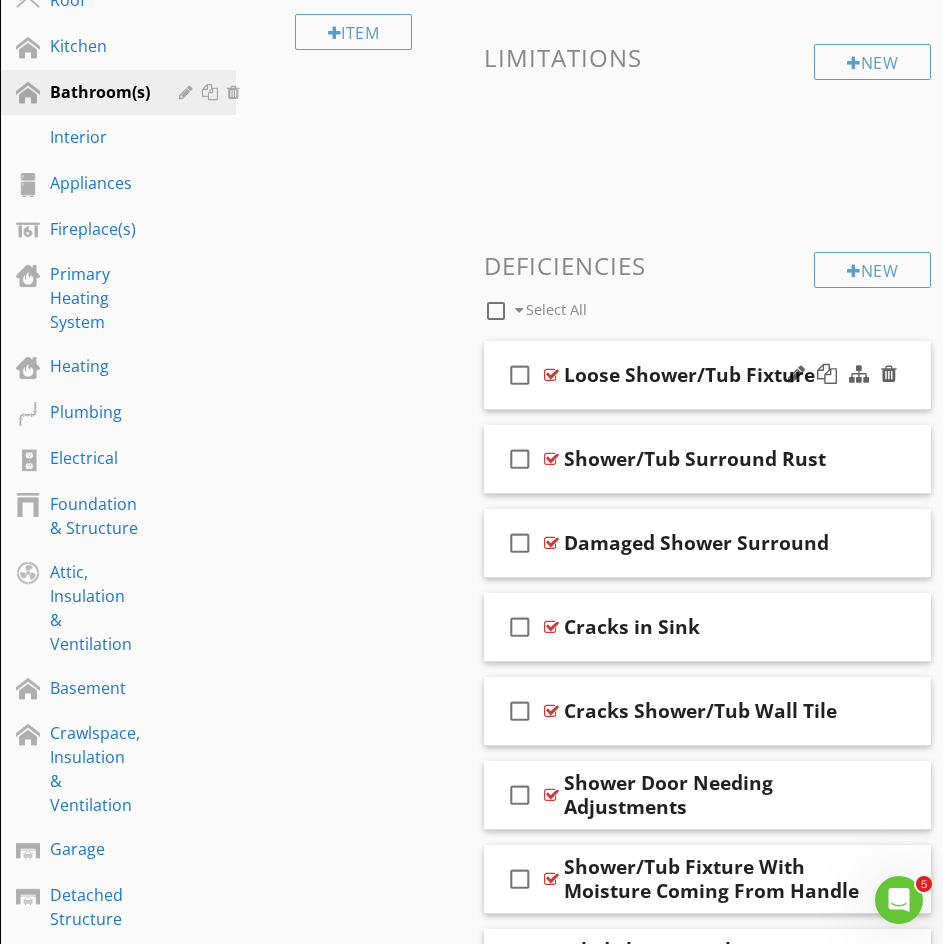 click on "check_box_outline_blank
Loose Shower/Tub Fixture" at bounding box center (708, 375) 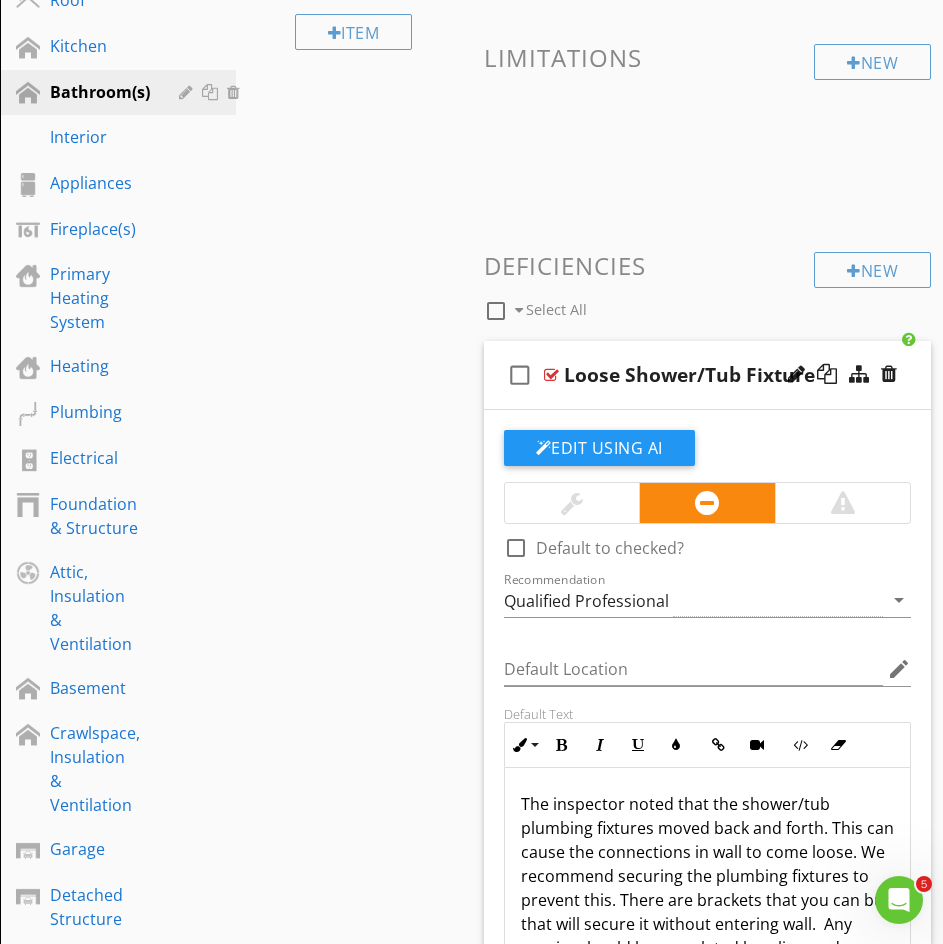 click on "The inspector noted that the shower/tub plumbing fixtures moved back and forth. This can cause the connections in wall to come loose. We recommend securing the plumbing fixtures to prevent this. There are brackets that you can buy that will secure it without entering wall.  Any repairs should be completed by a licensed professional." at bounding box center [708, 900] 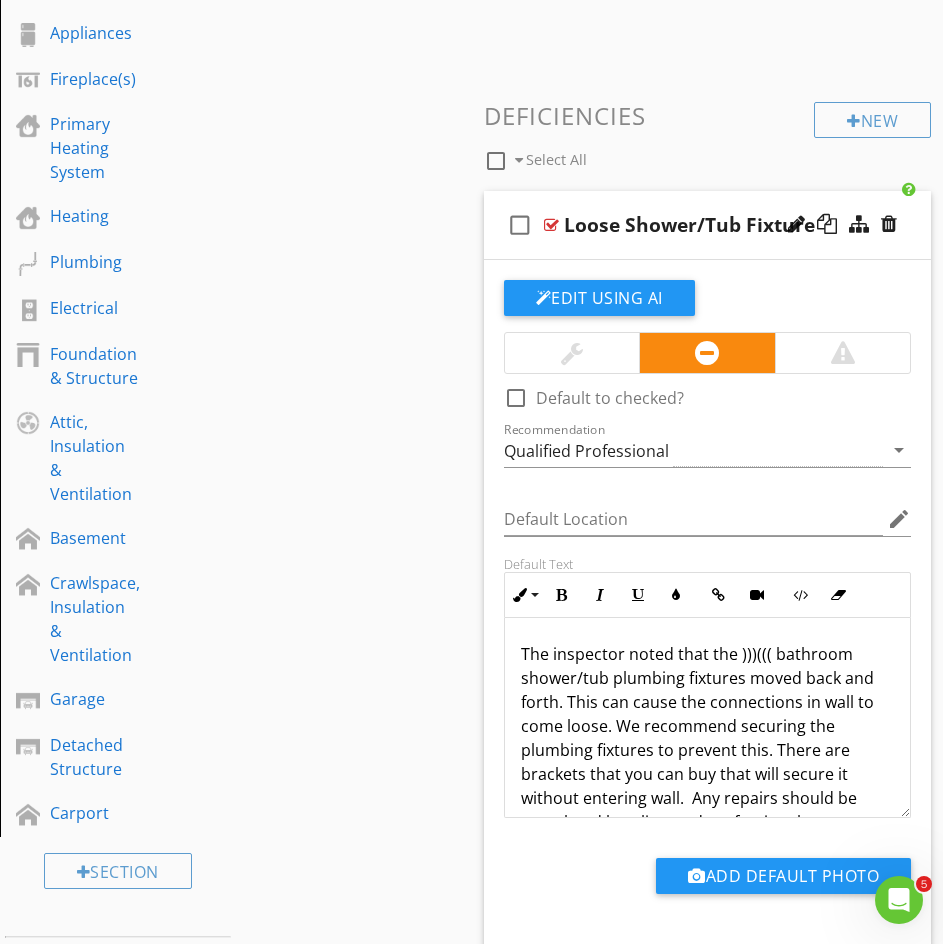 scroll, scrollTop: 1066, scrollLeft: 0, axis: vertical 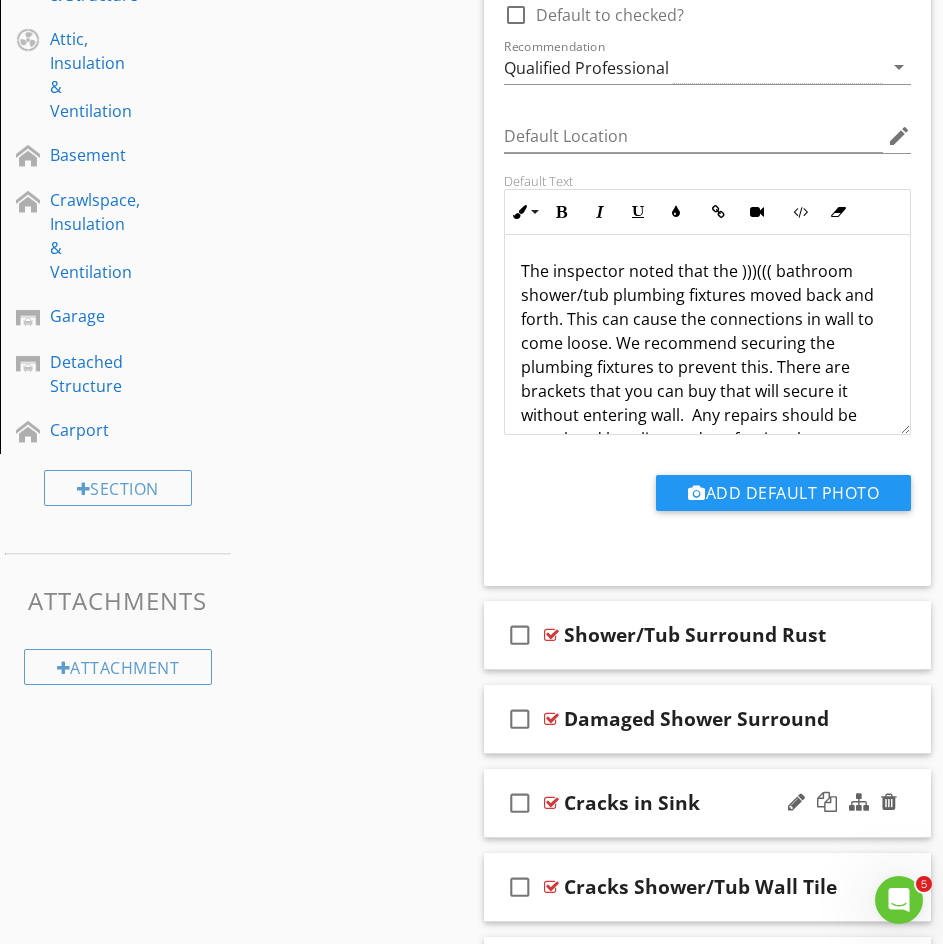 click on "Cracks in Sink" at bounding box center [717, 803] 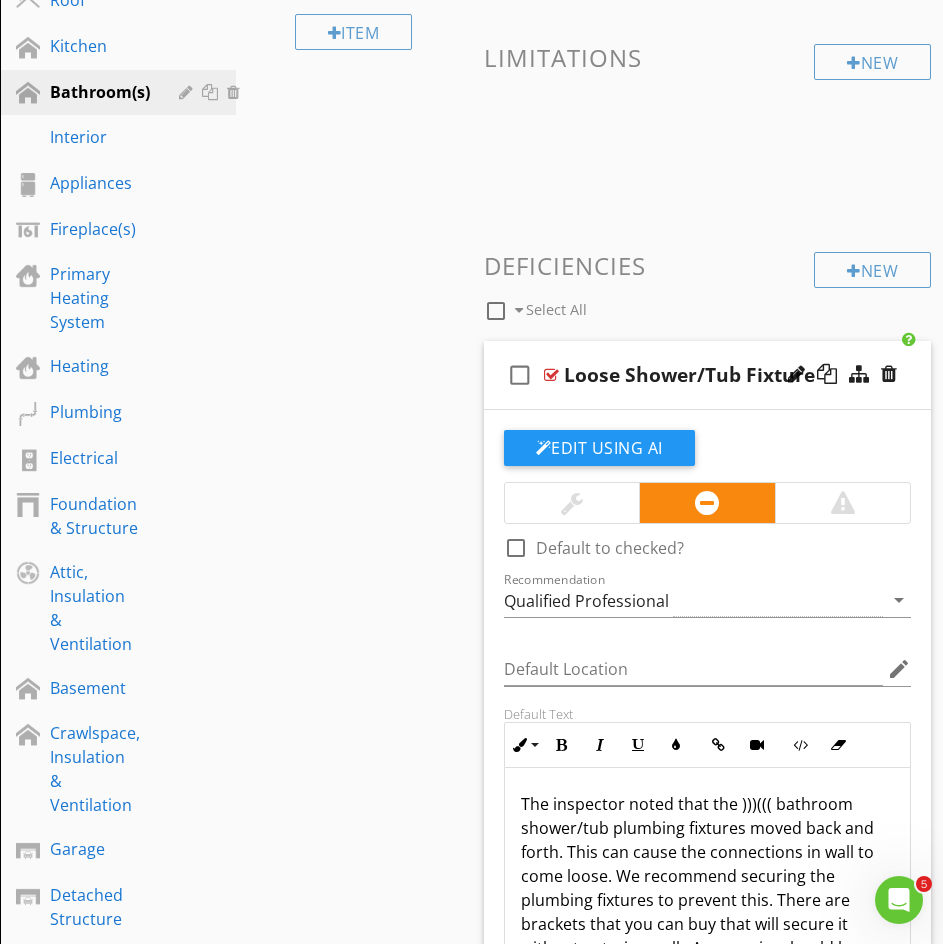 scroll, scrollTop: 0, scrollLeft: 0, axis: both 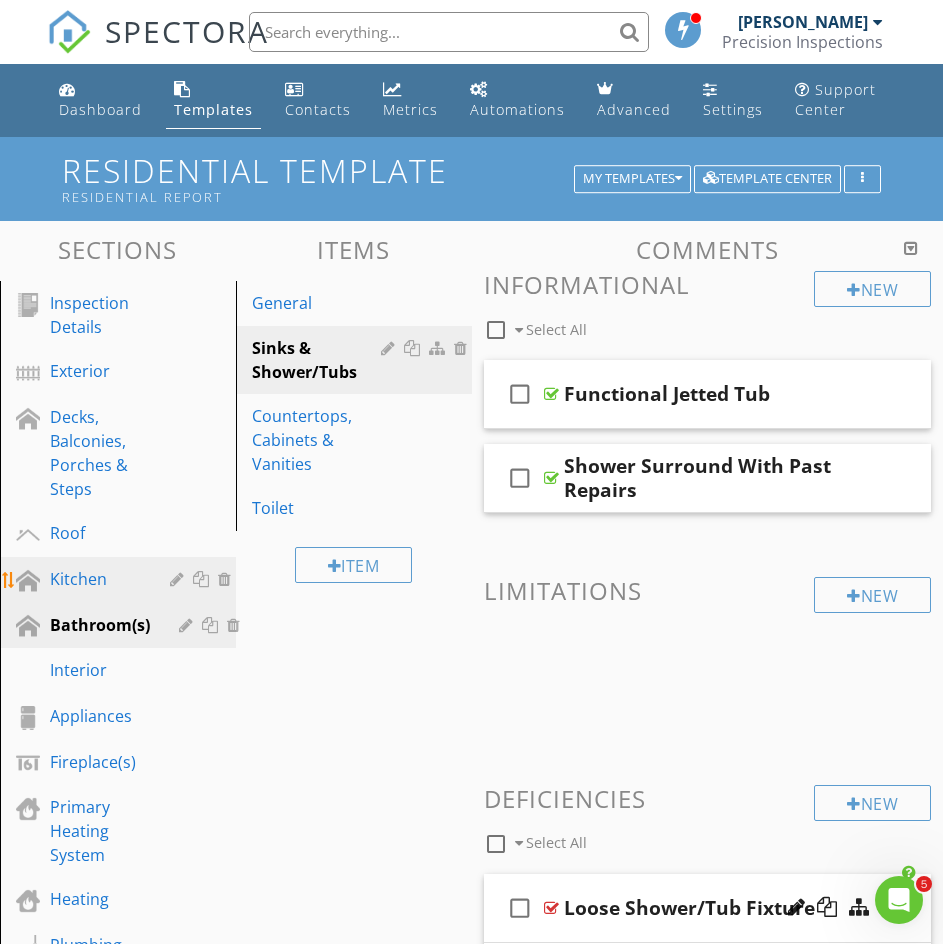 click on "Kitchen" at bounding box center (95, 579) 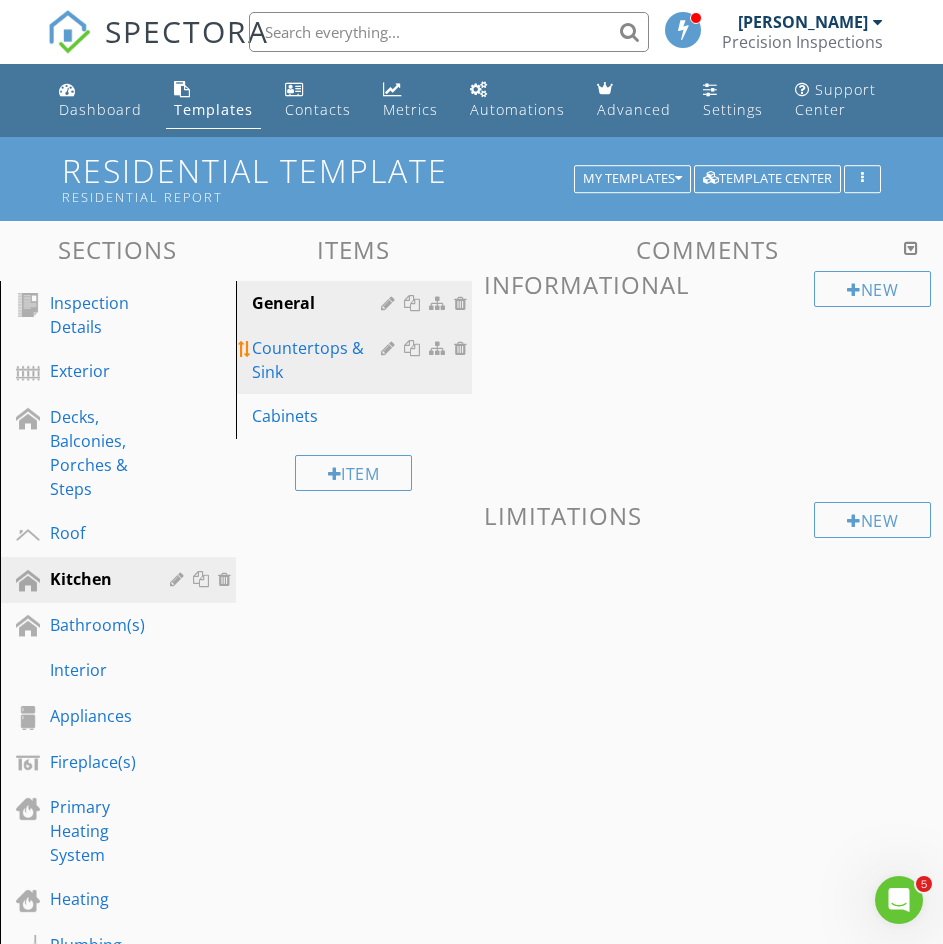 click on "Countertops & Sink" at bounding box center (319, 360) 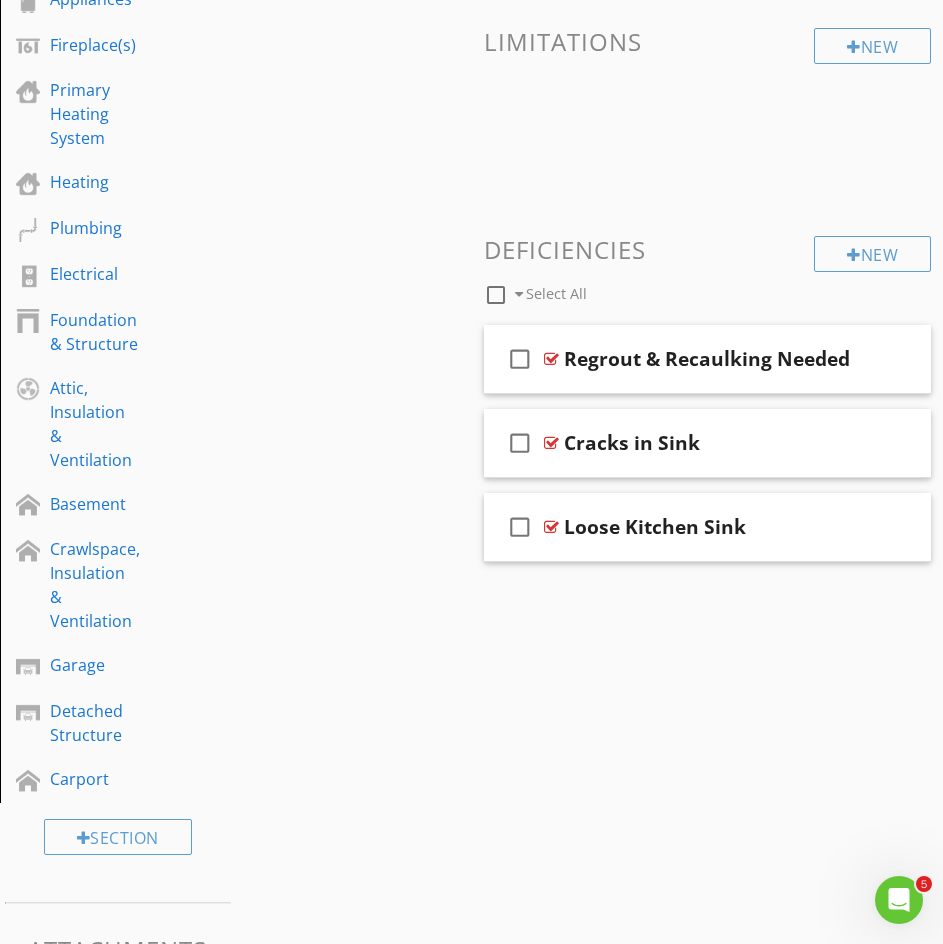 scroll, scrollTop: 793, scrollLeft: 0, axis: vertical 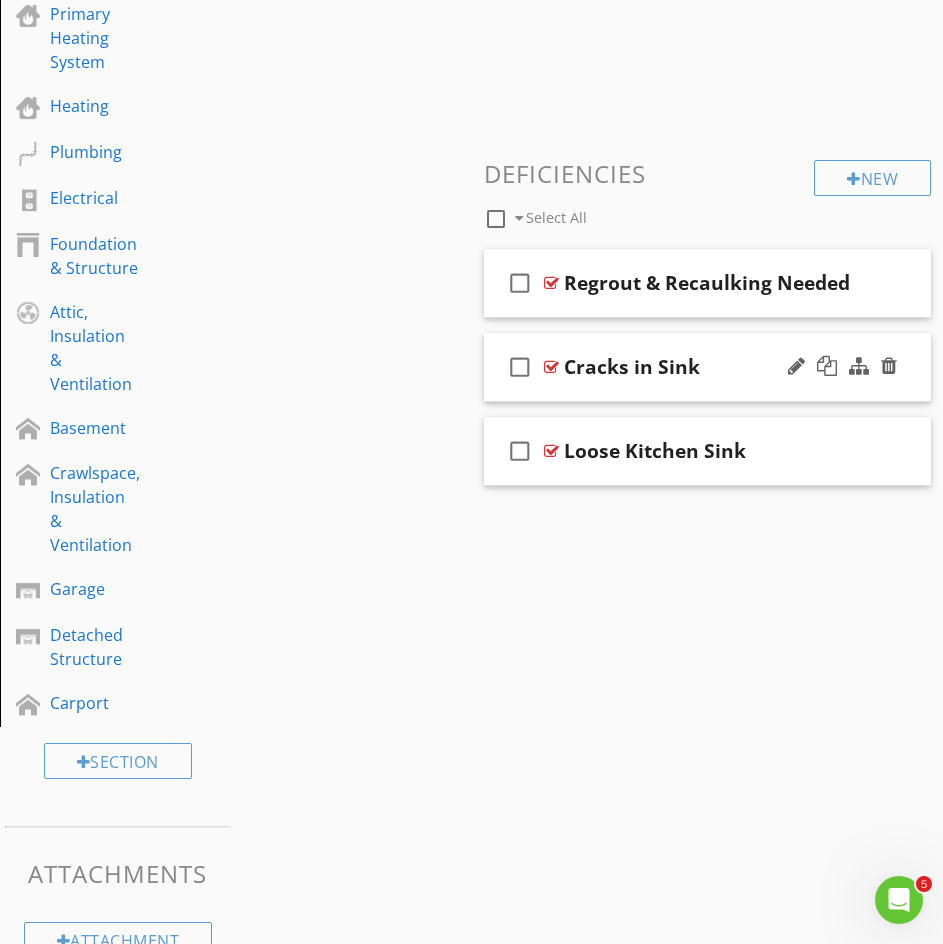 click on "Cracks in Sink" at bounding box center (717, 367) 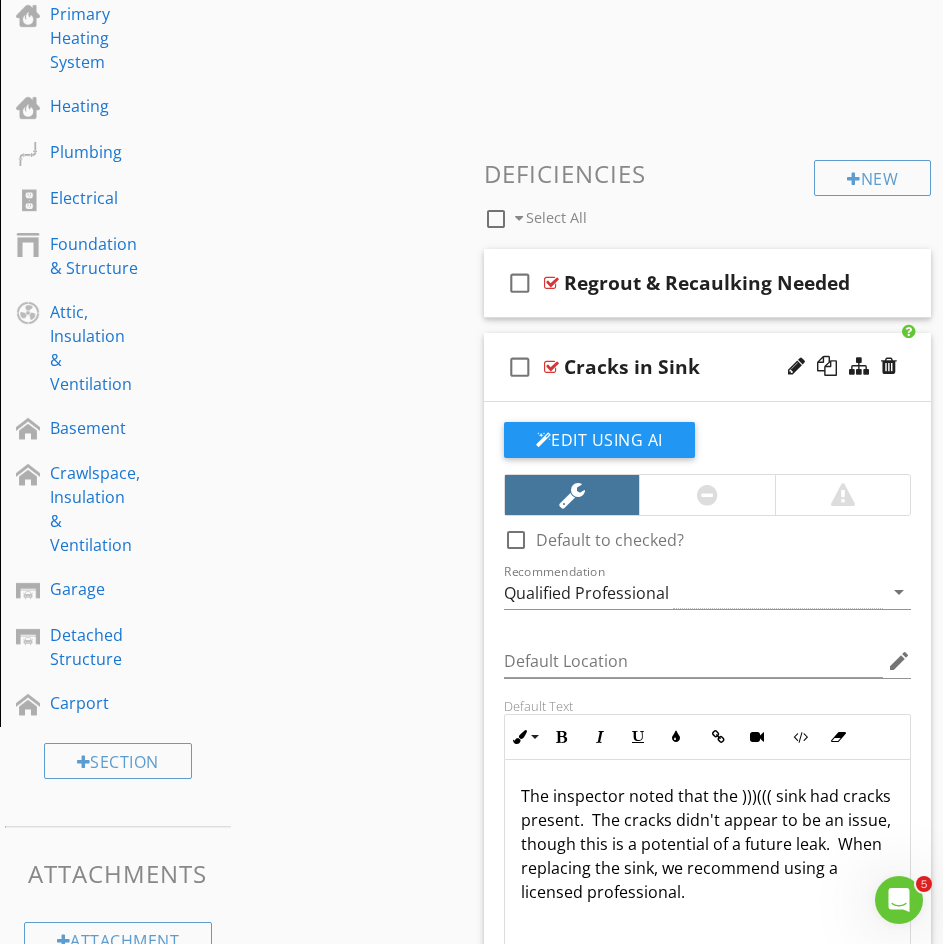 scroll, scrollTop: 1060, scrollLeft: 0, axis: vertical 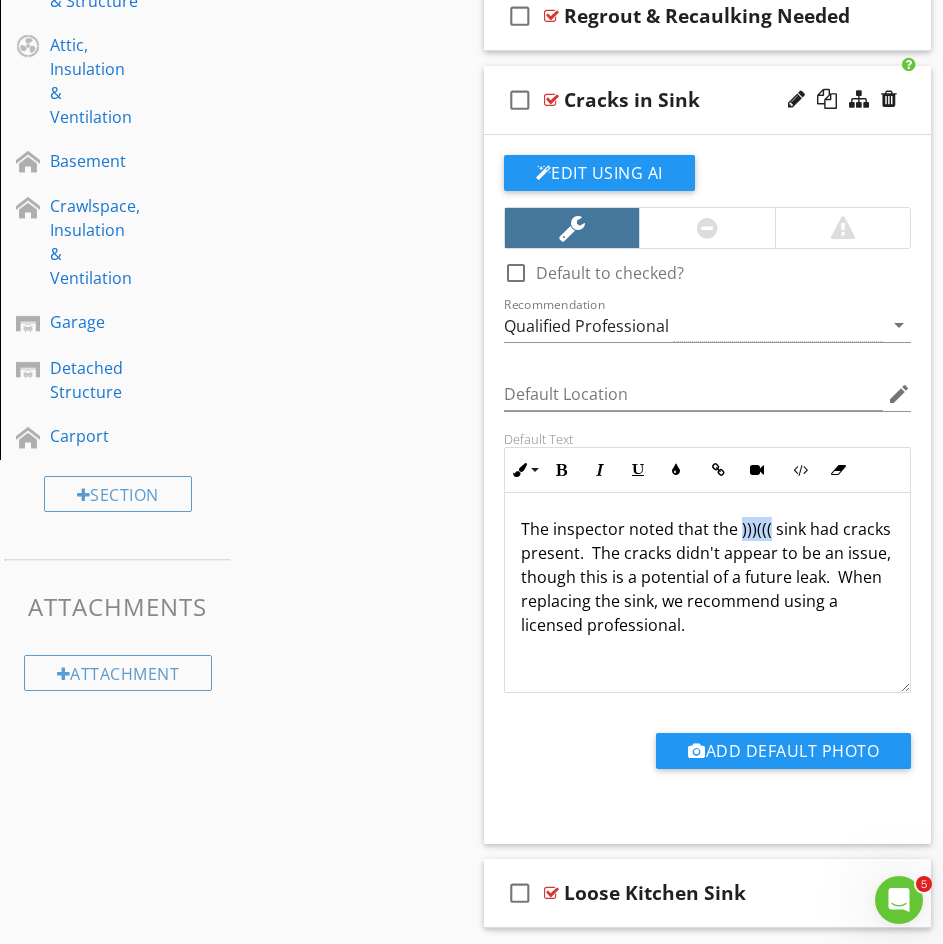drag, startPoint x: 736, startPoint y: 528, endPoint x: 766, endPoint y: 531, distance: 30.149628 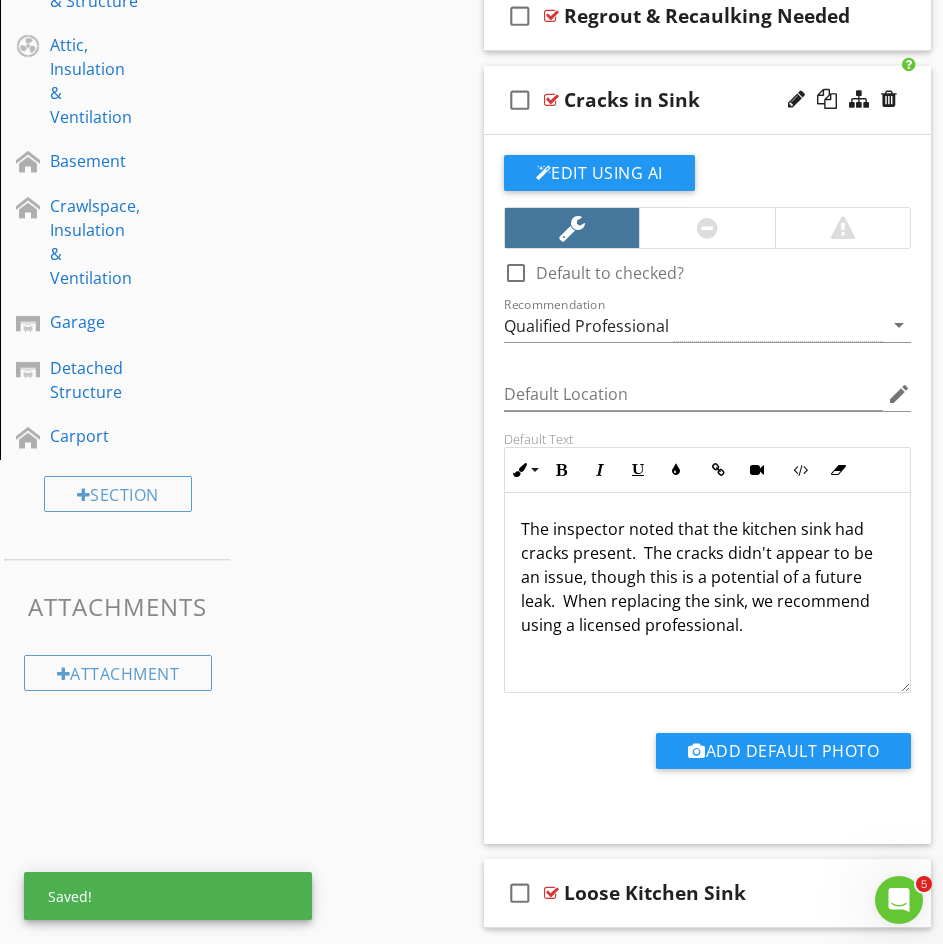 click on "Sections
Inspection Details           Exterior           Decks, Balconies, Porches & Steps           Roof           Kitchen           Bathroom(s)           Interior           Appliances           Fireplace(s)           Primary Heating System           Heating           Plumbing           Electrical           Foundation & Structure           Attic, Insulation & Ventilation           Basement           Crawlspace, Insulation & Ventilation           Garage           Detached Structure           Carport
Section
Attachments
Attachment
Items
General           Countertops & Sink           Cabinets
Item
Comments
New
Informational   check_box_outline_blank     Select All       check_box_outline_blank
General Grout & Caulking
check_box_outline_blank" at bounding box center [471, 77] 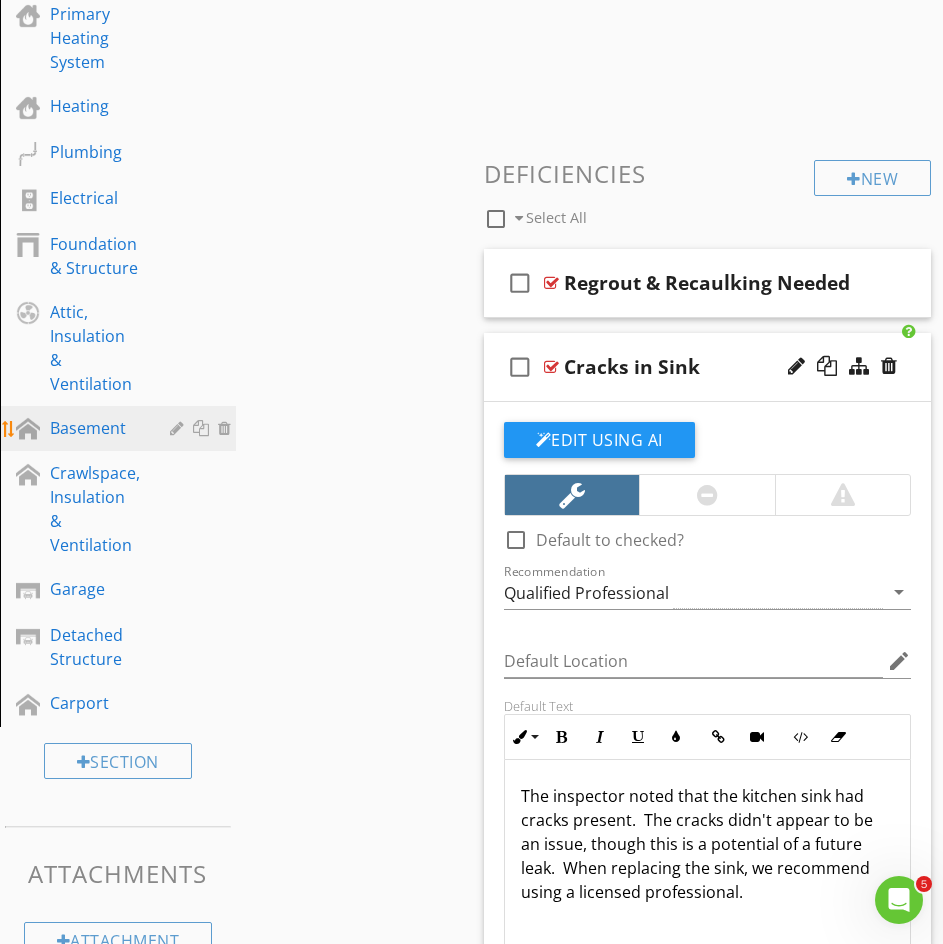 scroll, scrollTop: 260, scrollLeft: 0, axis: vertical 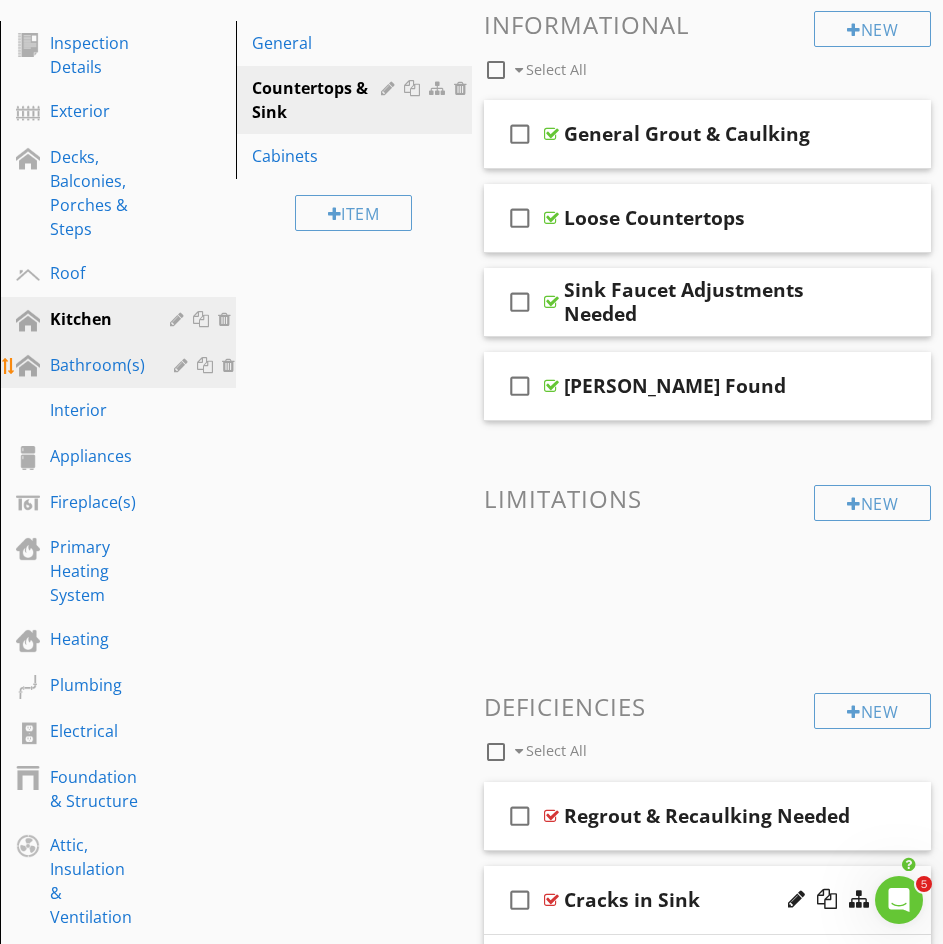 click on "Bathroom(s)" at bounding box center (97, 365) 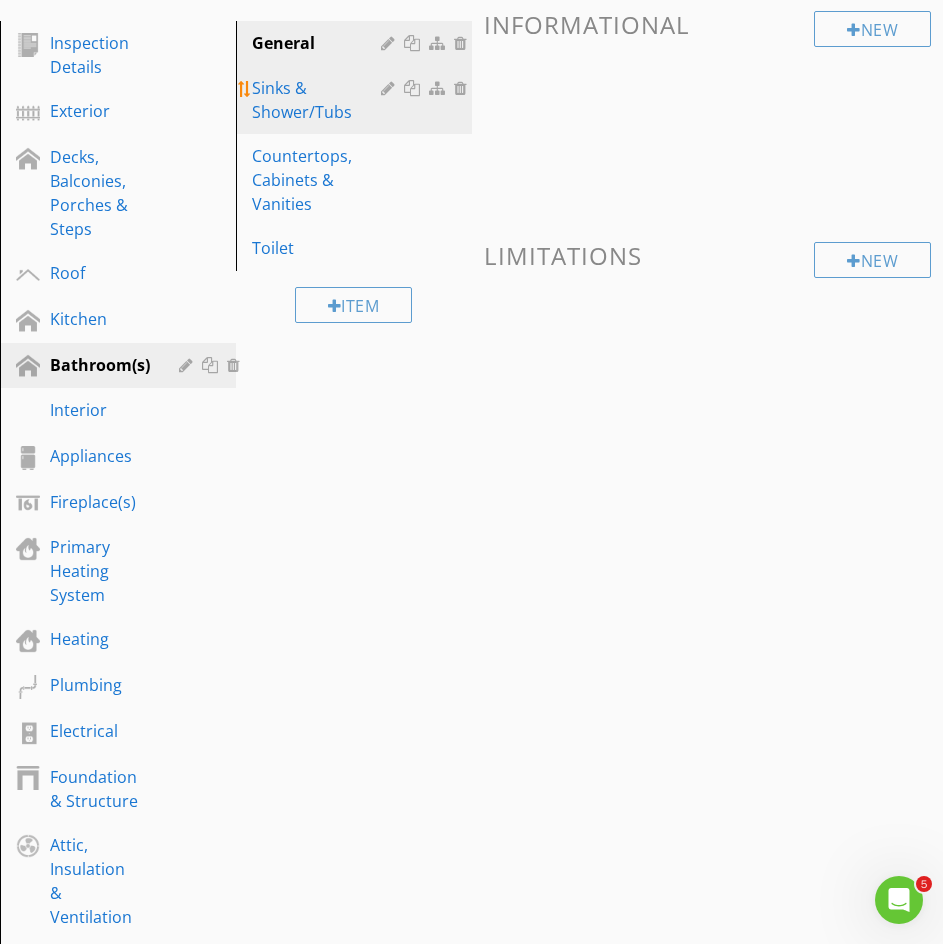 click on "Sinks & Shower/Tubs" at bounding box center (319, 100) 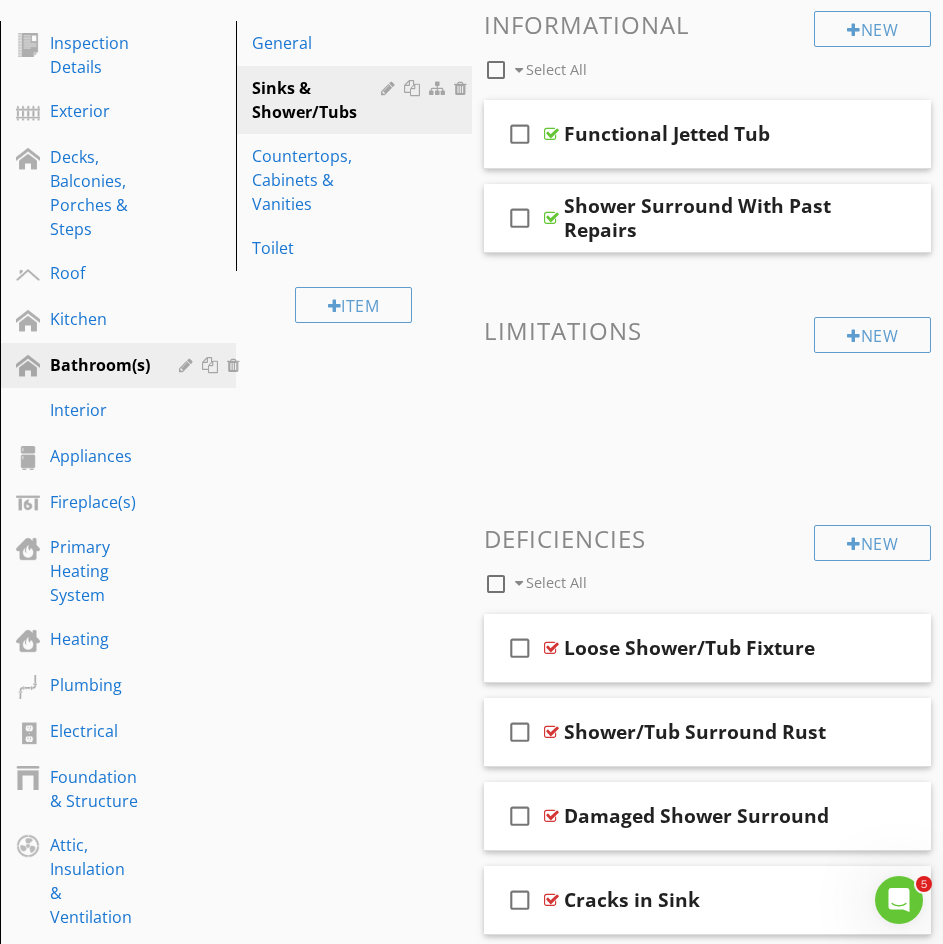 scroll, scrollTop: 527, scrollLeft: 0, axis: vertical 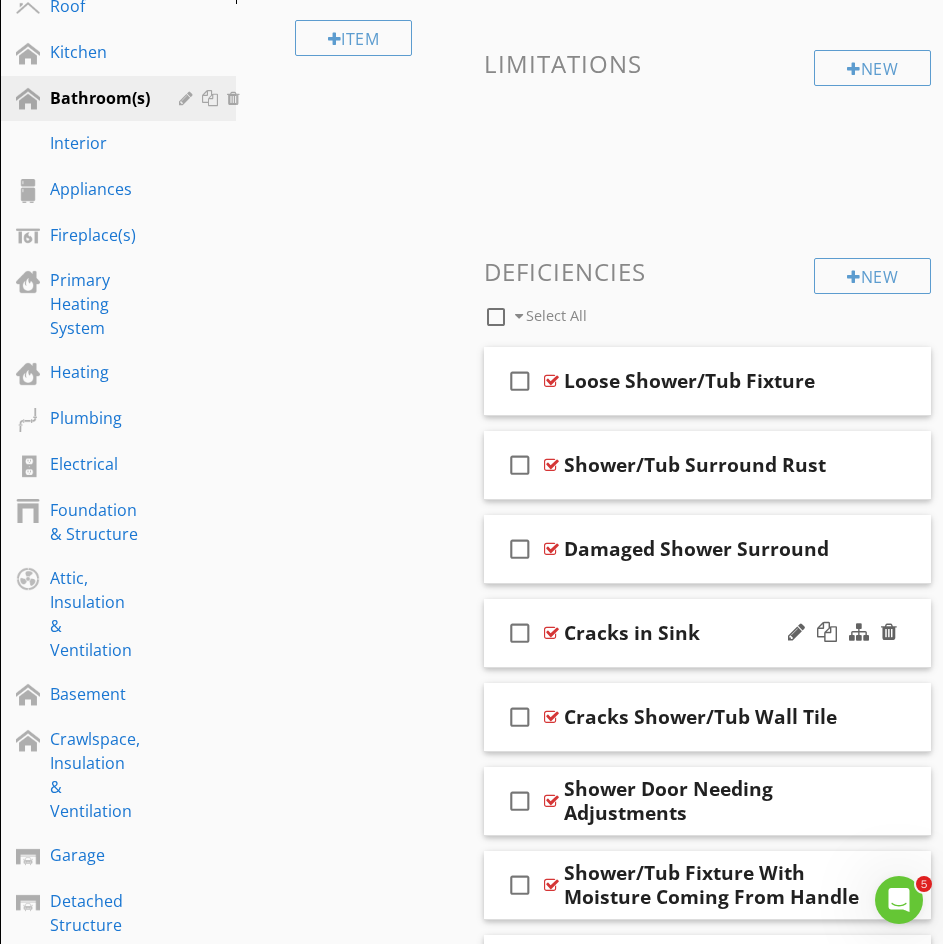 click on "Cracks in Sink" at bounding box center [717, 633] 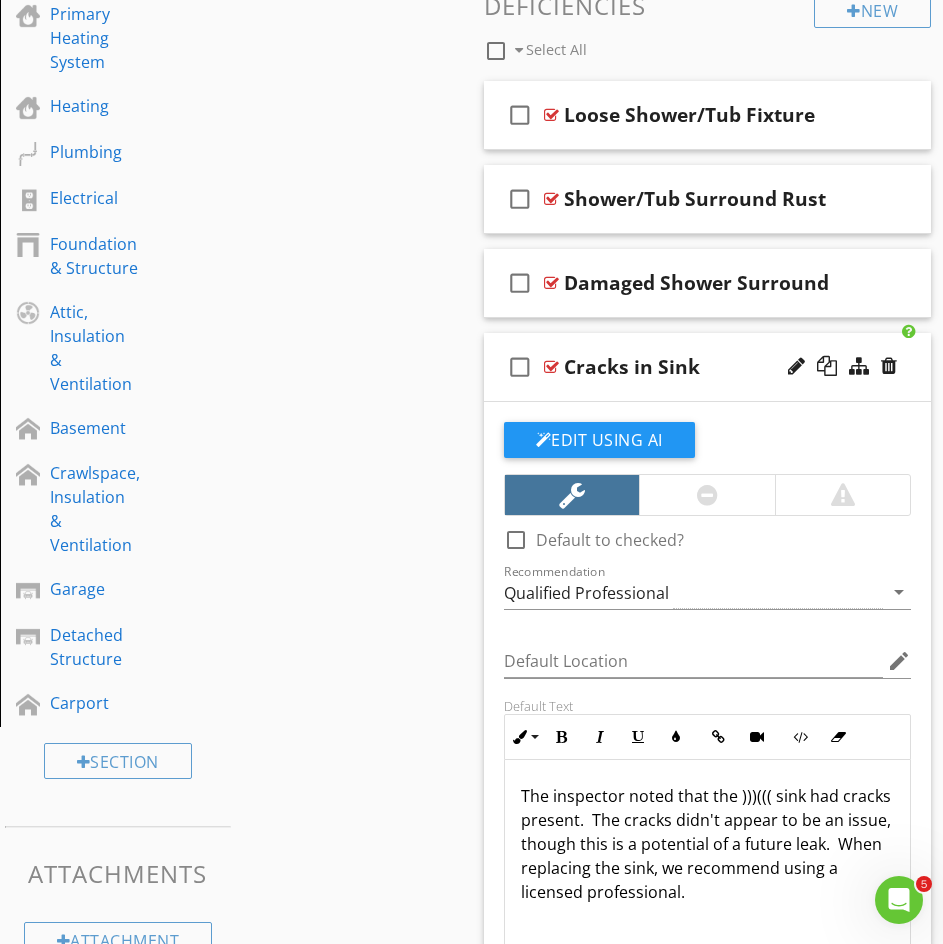 scroll, scrollTop: 1060, scrollLeft: 0, axis: vertical 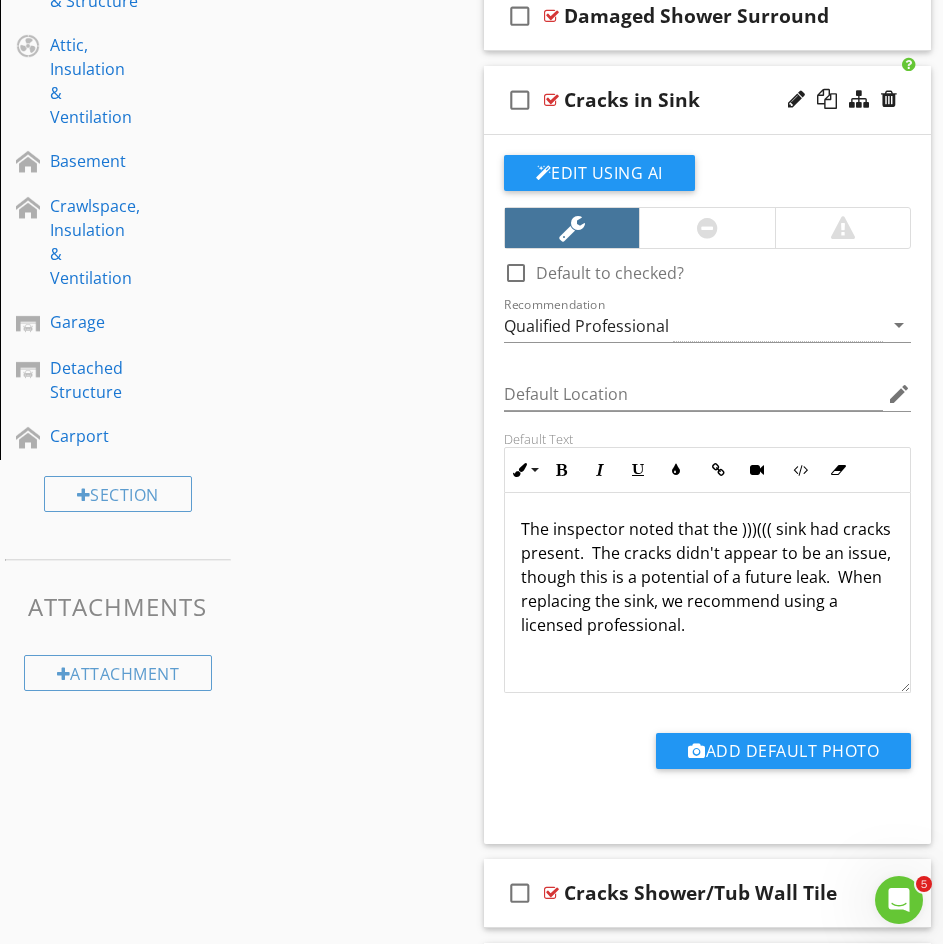 click on "The inspector noted that the )))((( sink had cracks present.  The cracks didn't appear to be an issue, though this is a potential of a future leak.  When replacing the sink, we recommend using a licensed professional." at bounding box center [708, 577] 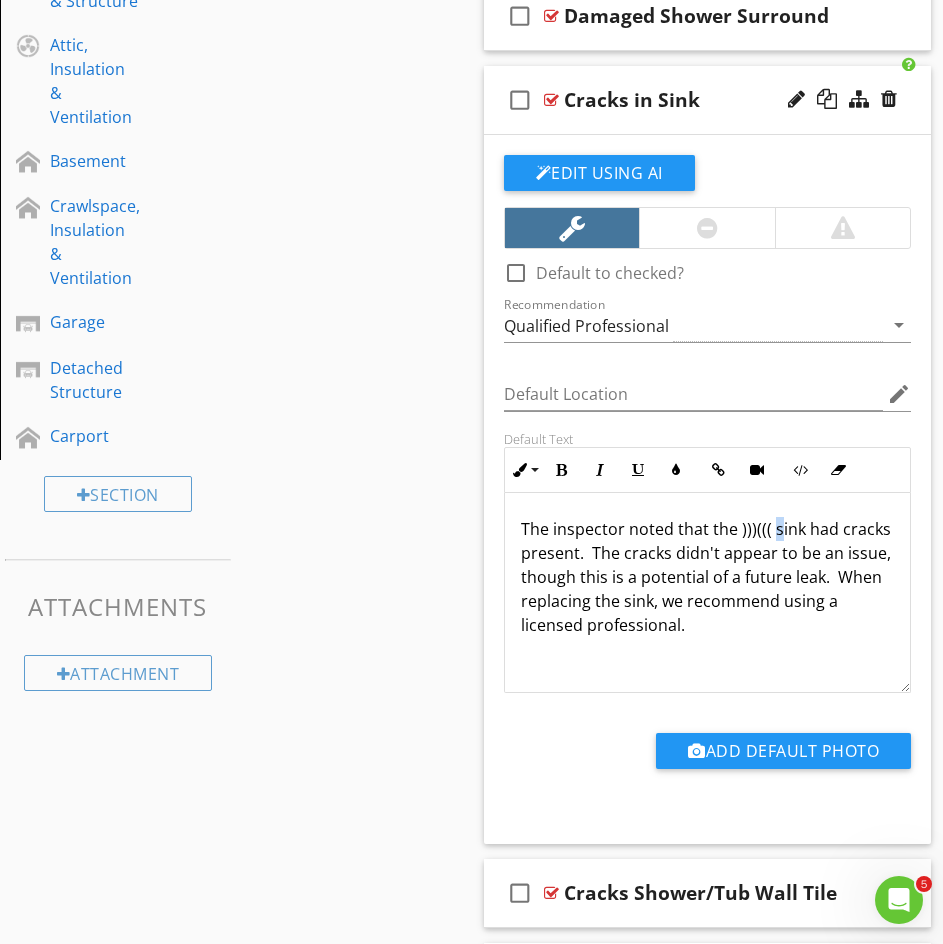 click on "The inspector noted that the )))((( sink had cracks present.  The cracks didn't appear to be an issue, though this is a potential of a future leak.  When replacing the sink, we recommend using a licensed professional." at bounding box center (708, 577) 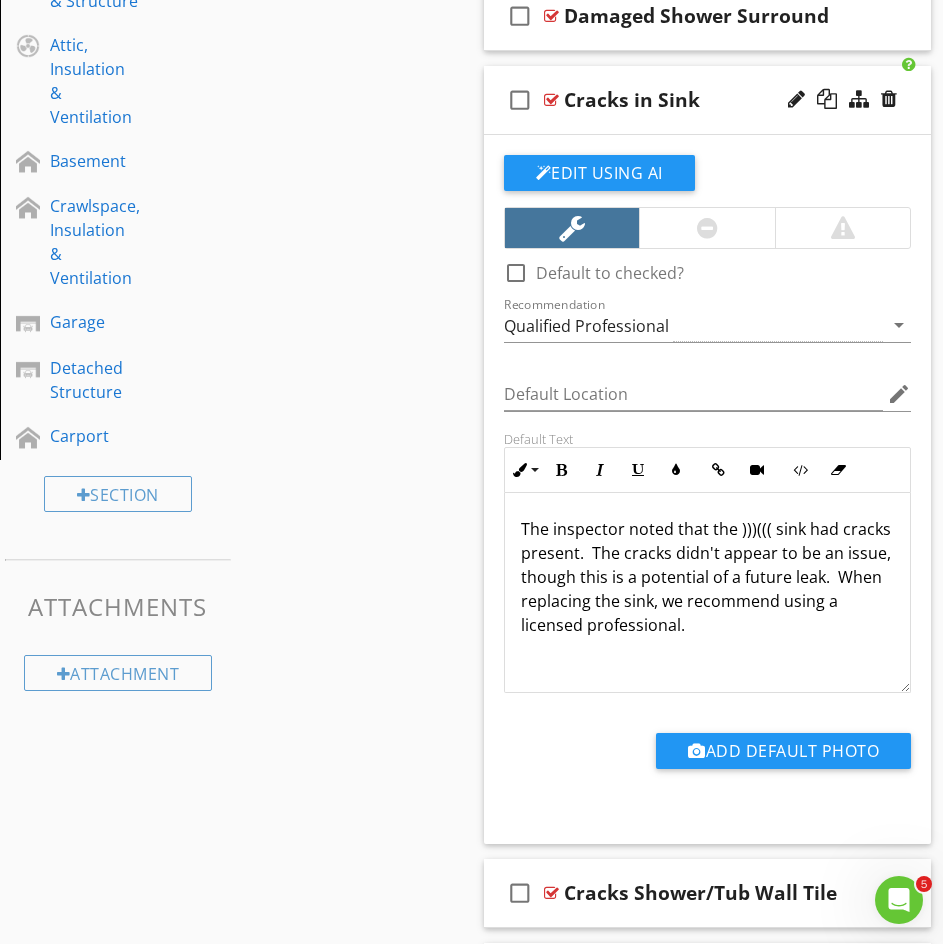 type 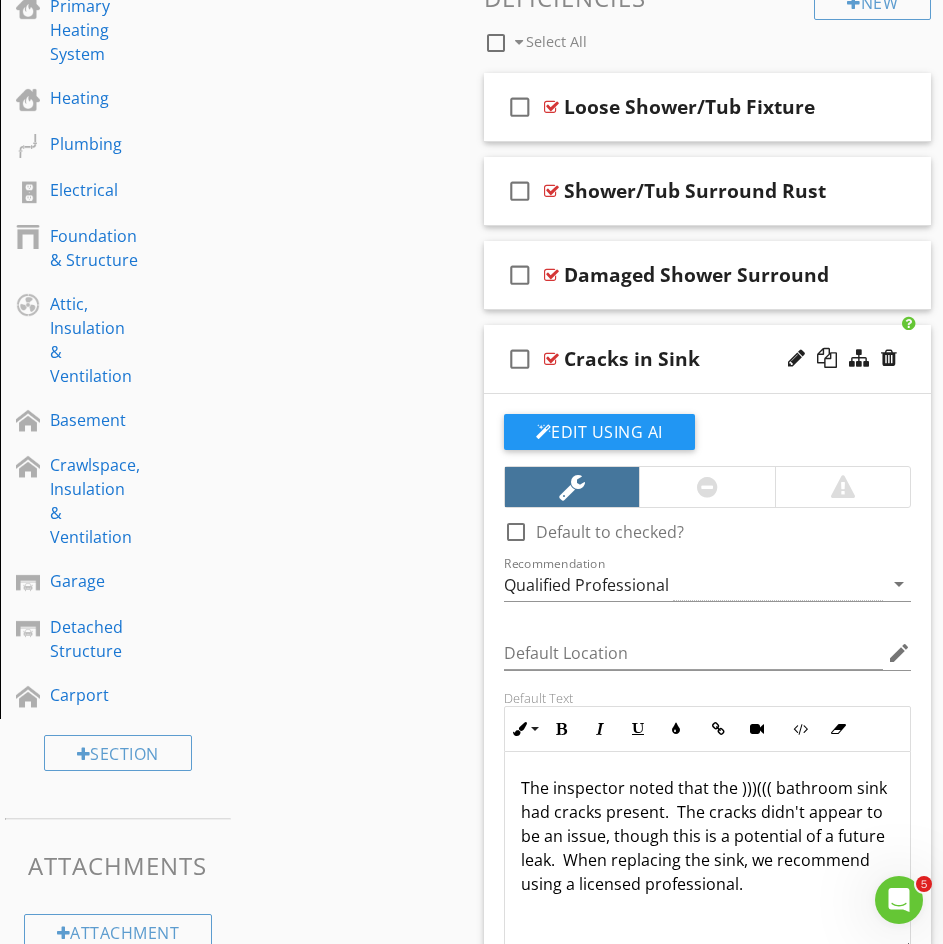 scroll, scrollTop: 793, scrollLeft: 0, axis: vertical 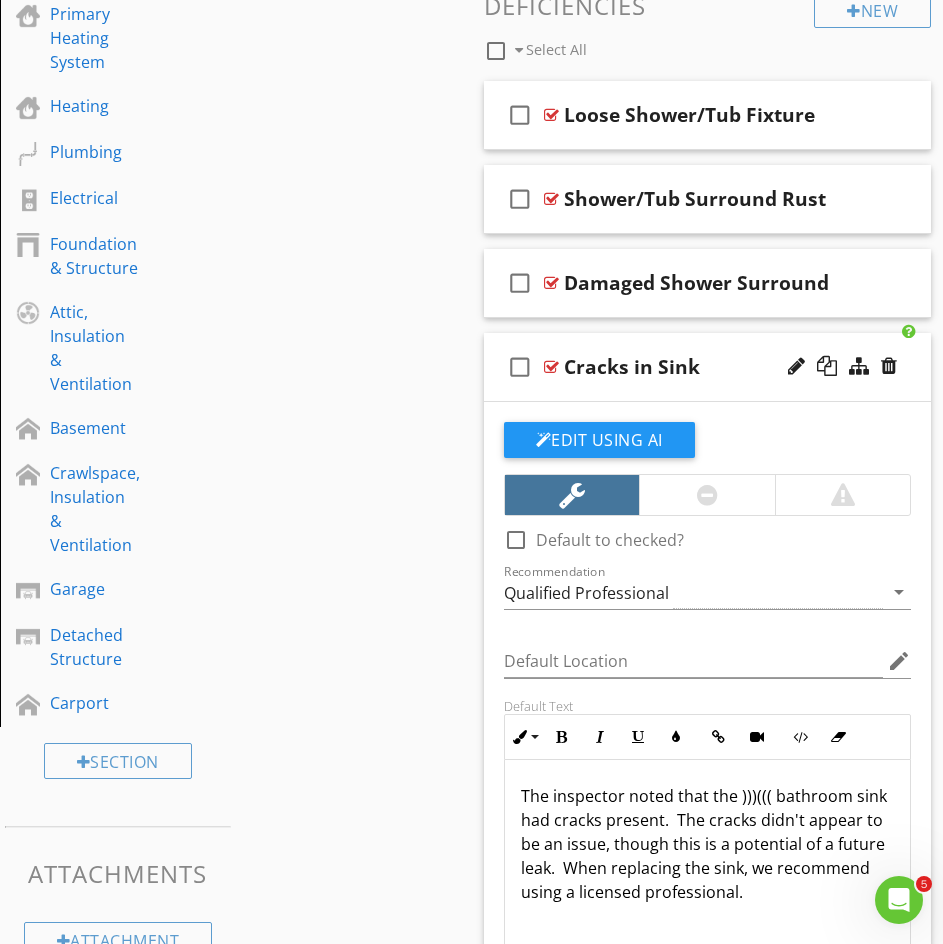 click on "Sections
Inspection Details           Exterior           Decks, Balconies, Porches & Steps           Roof           Kitchen           Bathroom(s)           Interior           Appliances           Fireplace(s)           Primary Heating System           Heating           Plumbing           Electrical           Foundation & Structure           Attic, Insulation & Ventilation           Basement           Crawlspace, Insulation & Ventilation           Garage           Detached Structure           Carport
Section
Attachments
Attachment
Items
General           Sinks & Shower/Tubs            Countertops, Cabinets & Vanities           Toilet
Item
Comments
New
Informational   check_box_outline_blank     Select All       check_box_outline_blank
Functional Jetted Tub" at bounding box center [471, 470] 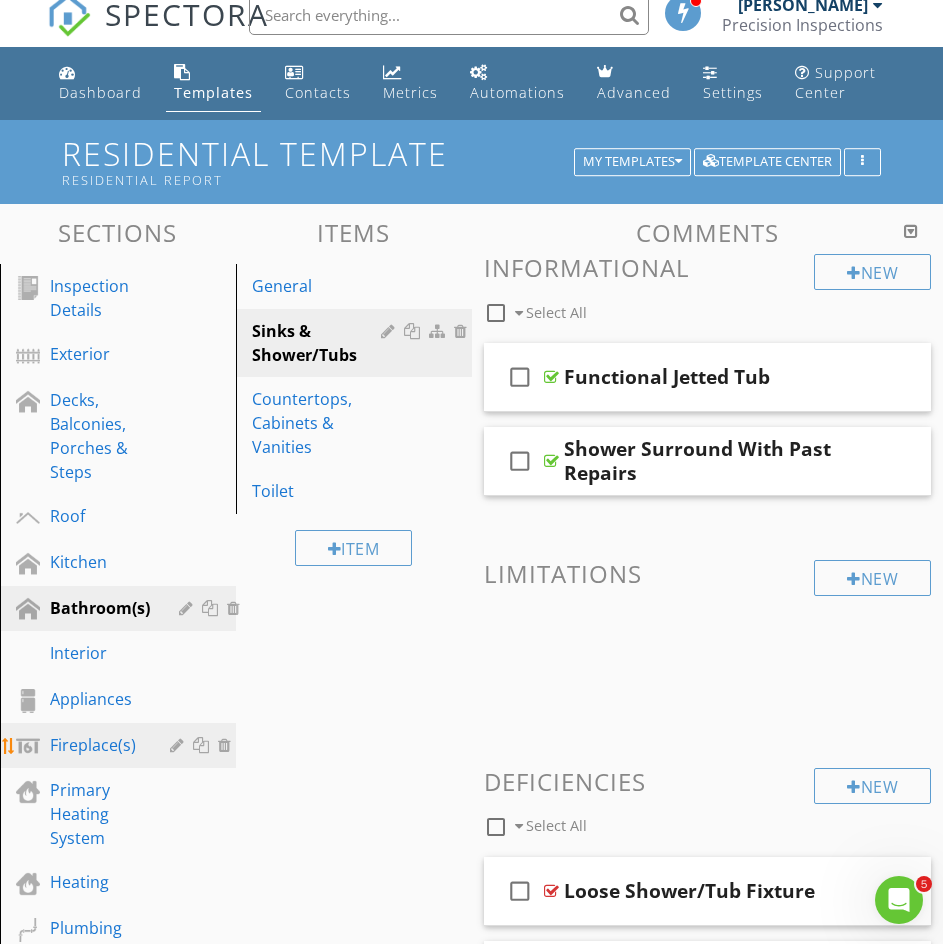 scroll, scrollTop: 266, scrollLeft: 0, axis: vertical 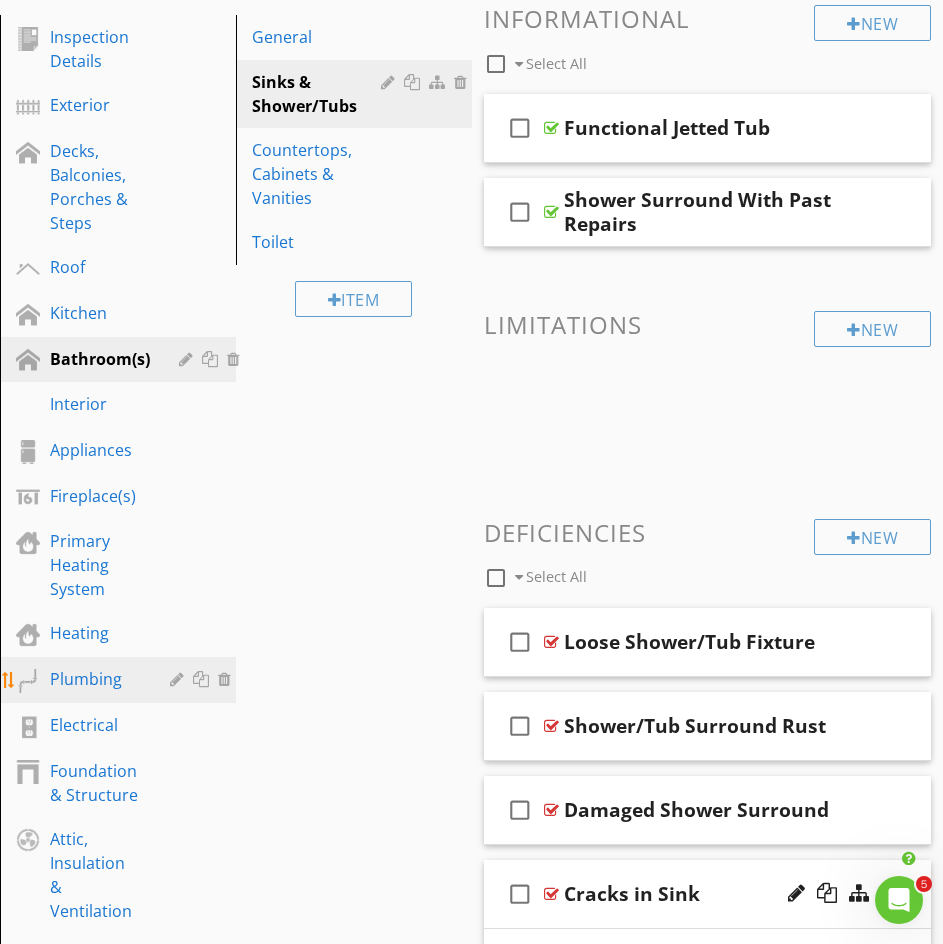 click on "Plumbing" at bounding box center [95, 679] 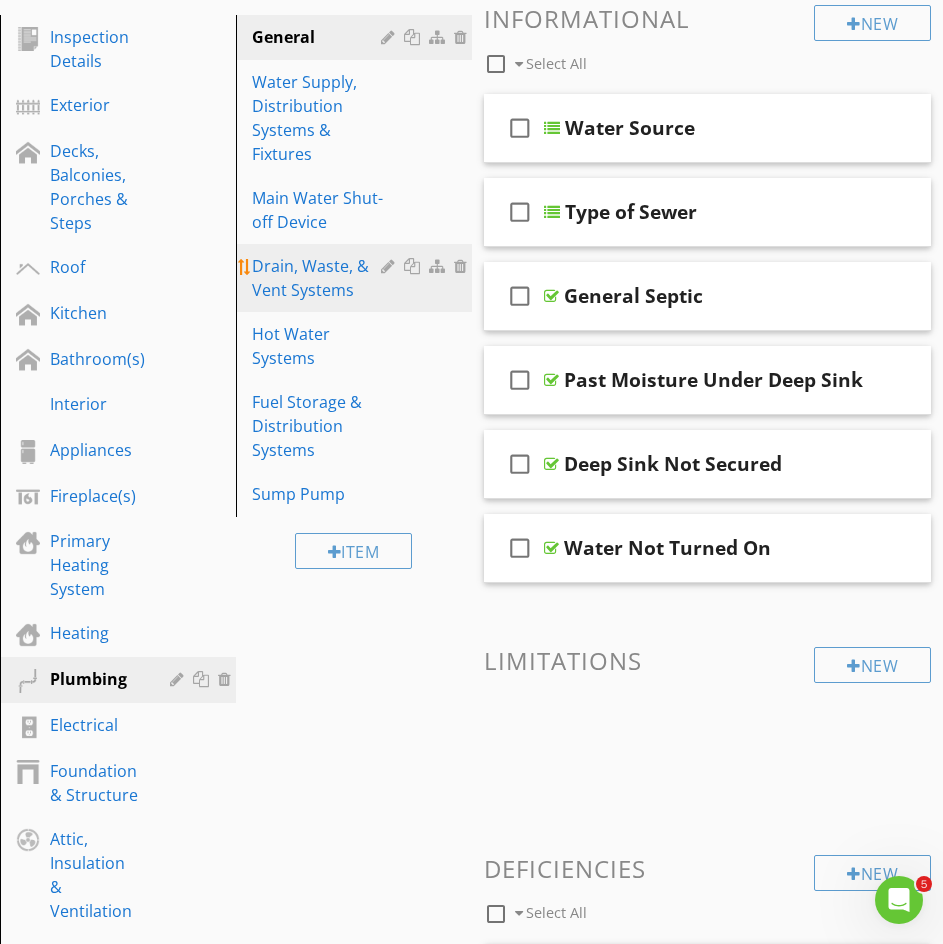 click on "Drain, Waste, & Vent Systems" at bounding box center [357, 278] 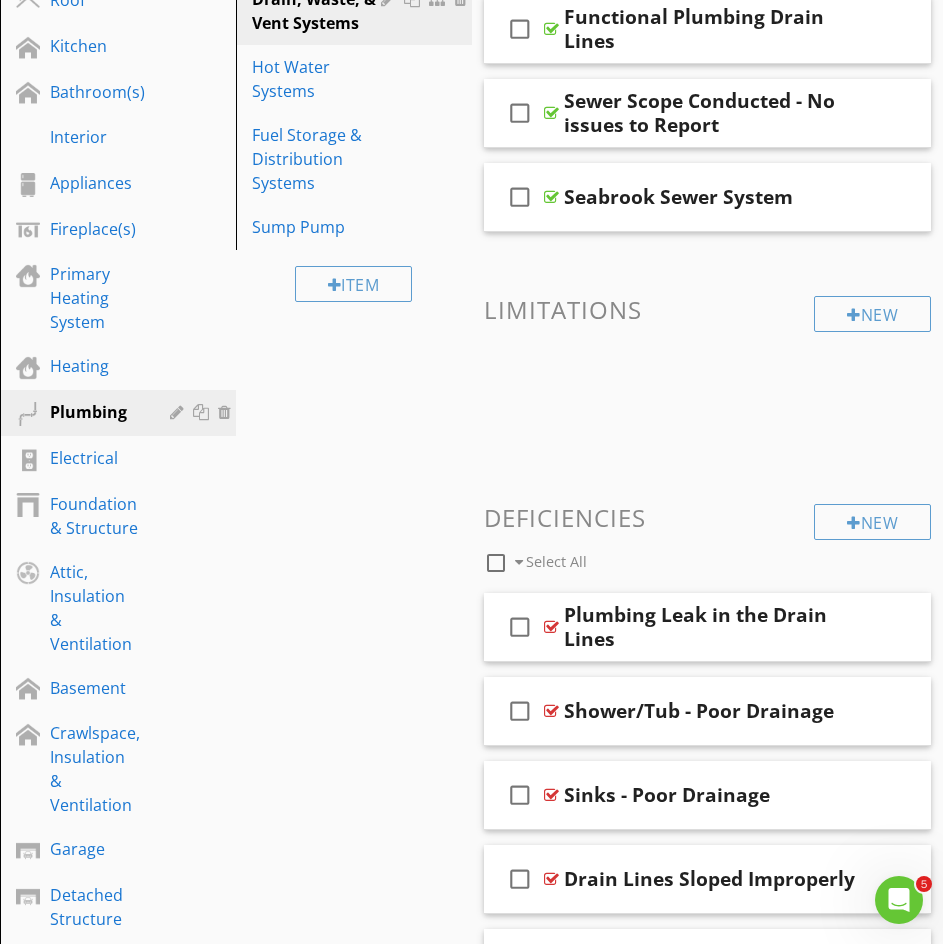 scroll, scrollTop: 800, scrollLeft: 0, axis: vertical 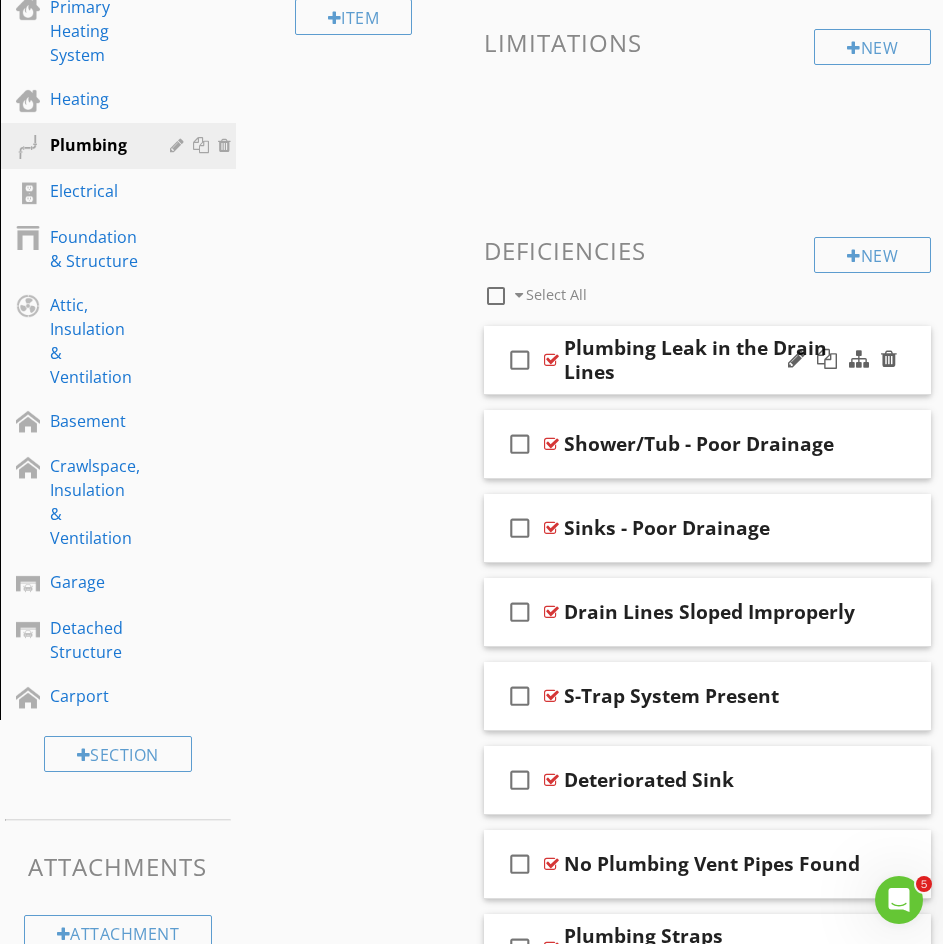 click on "Plumbing Leak in the Drain Lines" at bounding box center [717, 360] 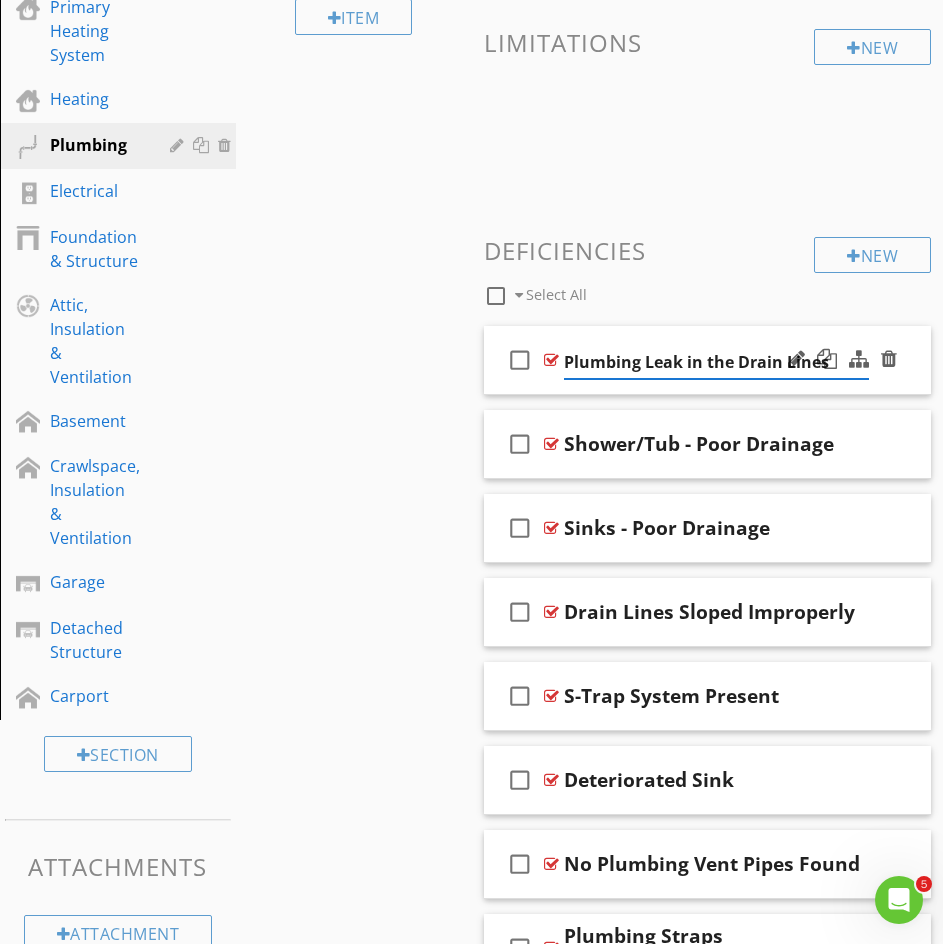 click on "check_box_outline_blank         Plumbing Leak in the Drain Lines" at bounding box center [708, 360] 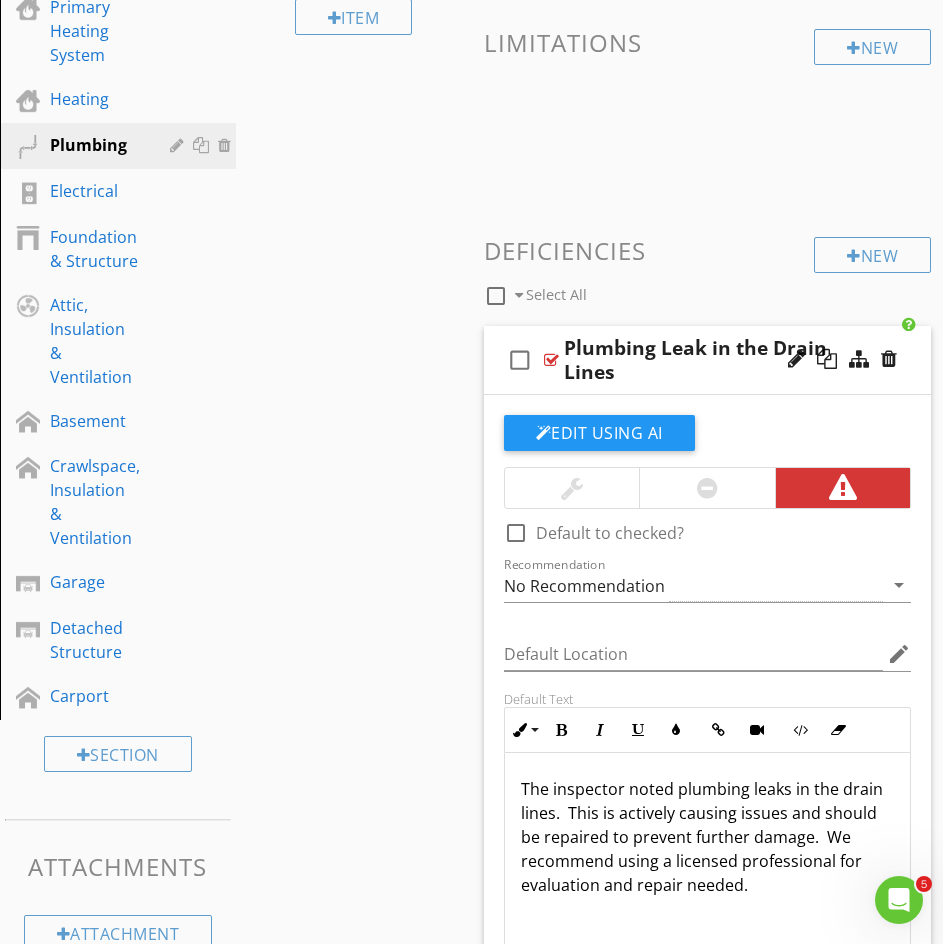 scroll, scrollTop: 1, scrollLeft: 0, axis: vertical 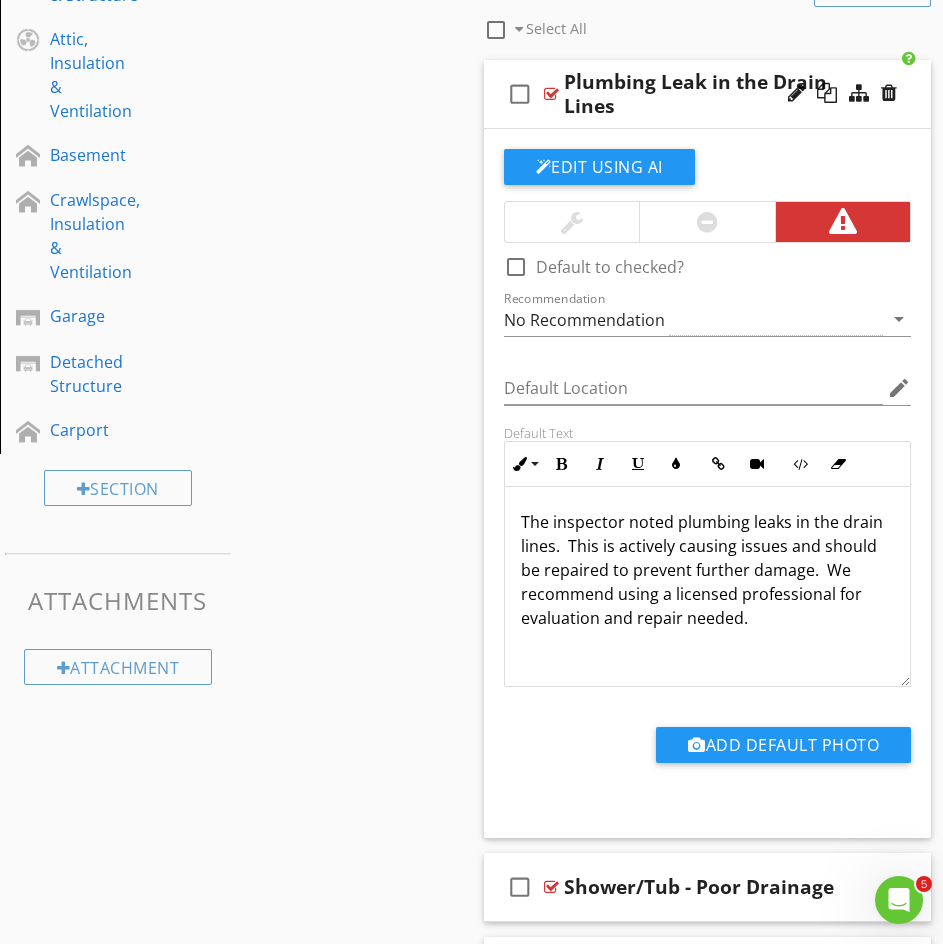 click on "The inspector noted plumbing leaks in the drain lines.  This is actively causing issues and should be repaired to prevent further damage.  We recommend using a licensed professional for evaluation and repair needed." at bounding box center (708, 570) 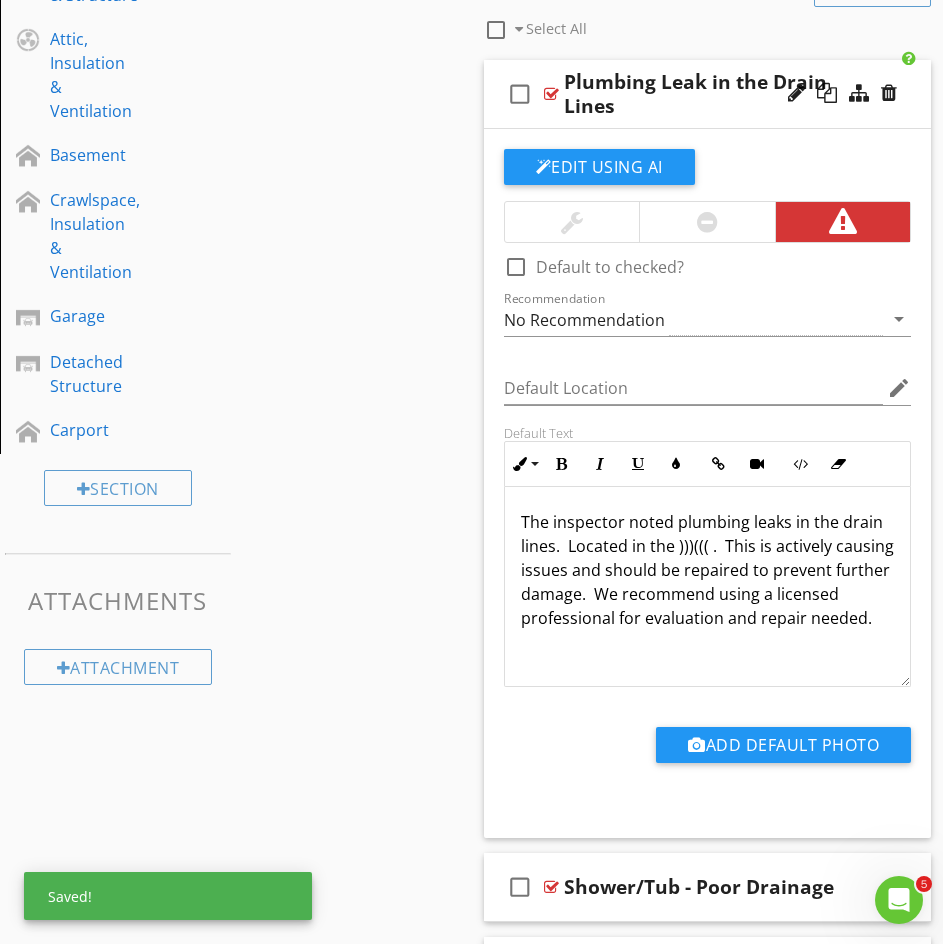 click on "Sections
Inspection Details           Exterior           Decks, Balconies, Porches & Steps           Roof           Kitchen           Bathroom(s)           Interior           Appliances           Fireplace(s)           Primary Heating System           Heating           Plumbing           Electrical           Foundation & Structure           Attic, Insulation & Ventilation           Basement           Crawlspace, Insulation & Ventilation           Garage           Detached Structure           Carport
Section
Attachments
Attachment
Items
General           Water Supply, Distribution Systems & Fixtures           Main Water Shut-off Device           Drain, Waste, & Vent Systems           Hot Water Systems           Fuel Storage & Distribution Systems           Sump Pump
Item
Comments
New" at bounding box center [471, 491] 